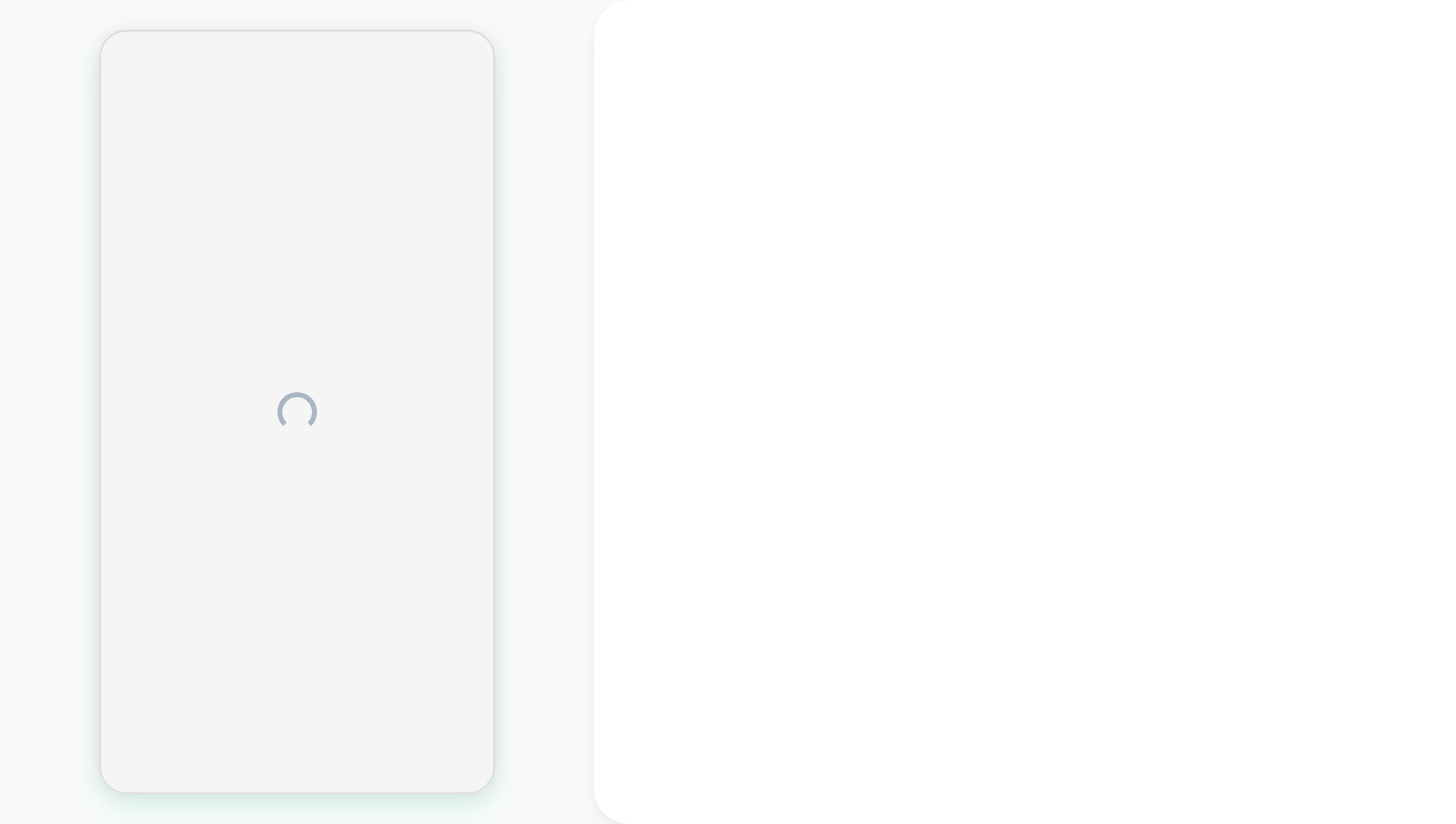 scroll, scrollTop: 0, scrollLeft: 0, axis: both 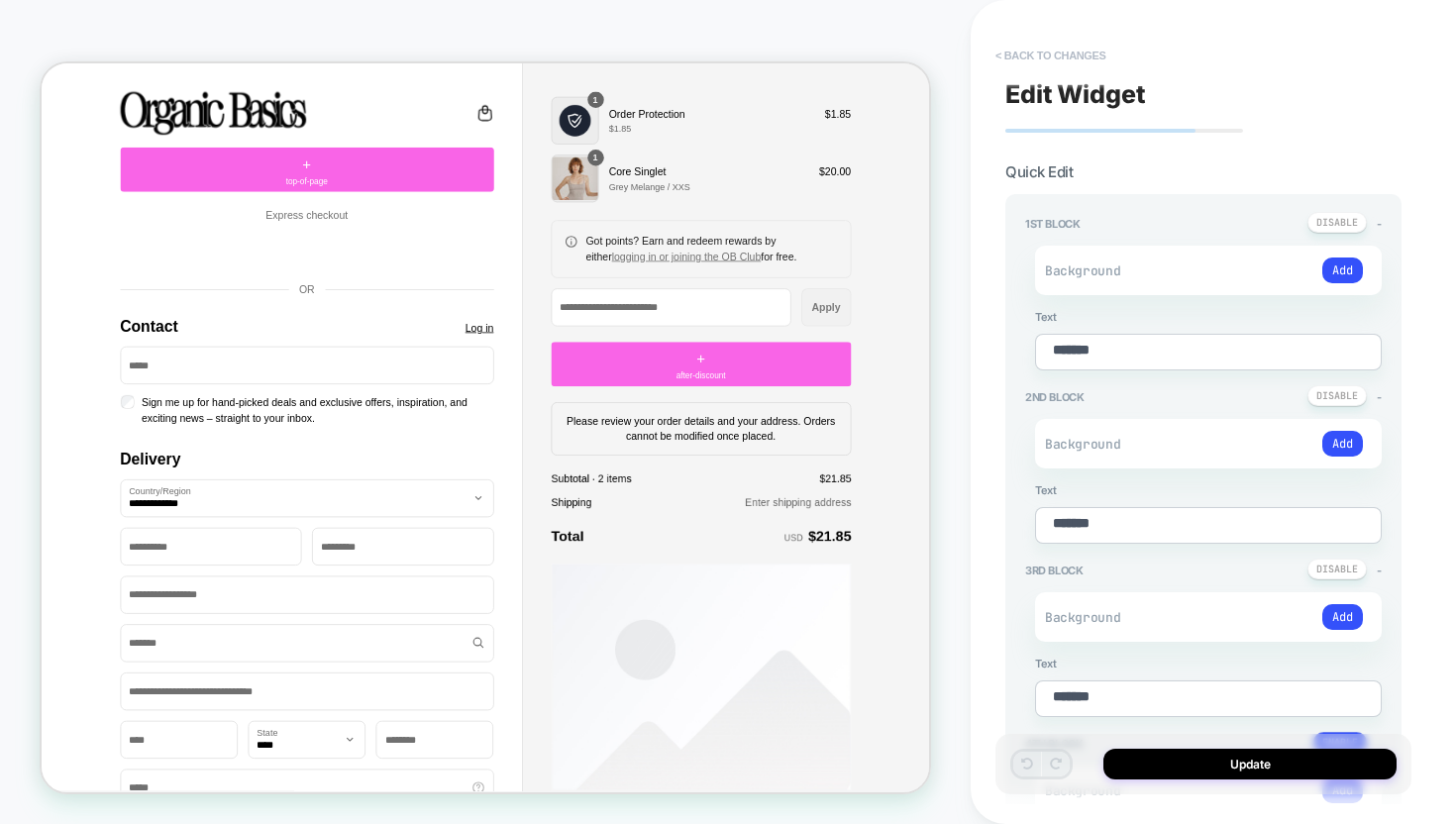 click on "< Back to changes" at bounding box center (1051, 55) 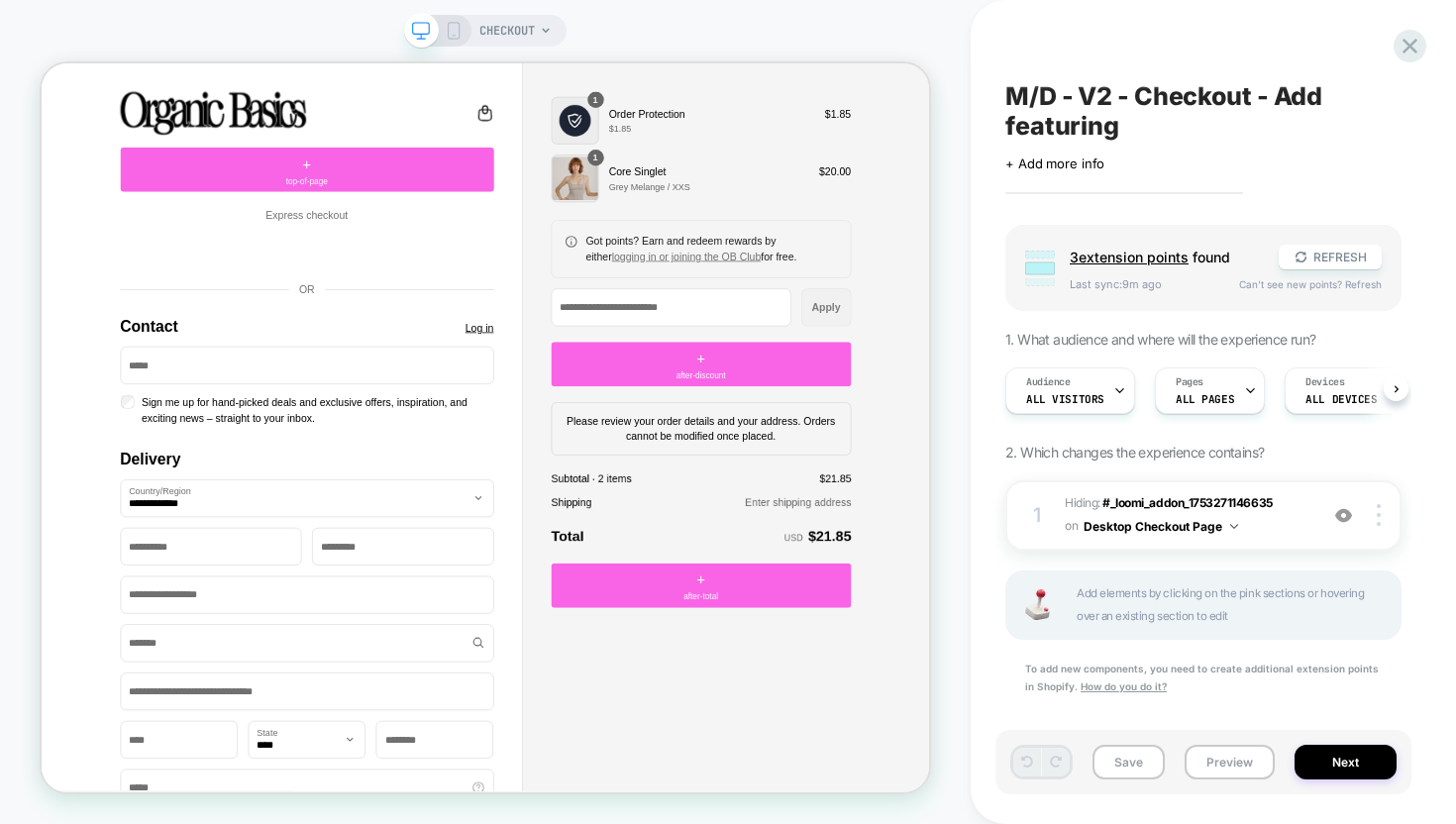 scroll, scrollTop: 0, scrollLeft: 1, axis: horizontal 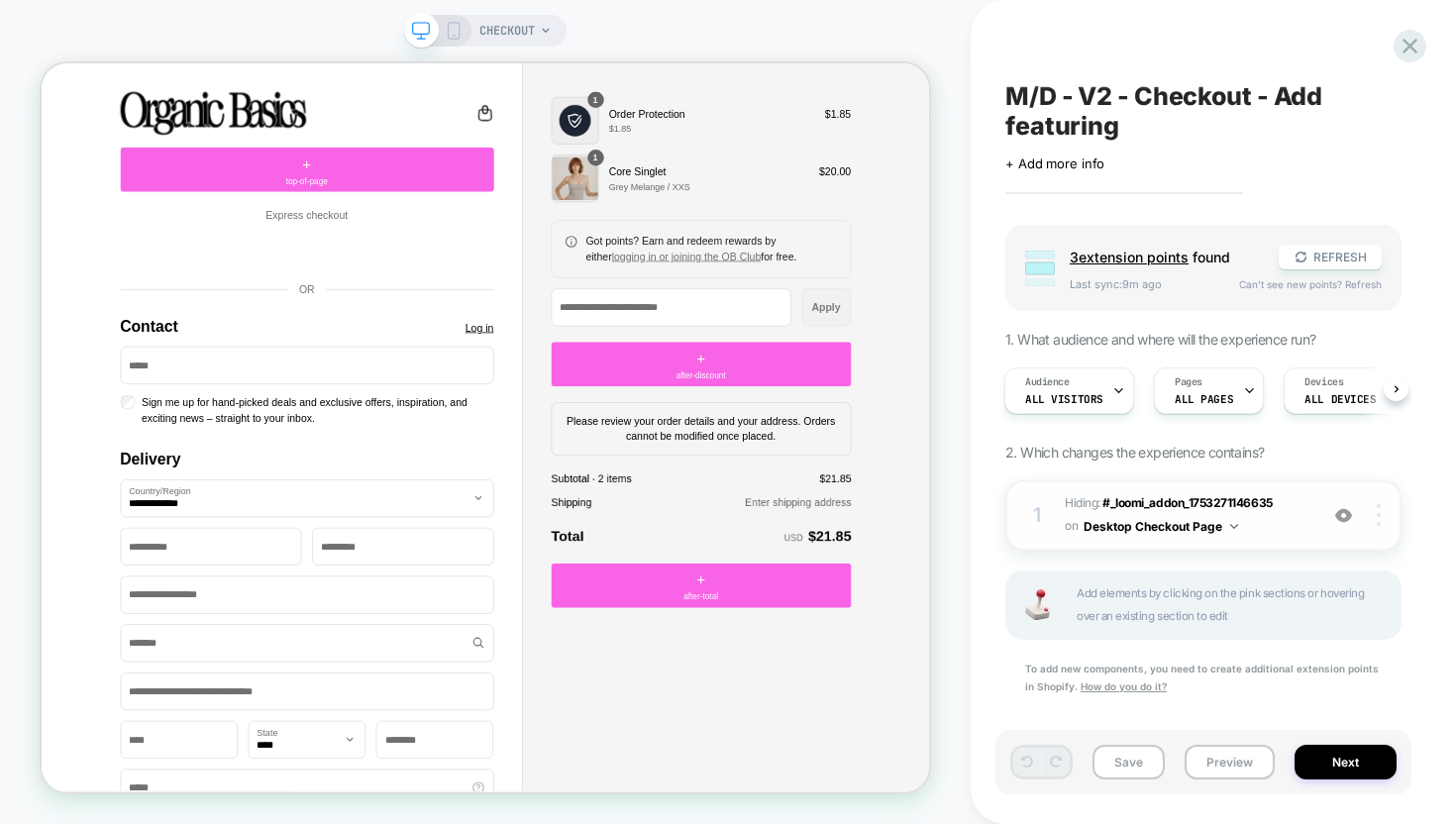 click at bounding box center [1382, 515] 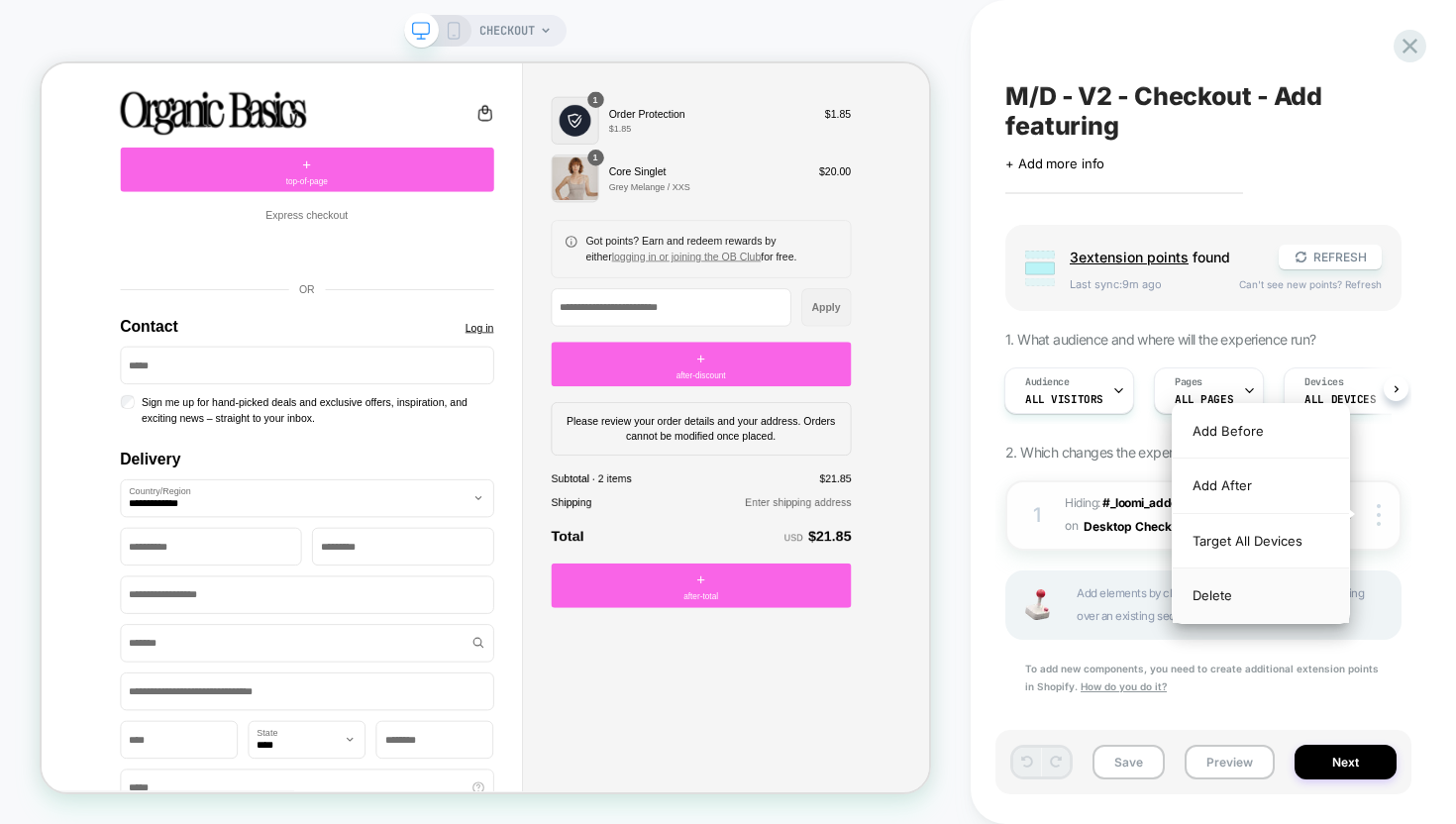 click on "Delete" at bounding box center [1261, 595] 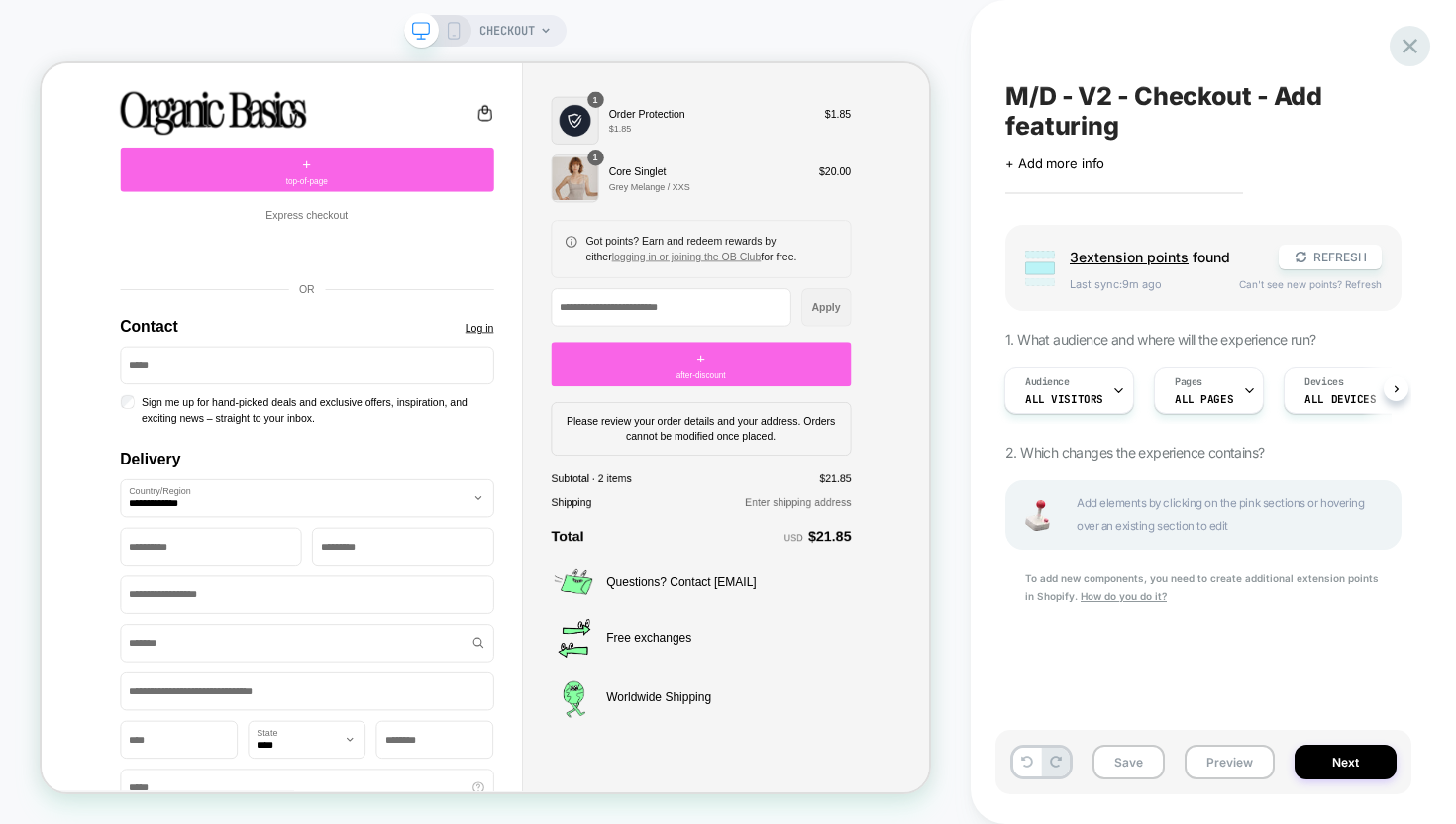 click 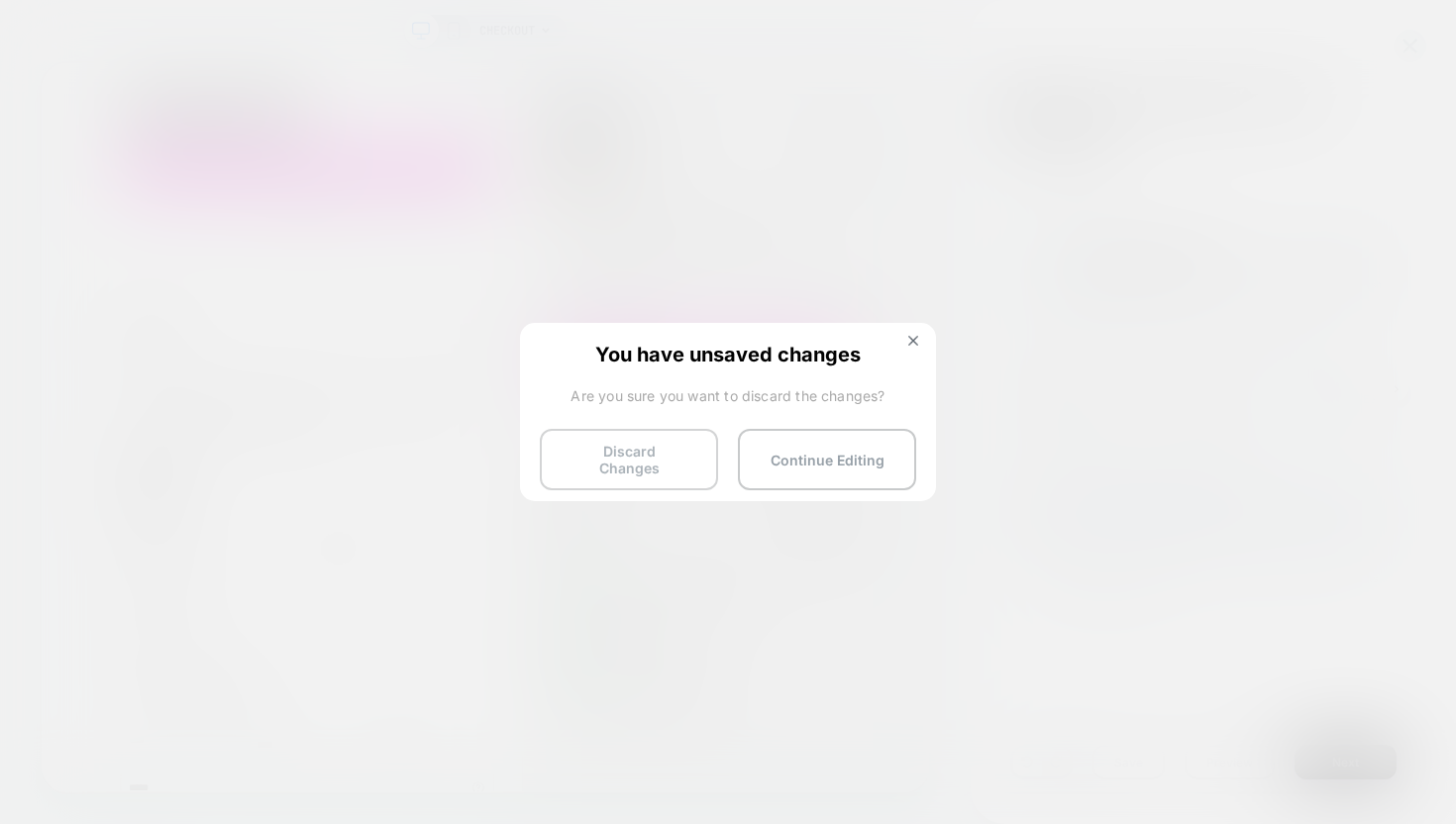 click on "Discard Changes" at bounding box center [629, 460] 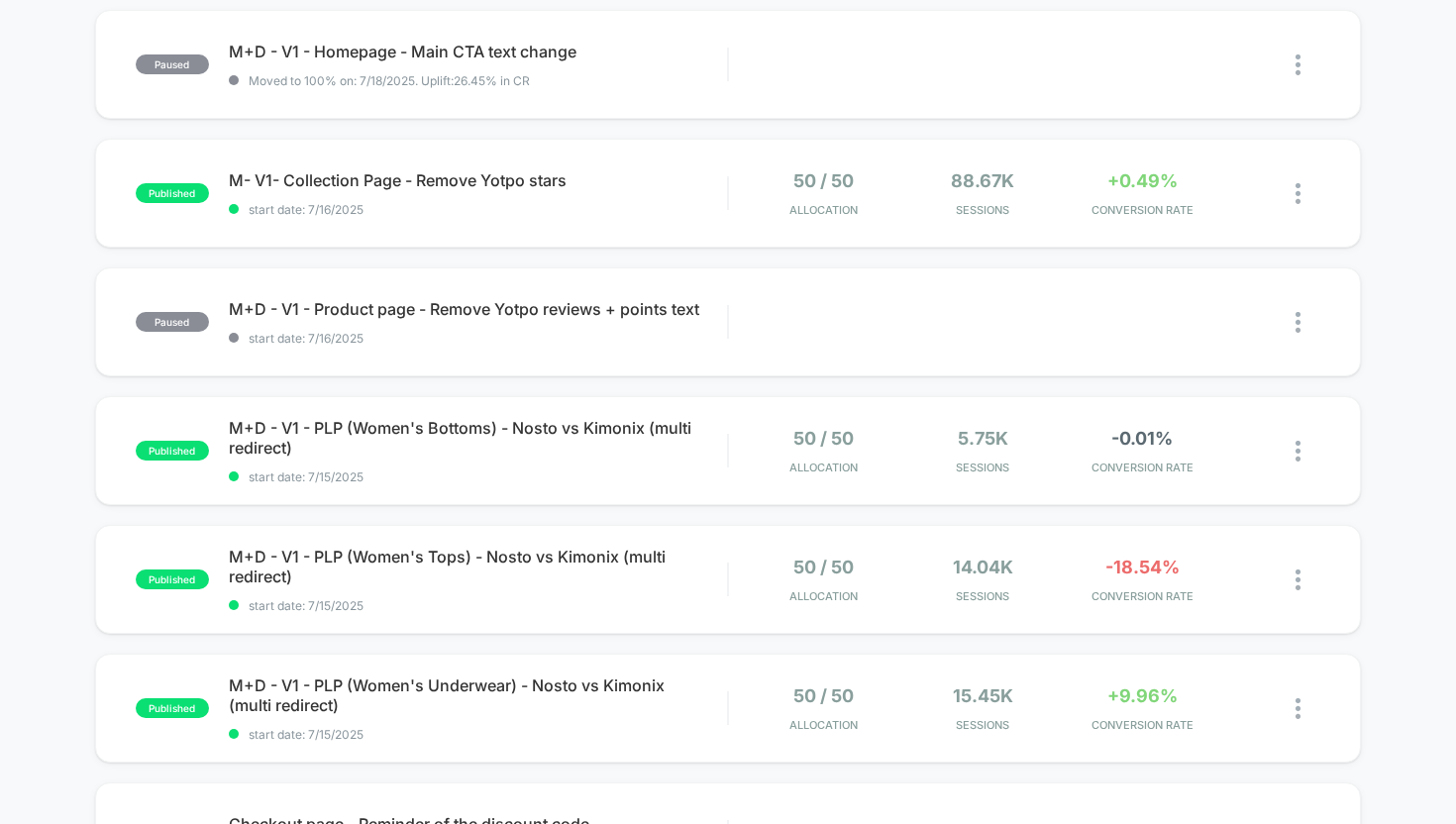 scroll, scrollTop: 0, scrollLeft: 0, axis: both 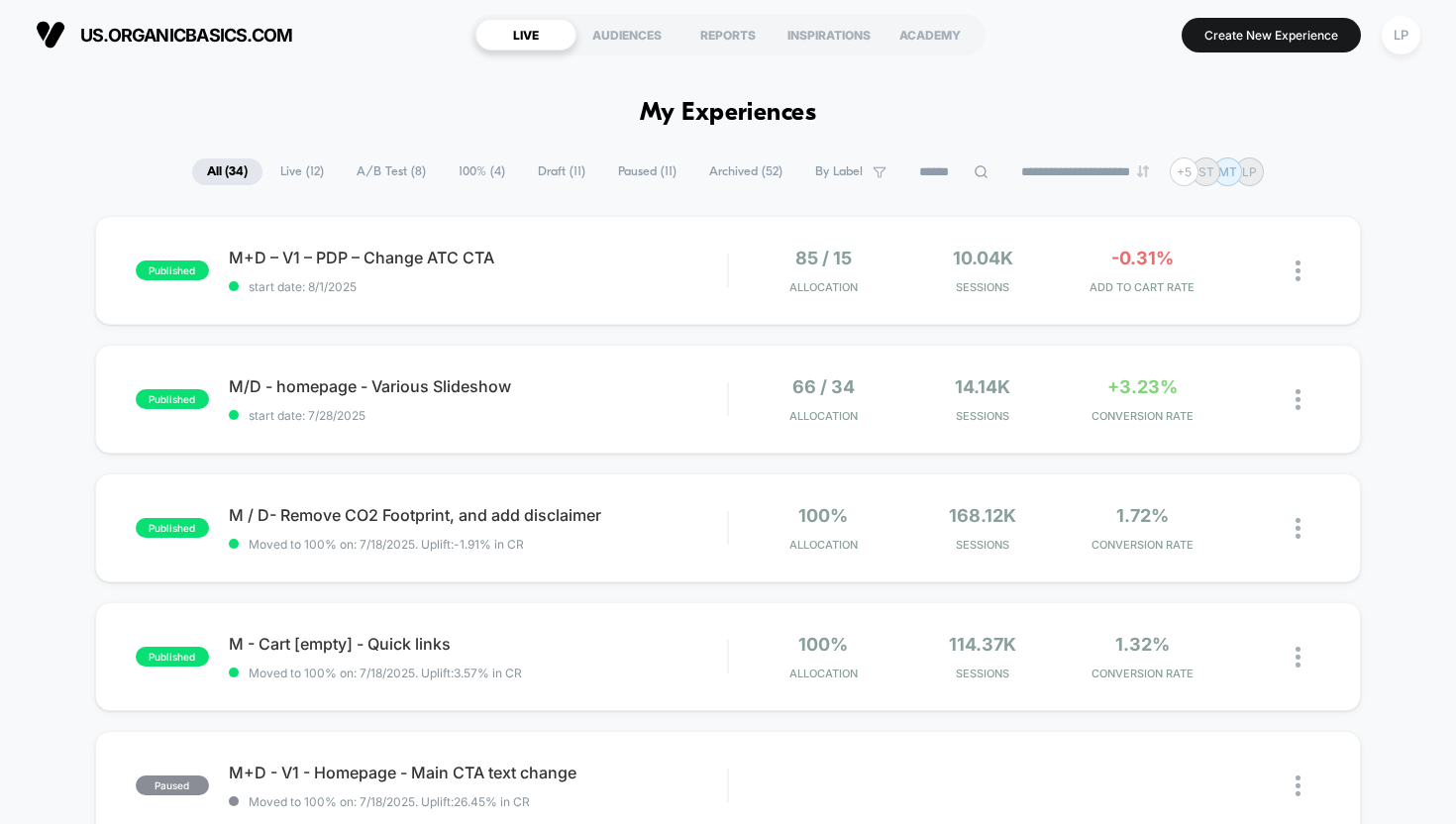 click on "Archived ( 52 )" at bounding box center (746, 171) 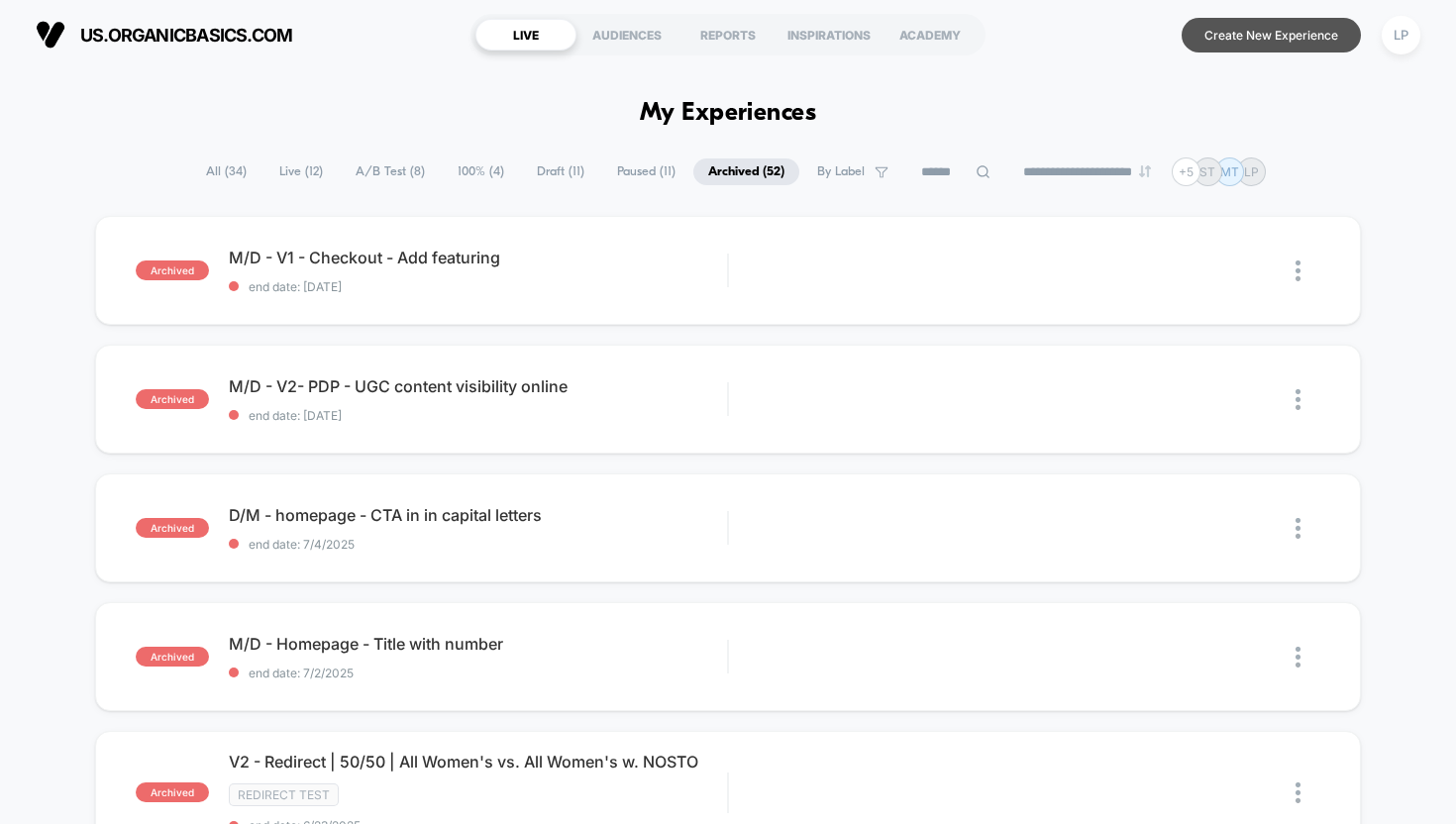 click on "Create New Experience" at bounding box center (1271, 35) 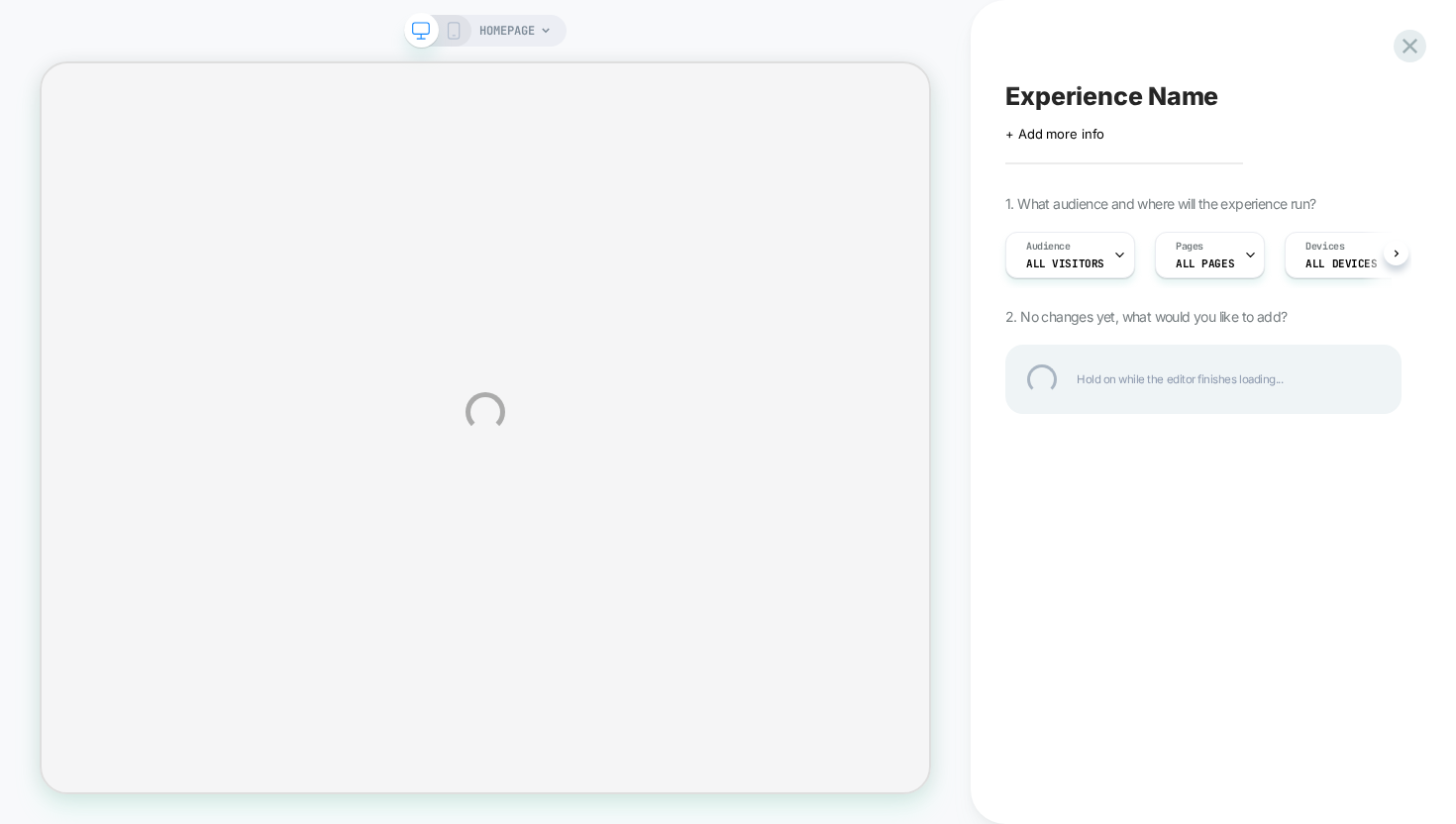 click on "HOMEPAGE Experience Name Click to edit experience details + Add more info 1. What audience and where will the experience run? Audience All Visitors Pages ALL PAGES Devices ALL DEVICES Trigger Page Load 2. No changes yet, what would you like to add? Hold on while the editor finishes loading..." at bounding box center (728, 412) 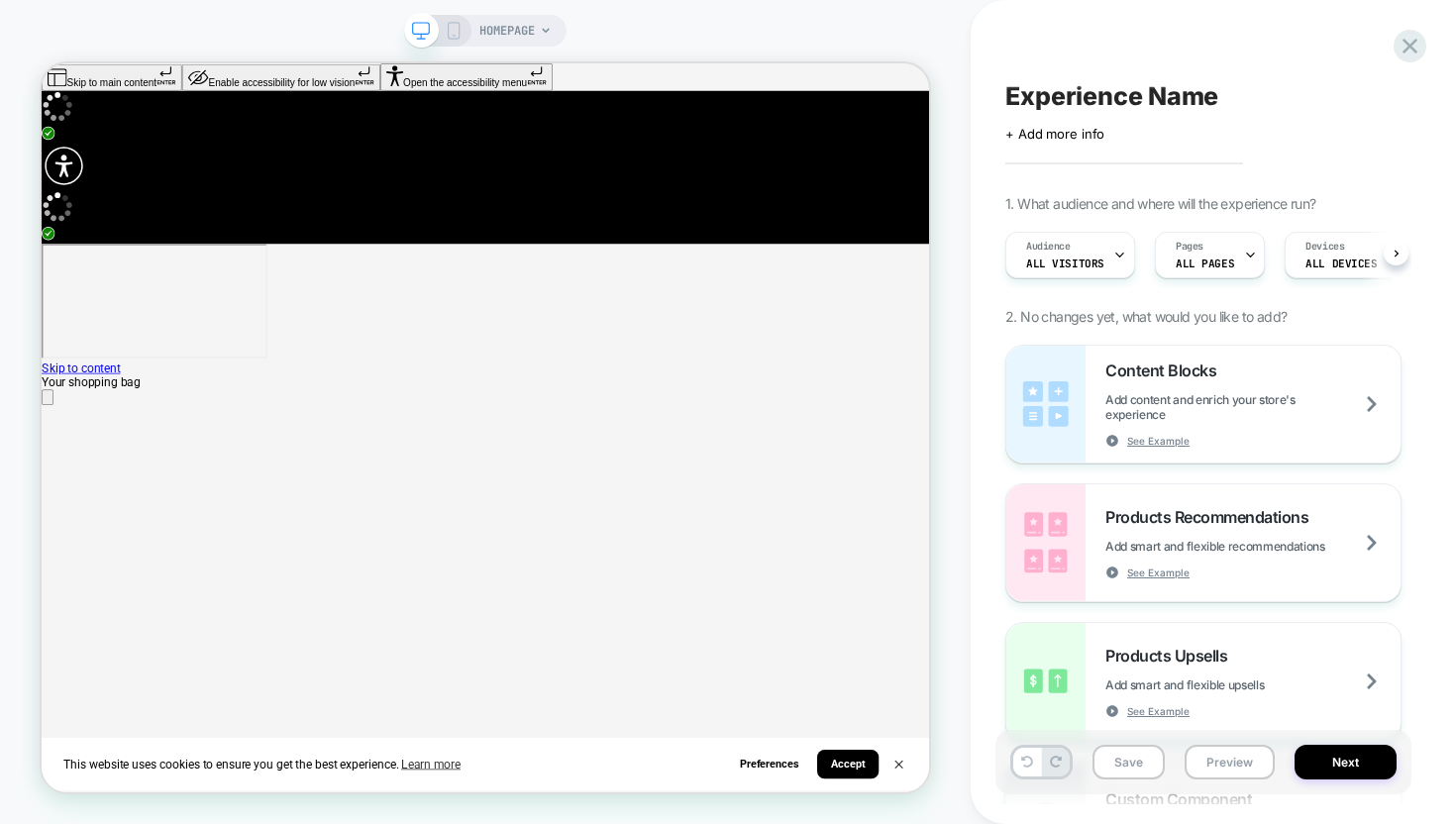 scroll, scrollTop: 0, scrollLeft: 0, axis: both 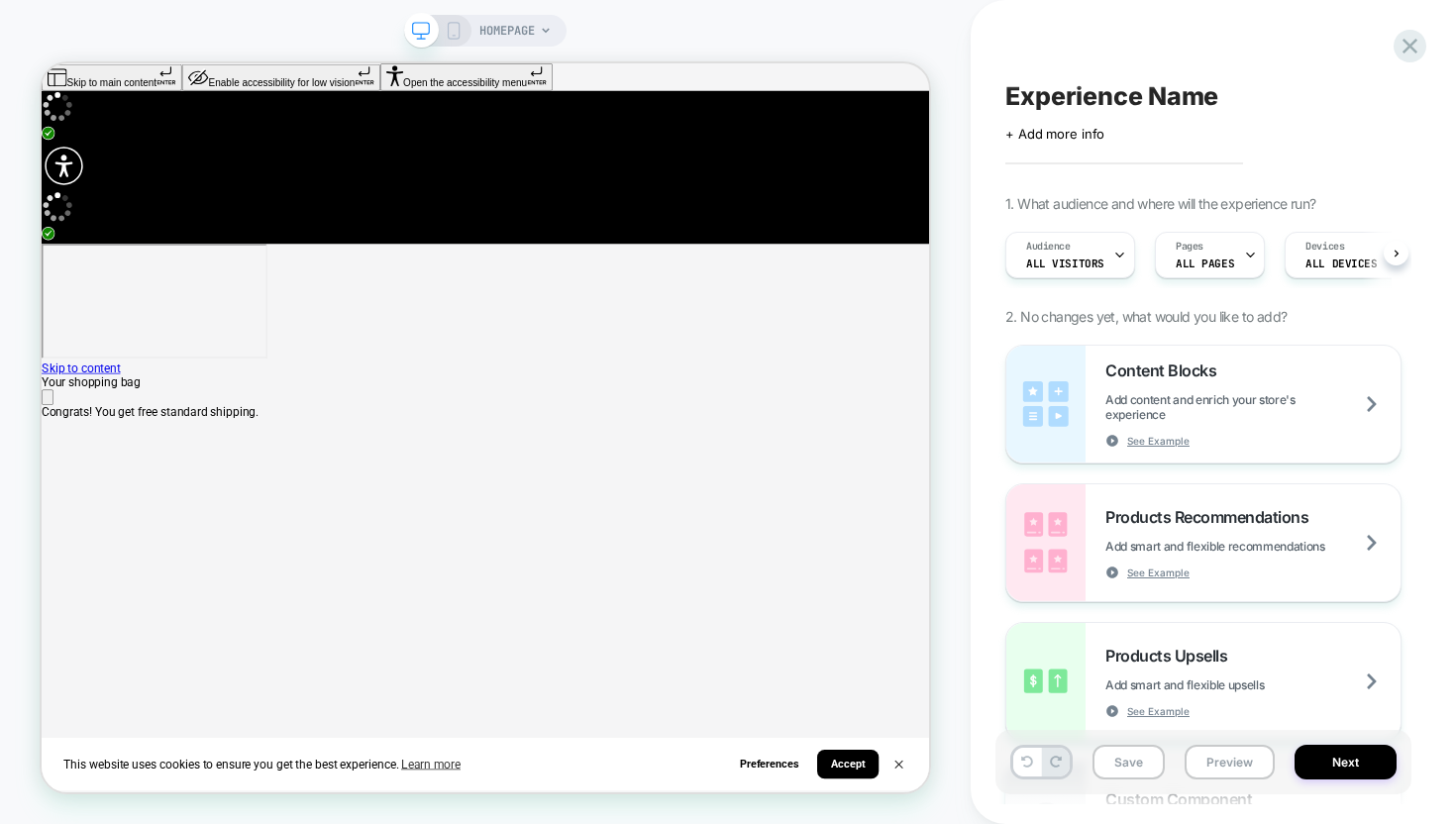 click on "HOMEPAGE" at bounding box center (507, 31) 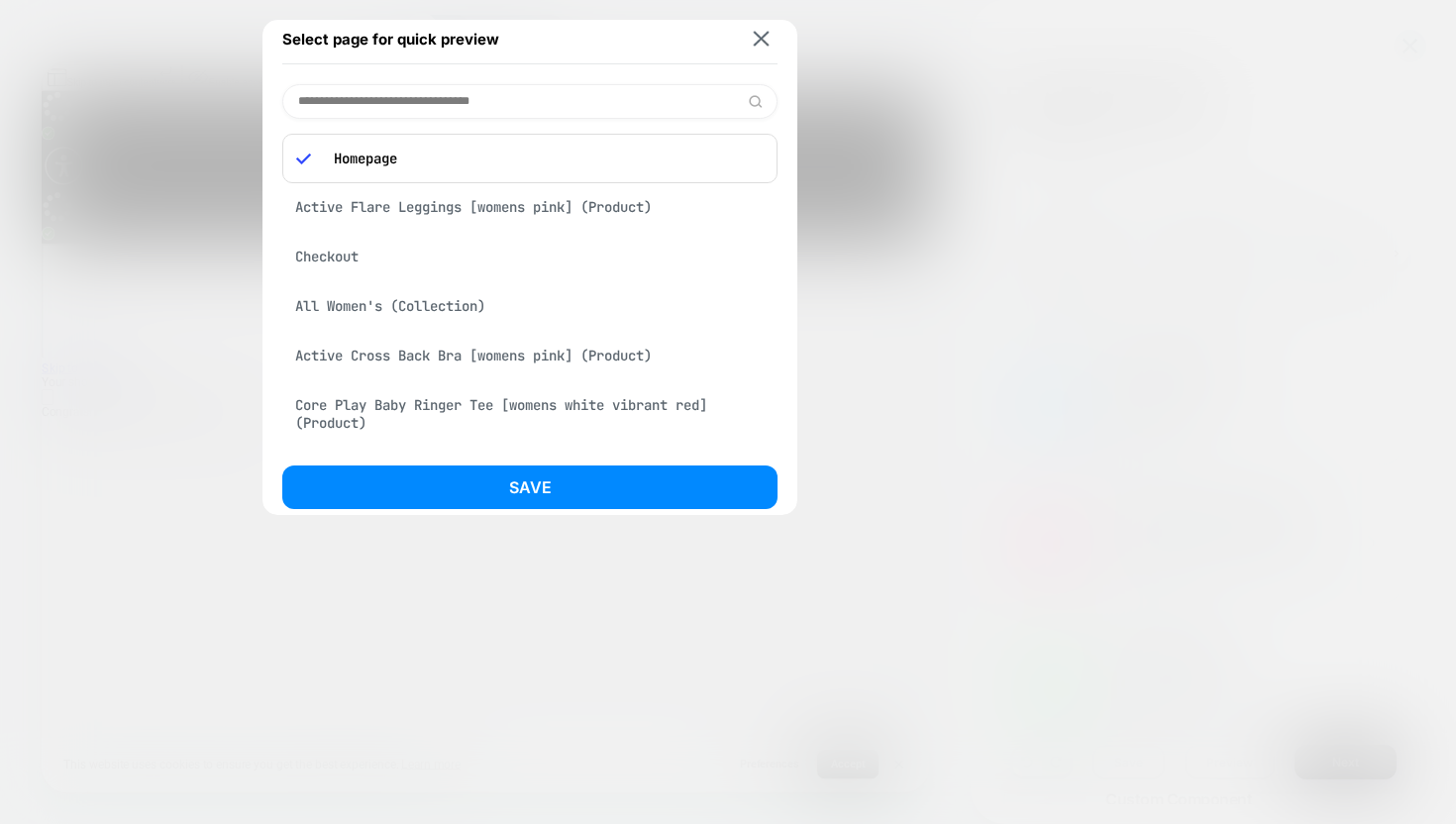 scroll, scrollTop: 0, scrollLeft: 1184, axis: horizontal 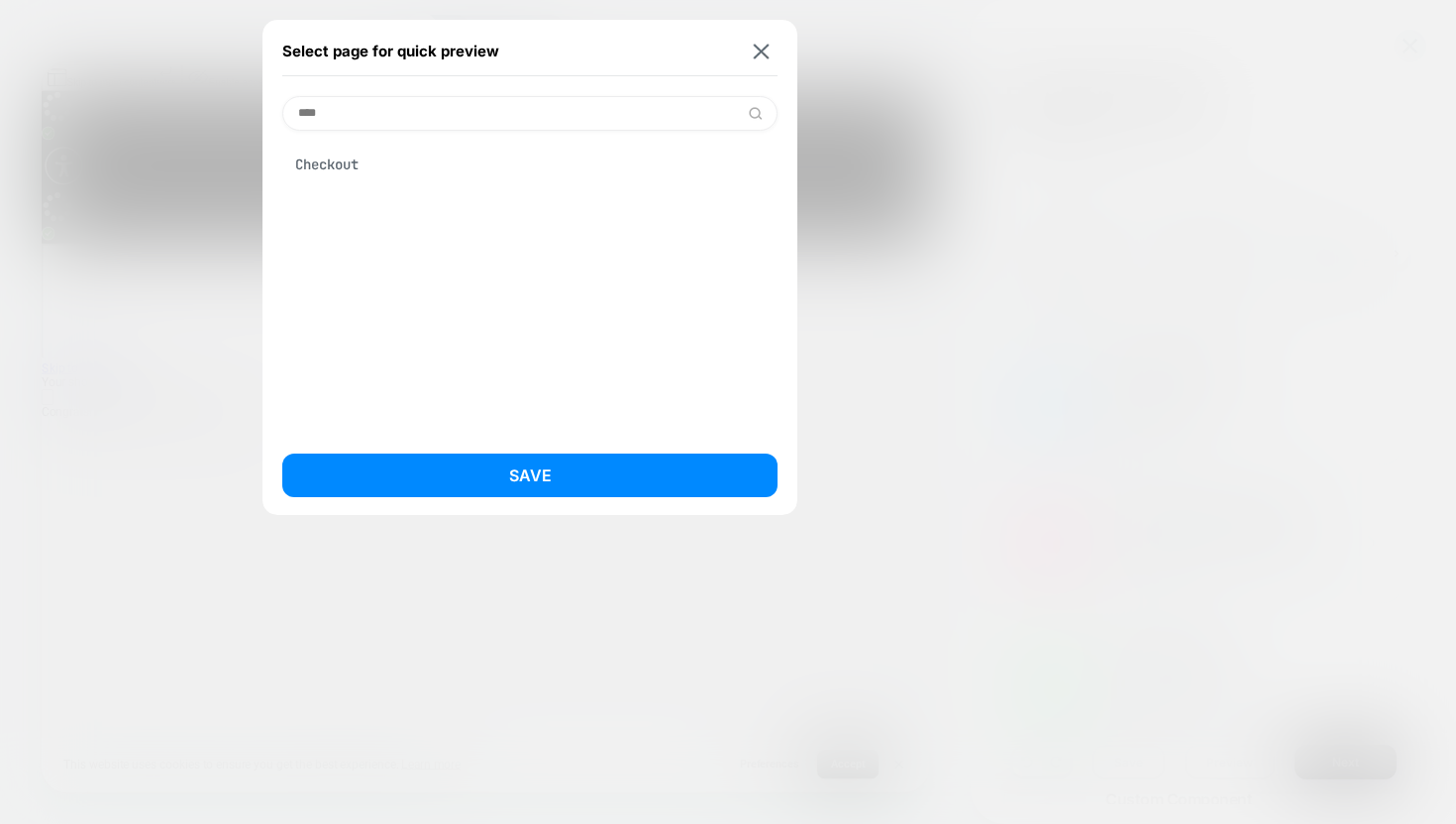 type on "****" 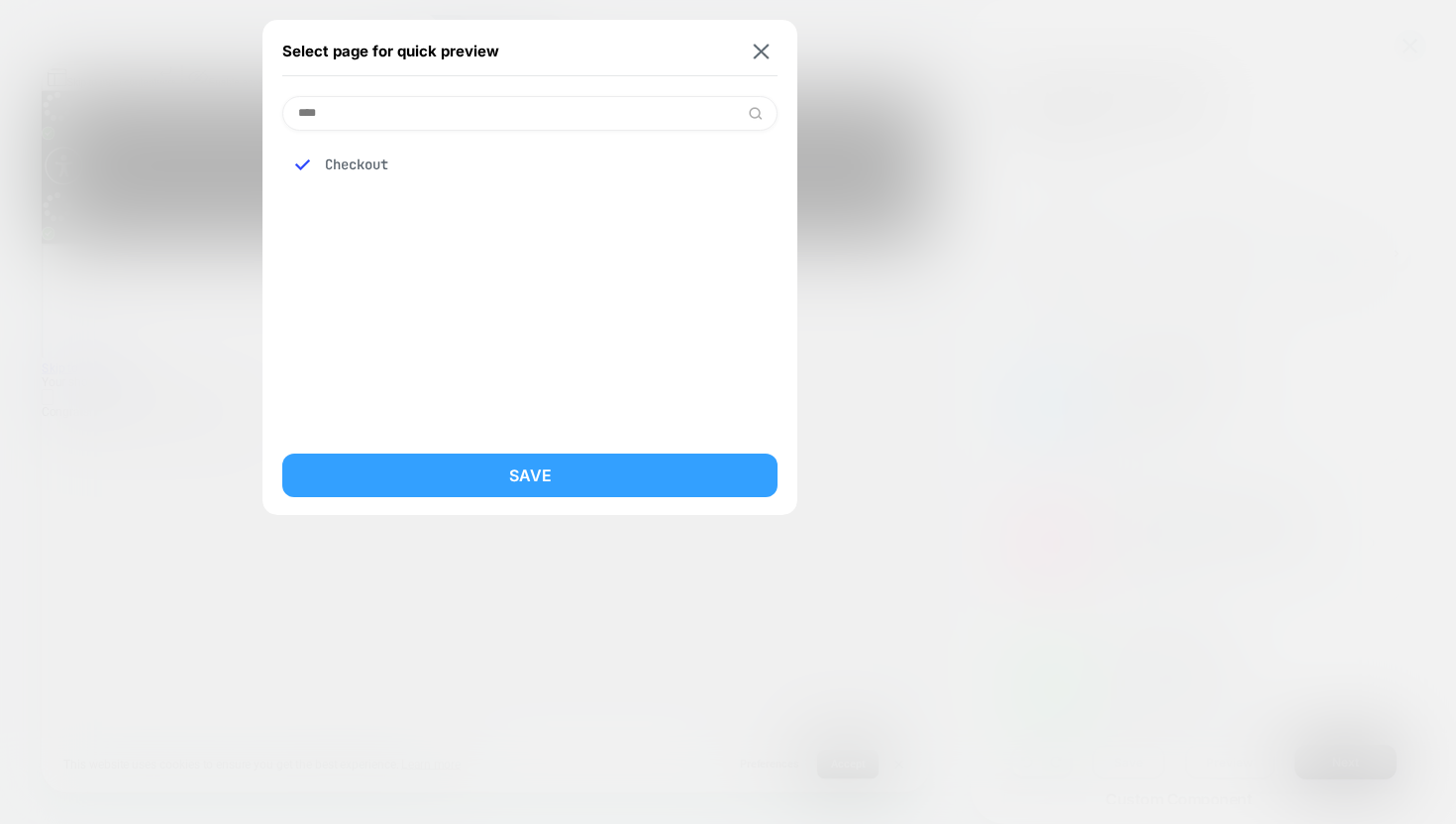 click on "Save" at bounding box center (530, 475) 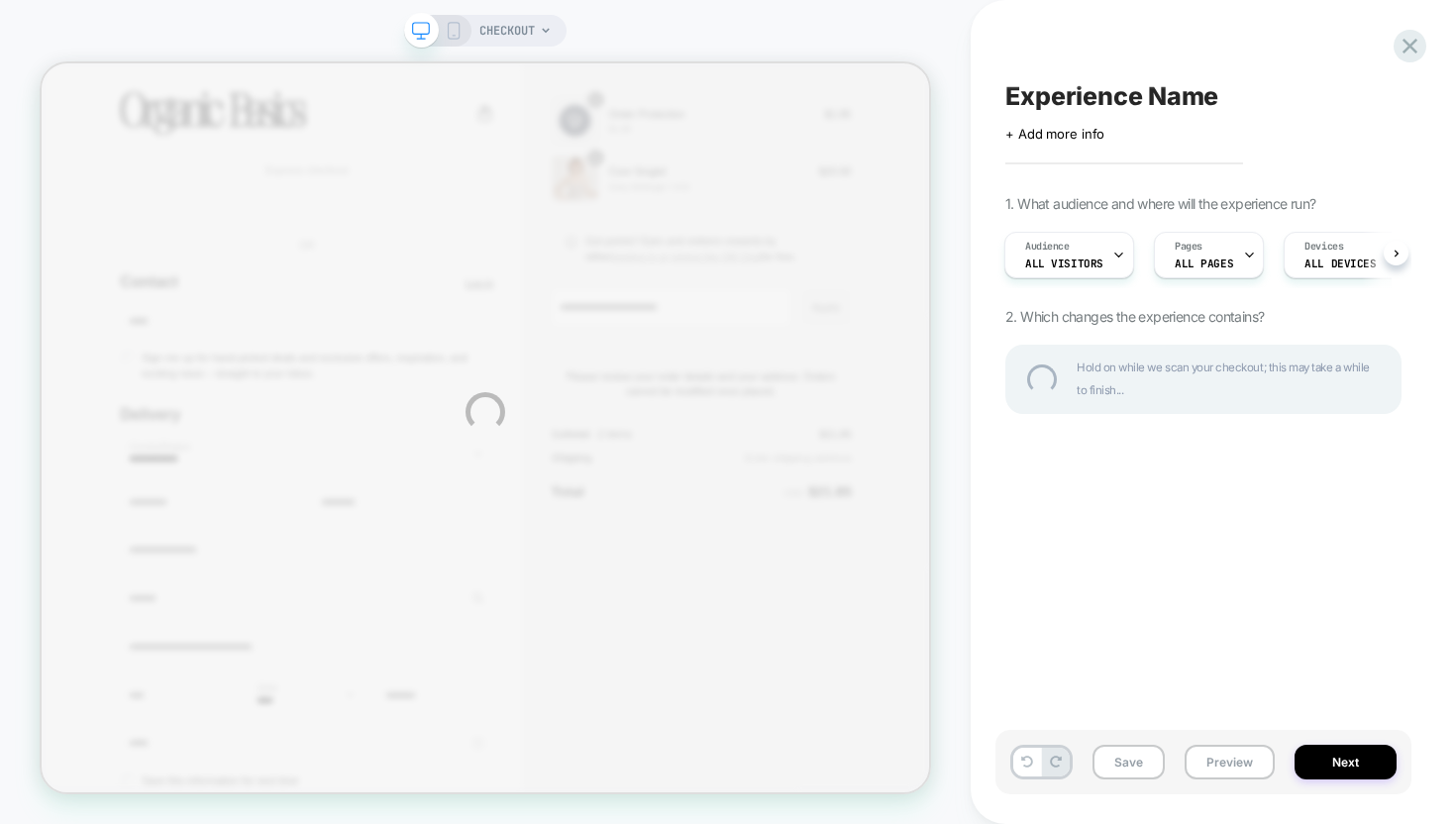 scroll, scrollTop: 0, scrollLeft: 0, axis: both 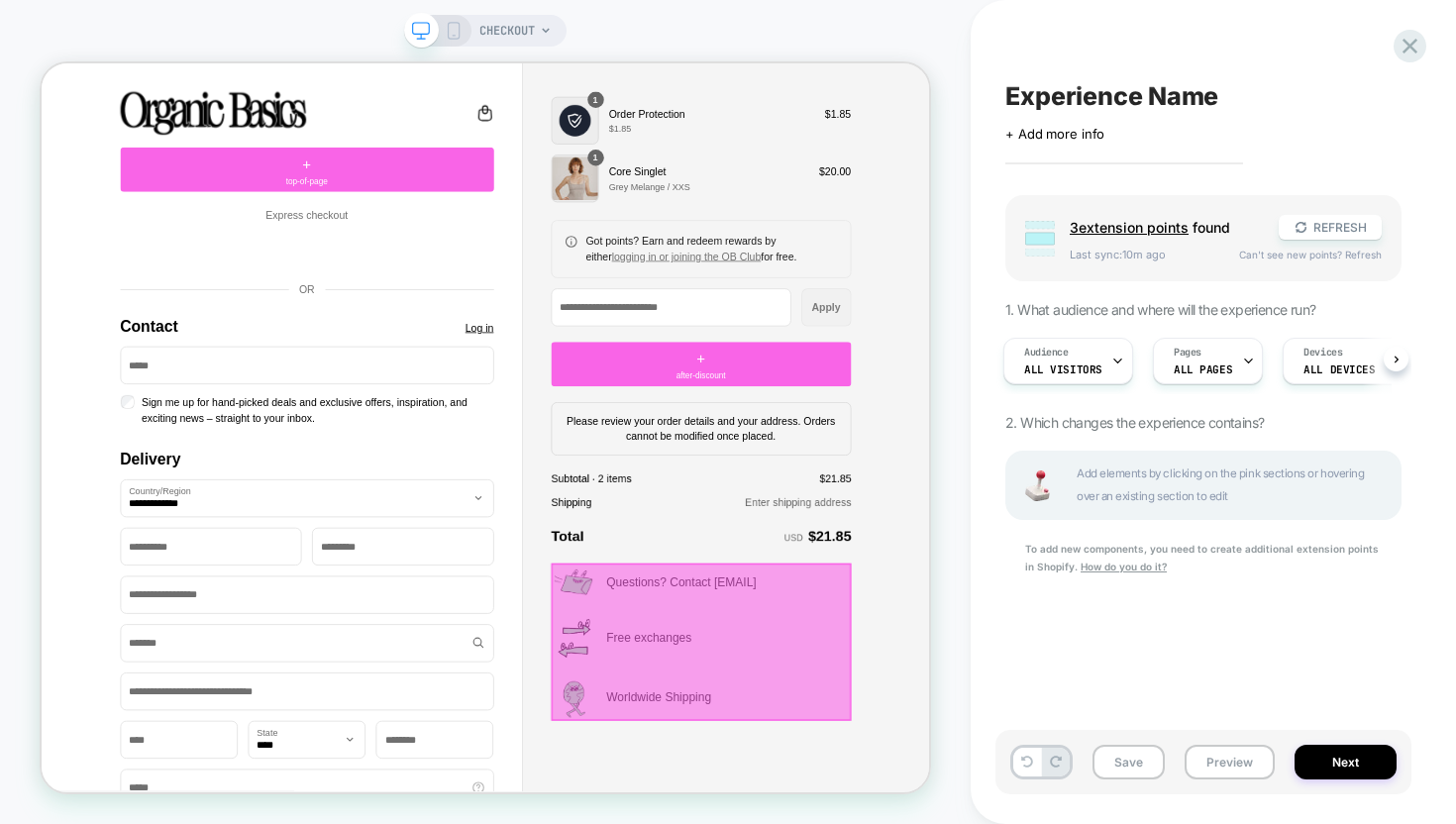 click at bounding box center [921, 835] 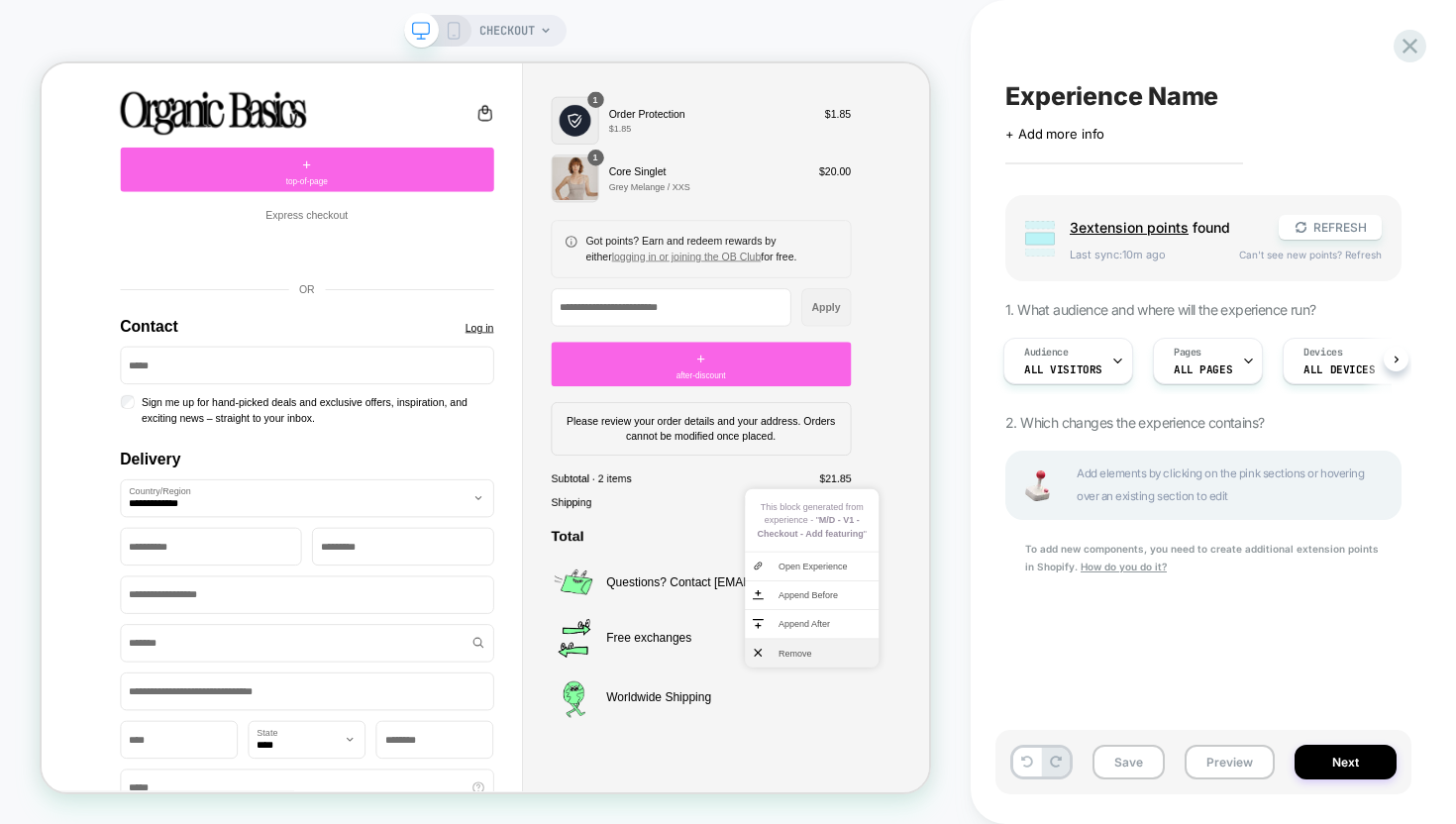 click on "Remove" at bounding box center [1086, 850] 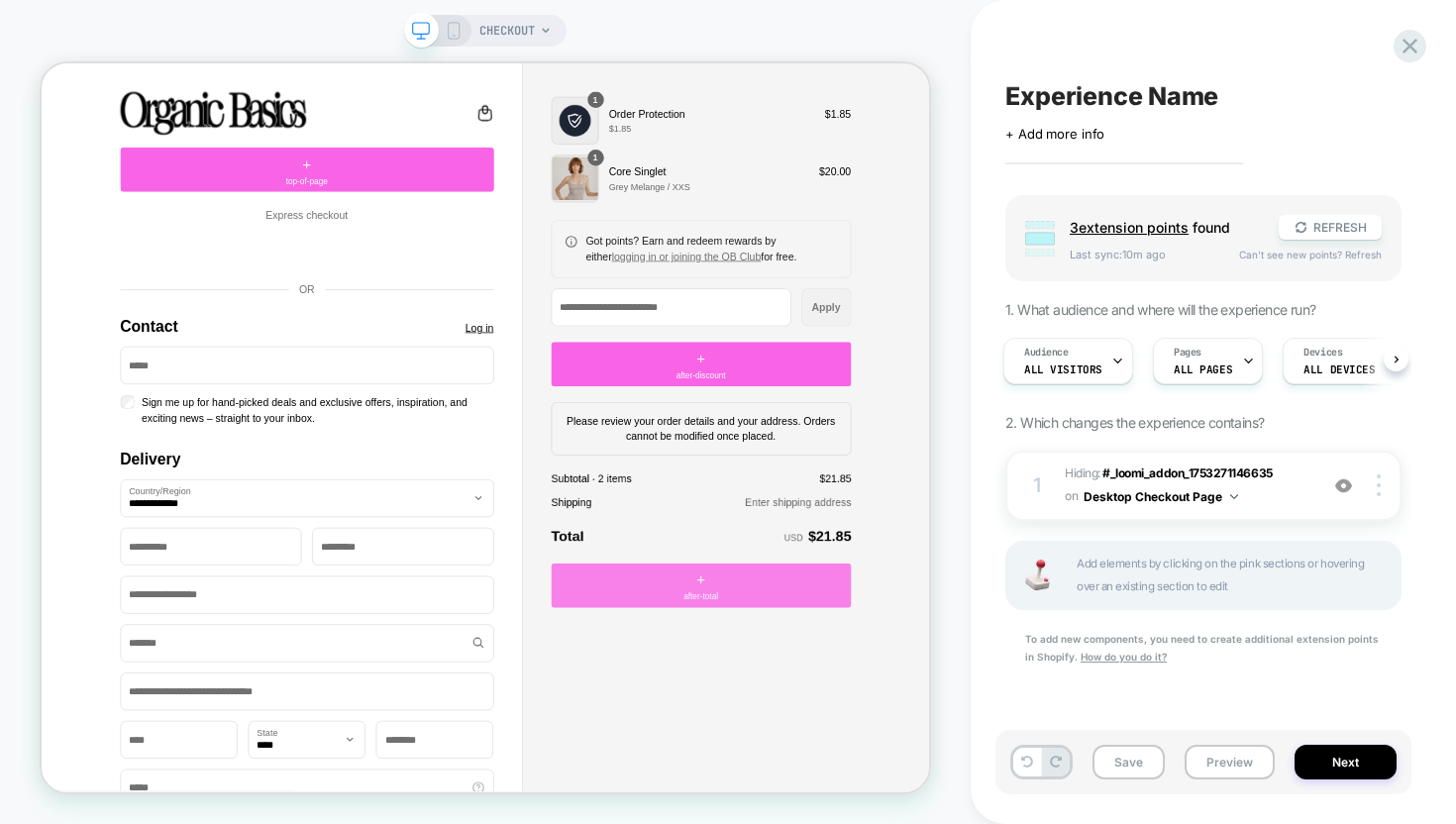 click on "+ after-total" at bounding box center [921, 760] 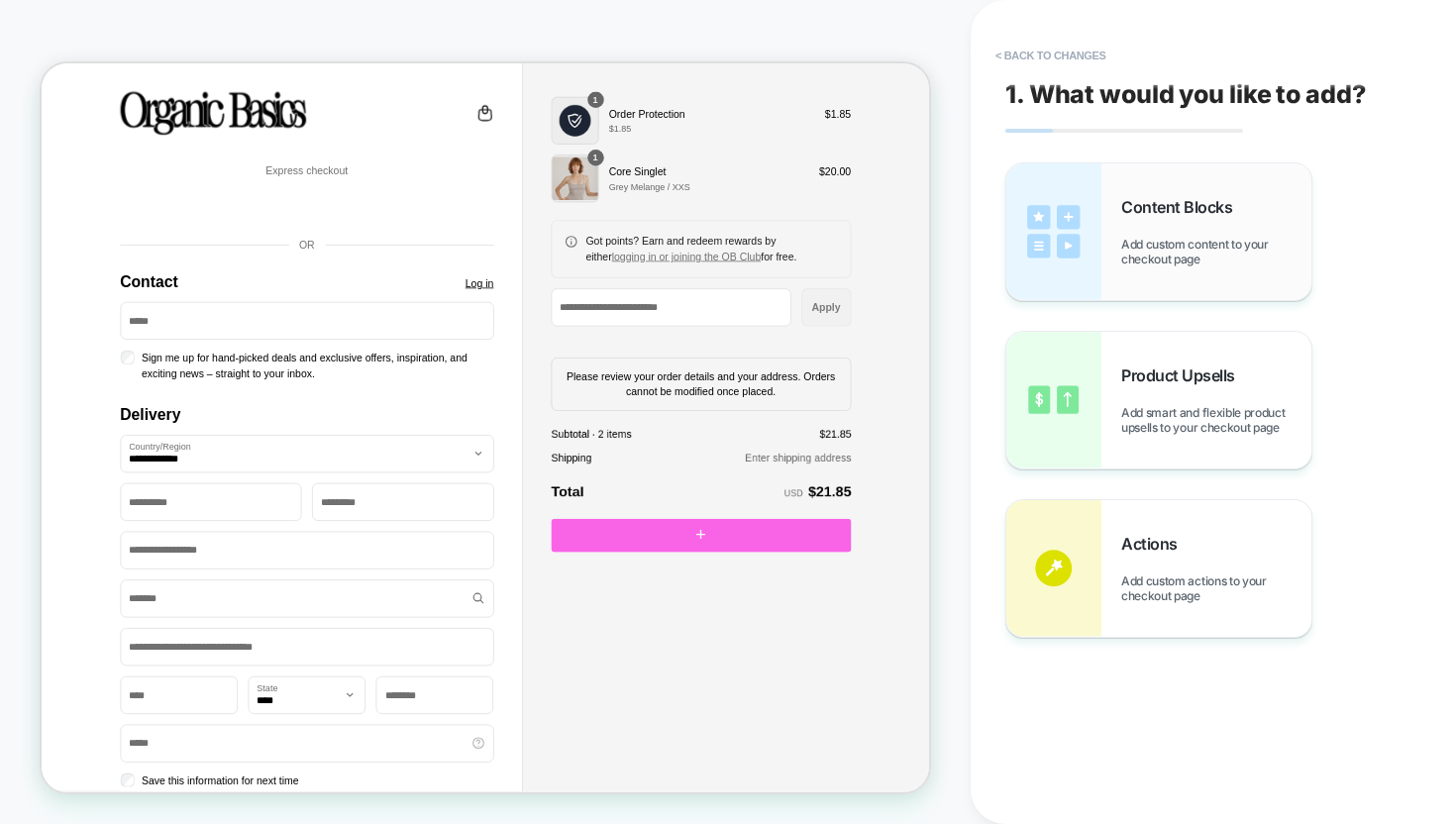 click on "Content Blocks Add custom content to your checkout page" at bounding box center (1159, 232) 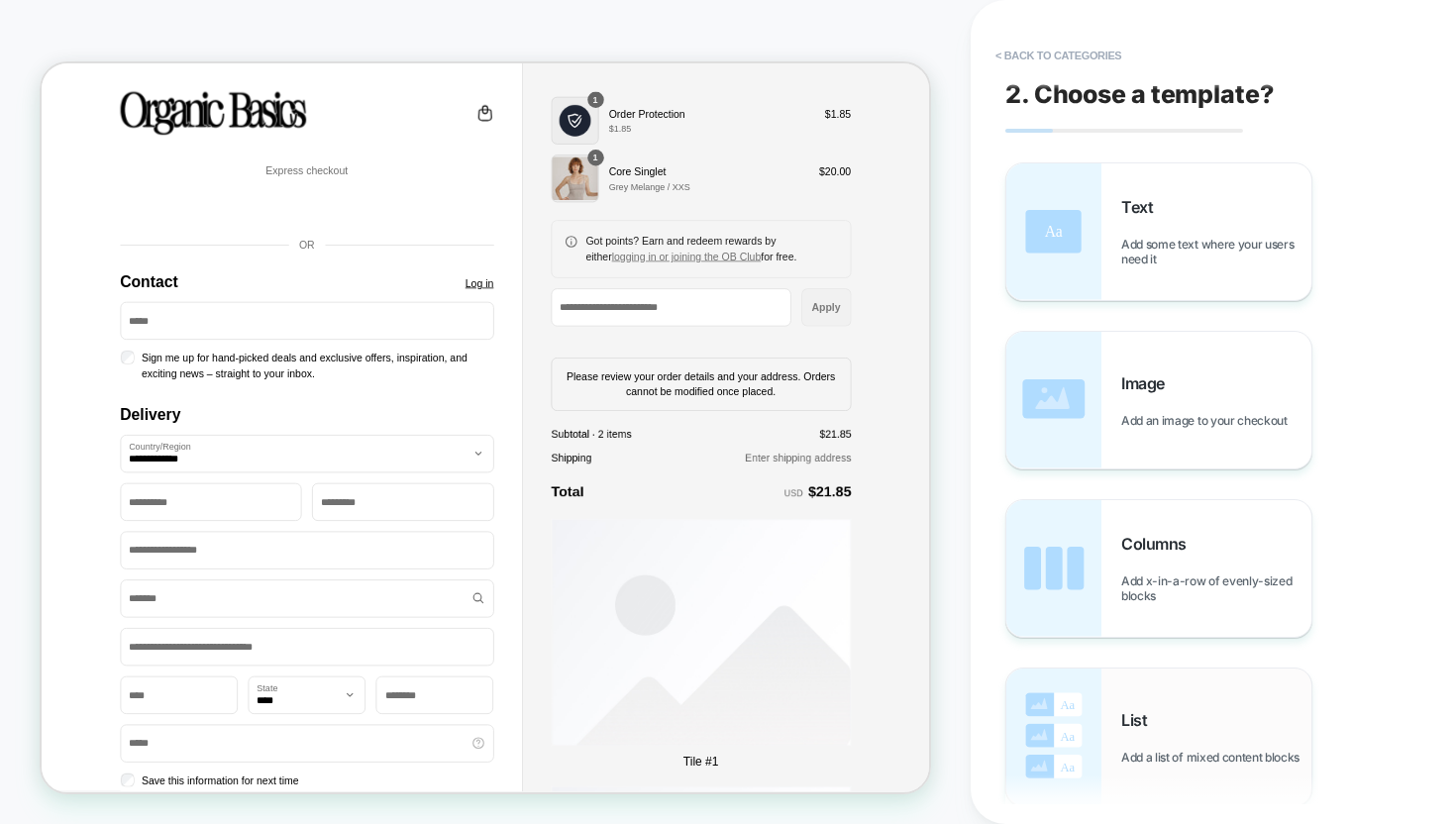 click on "List Add a list of mixed content blocks" at bounding box center (1216, 737) 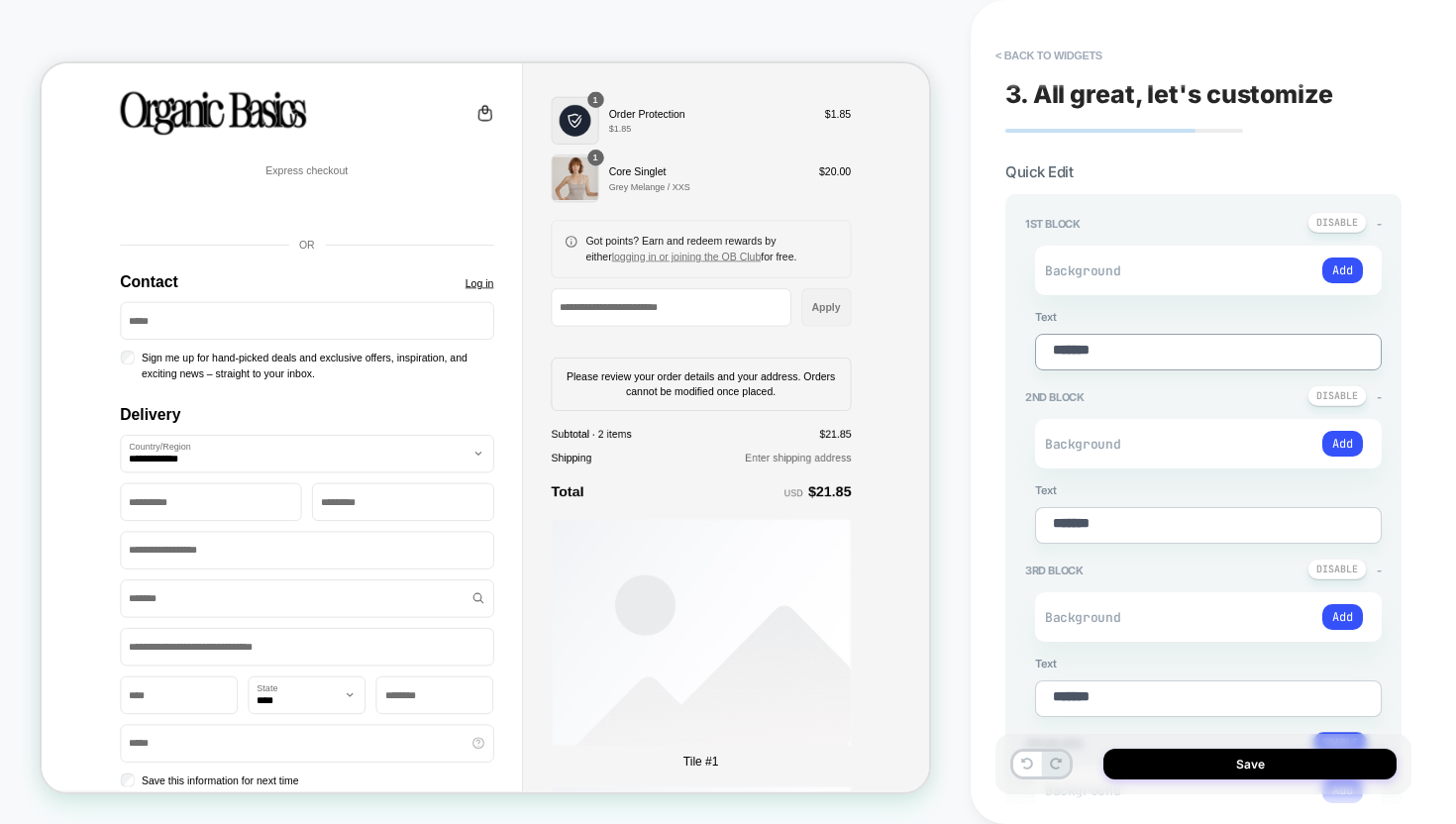 drag, startPoint x: 1176, startPoint y: 352, endPoint x: 963, endPoint y: 352, distance: 213 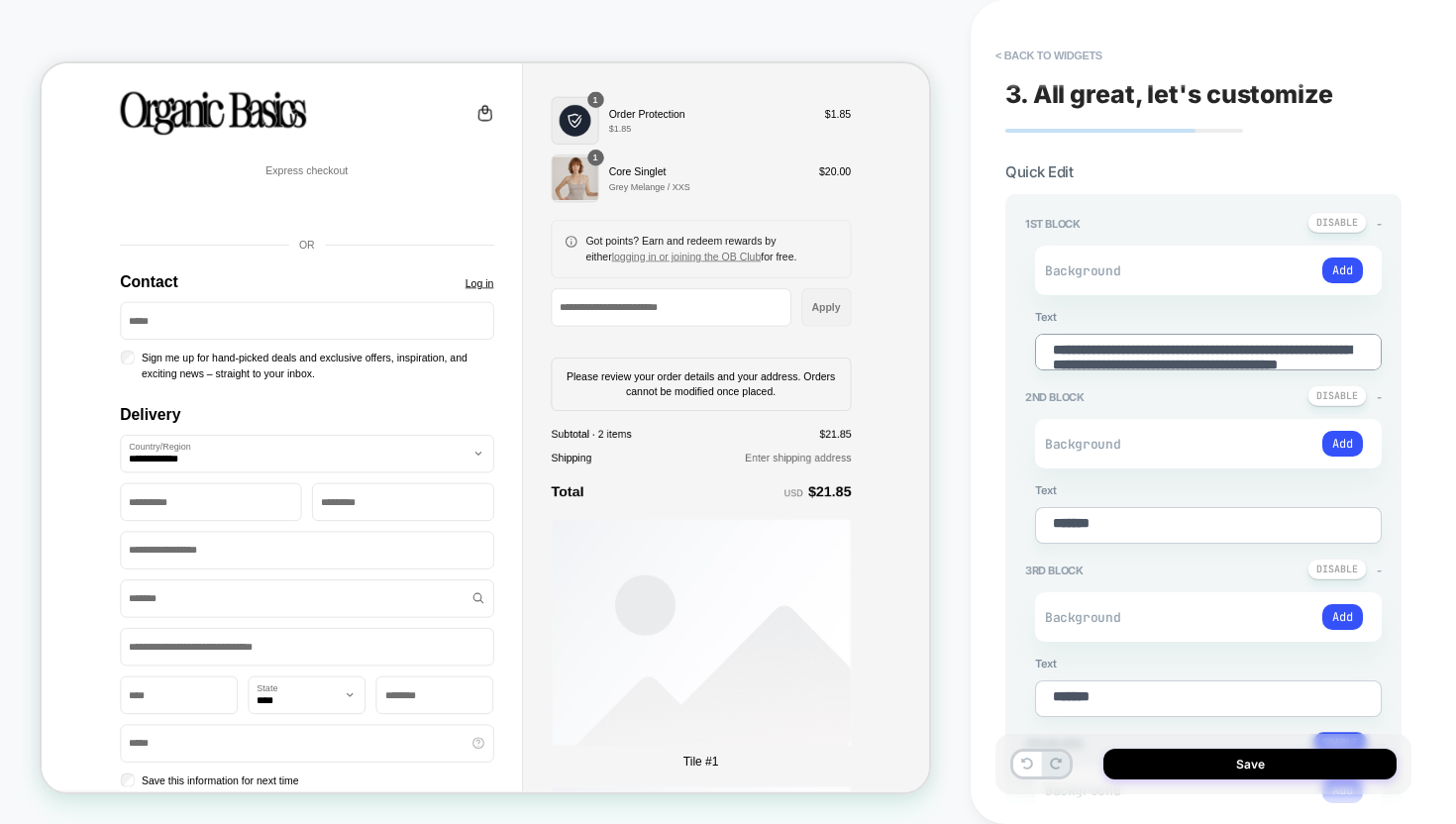 type on "*" 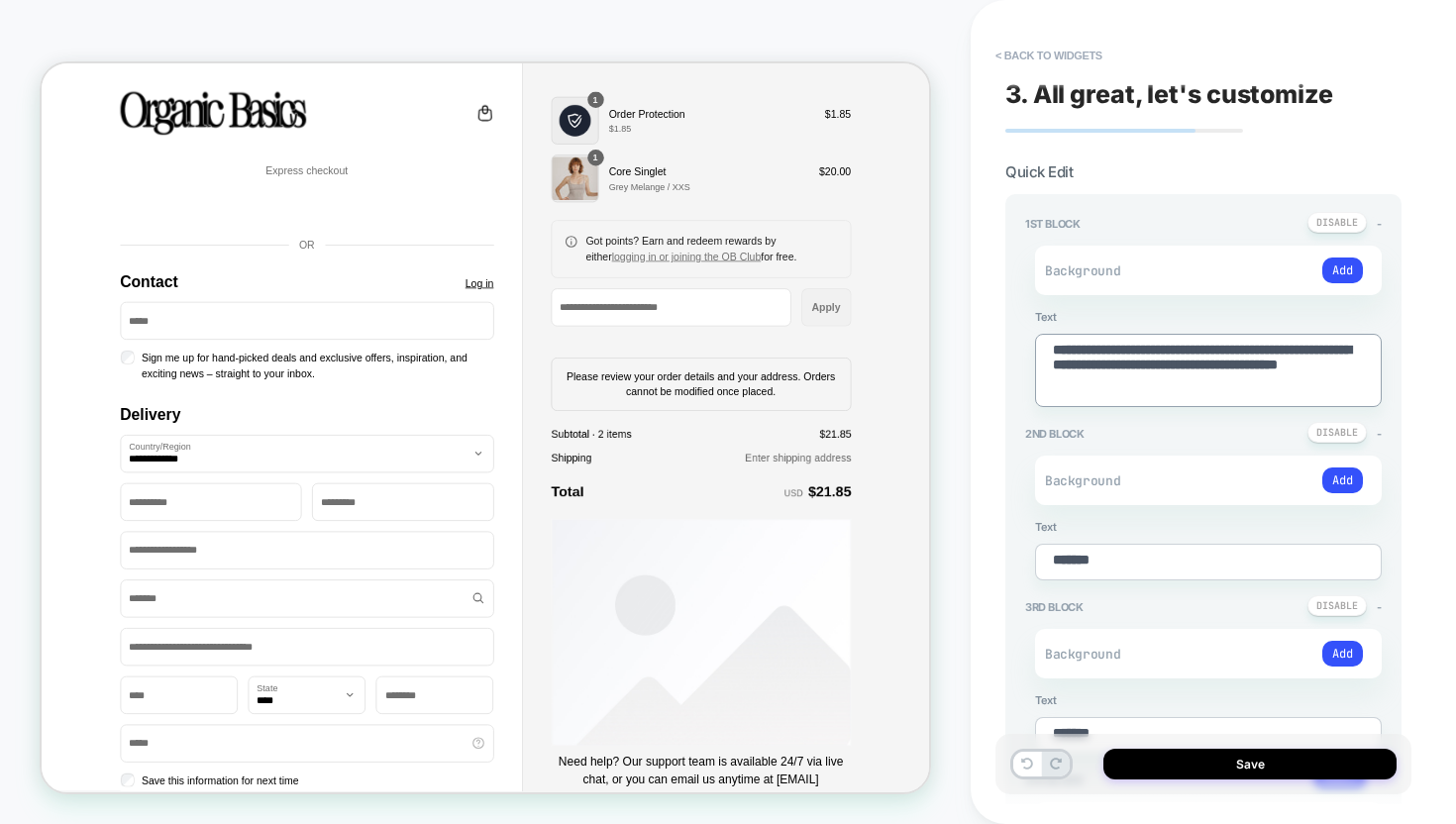 type on "**********" 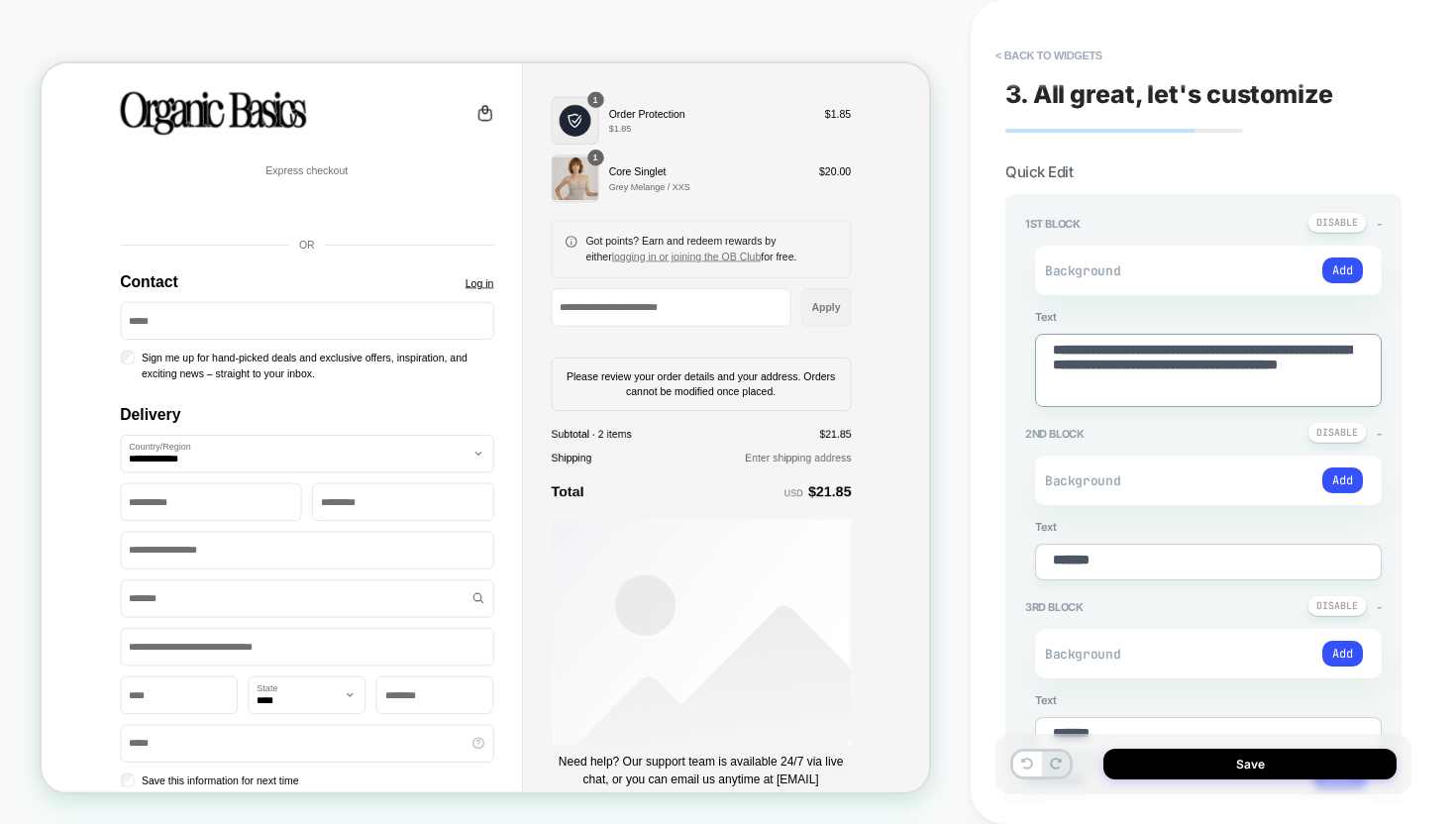 drag, startPoint x: 1338, startPoint y: 382, endPoint x: 1243, endPoint y: 383, distance: 95.00526 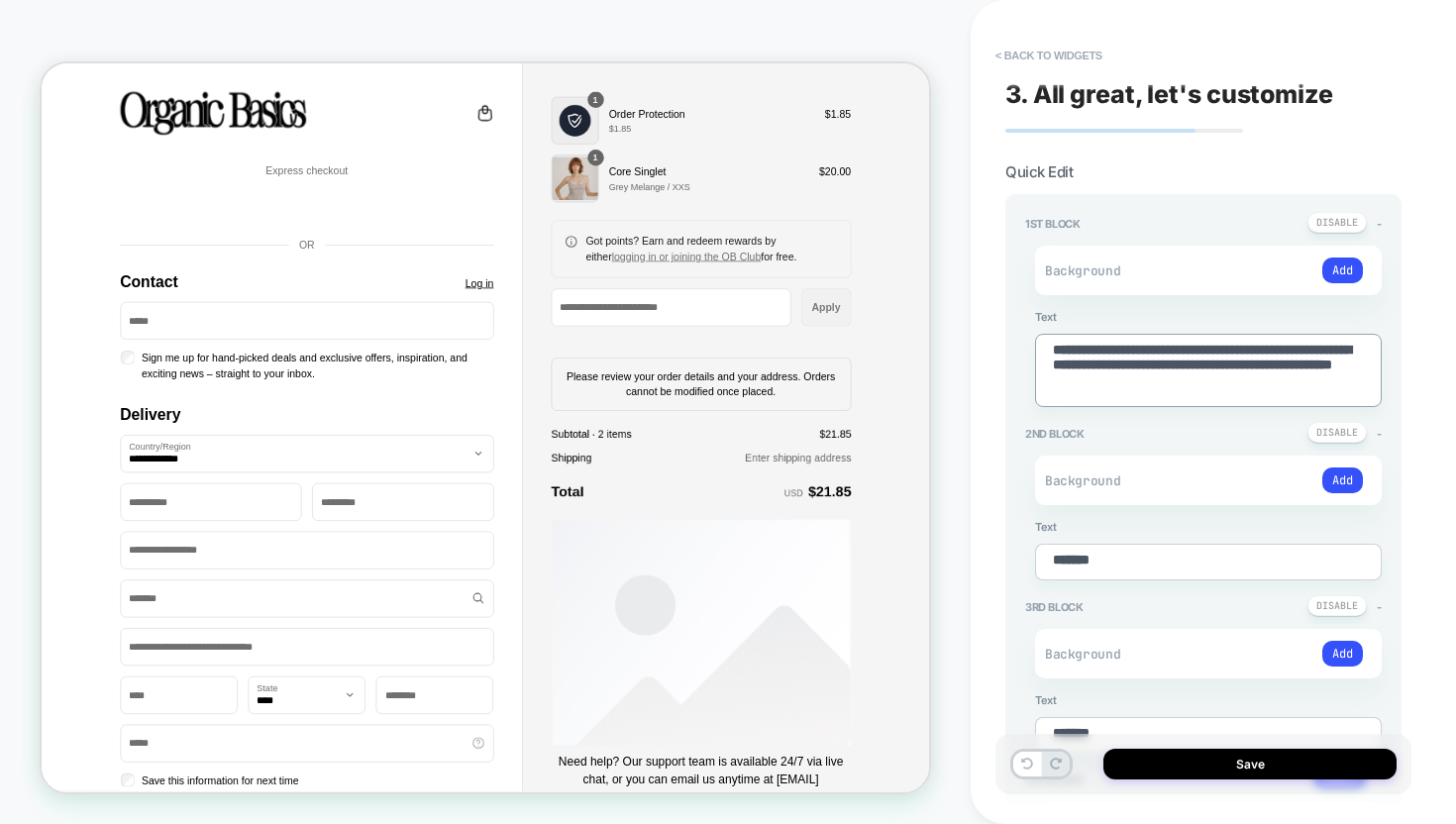 type on "*" 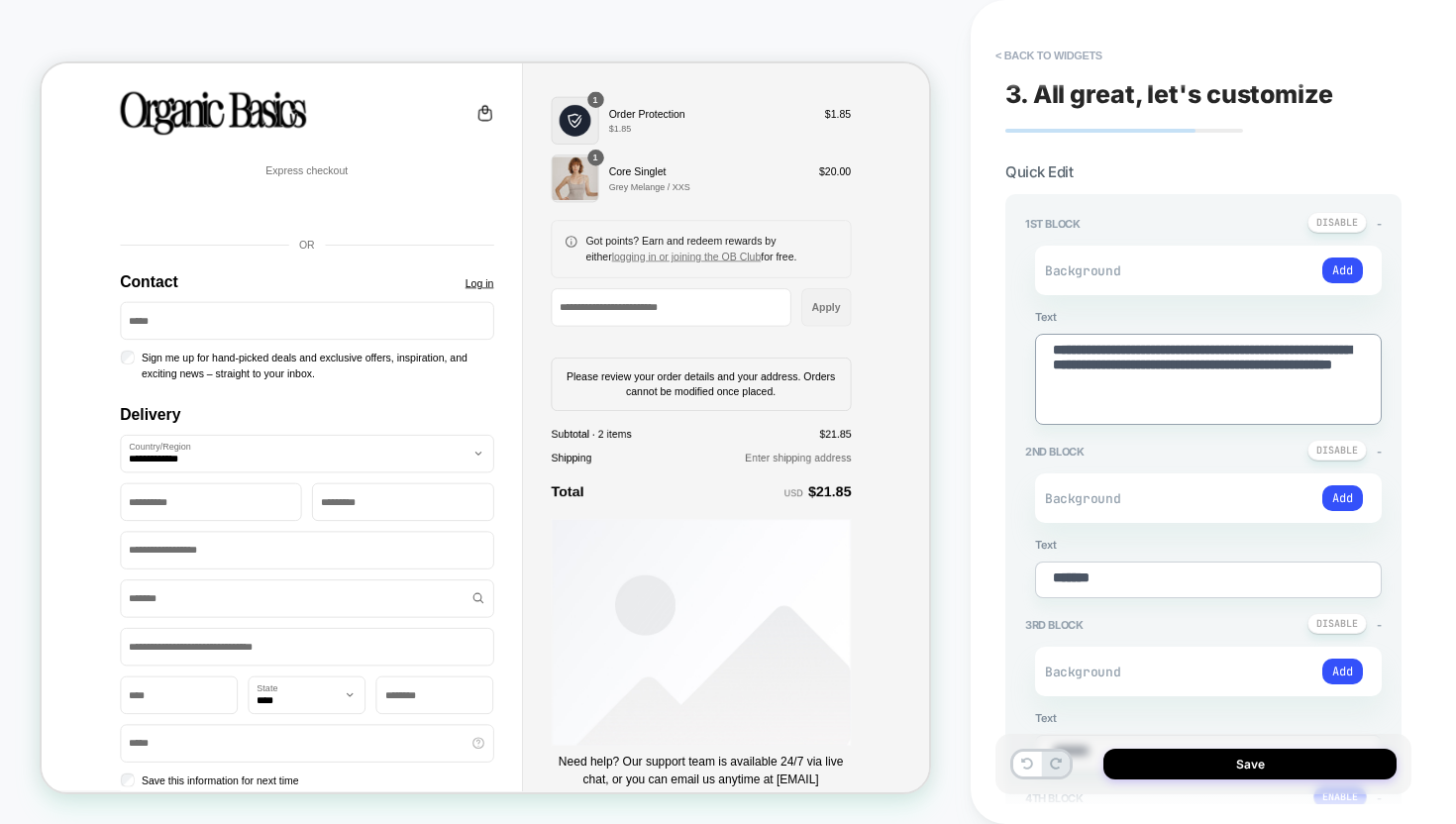 type on "**********" 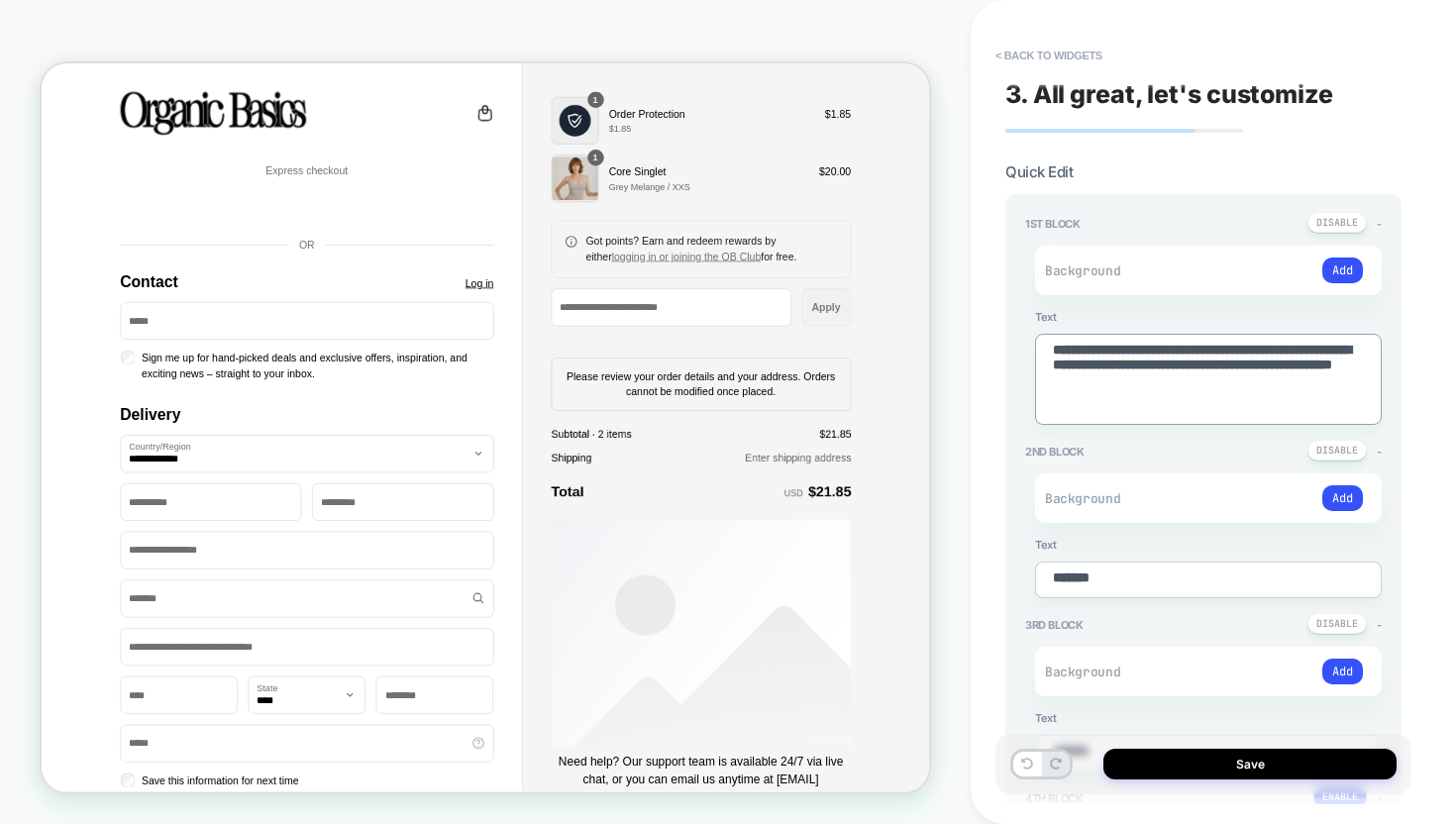 drag, startPoint x: 1240, startPoint y: 387, endPoint x: 1038, endPoint y: 347, distance: 205.92232 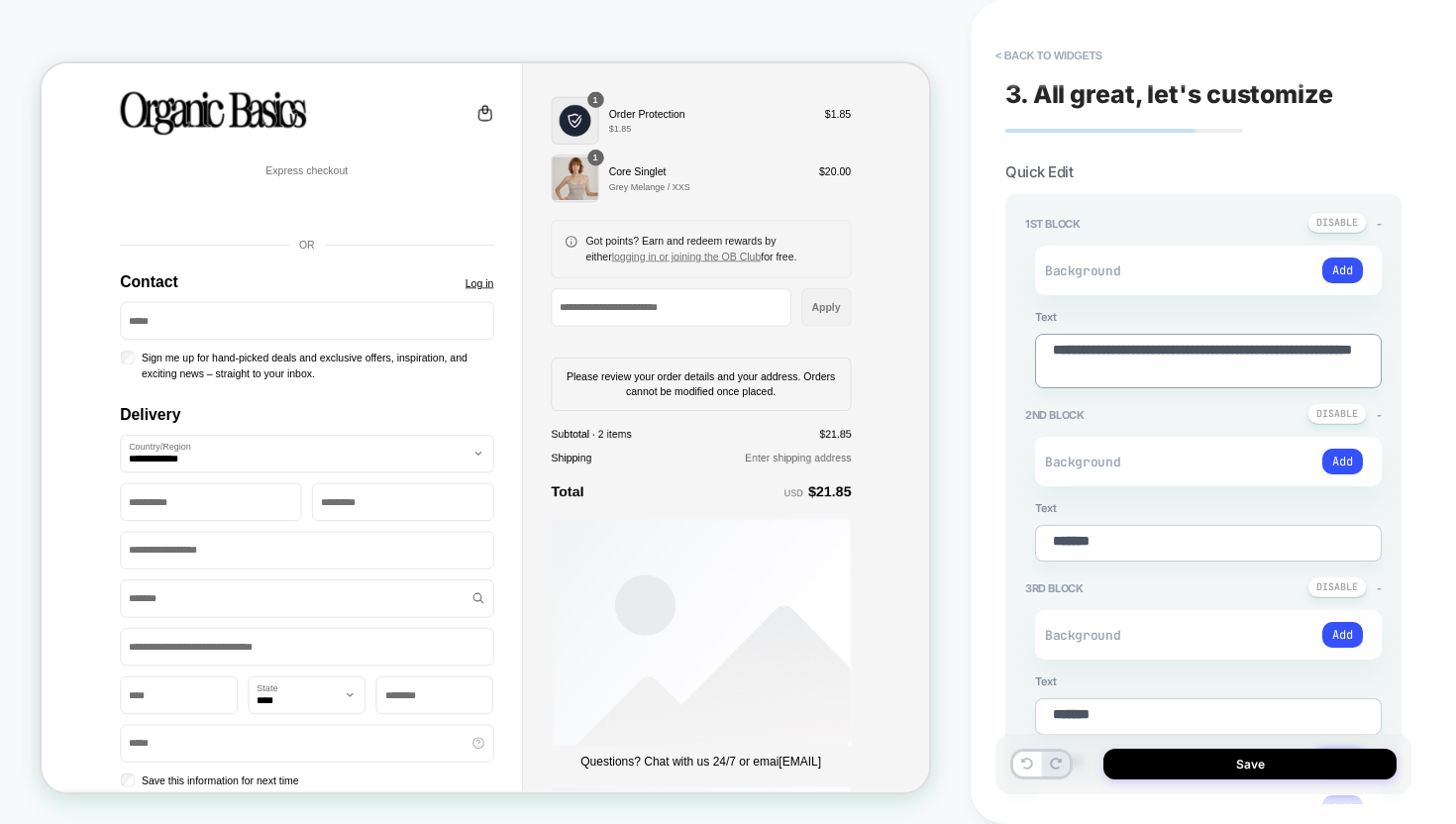 type on "*" 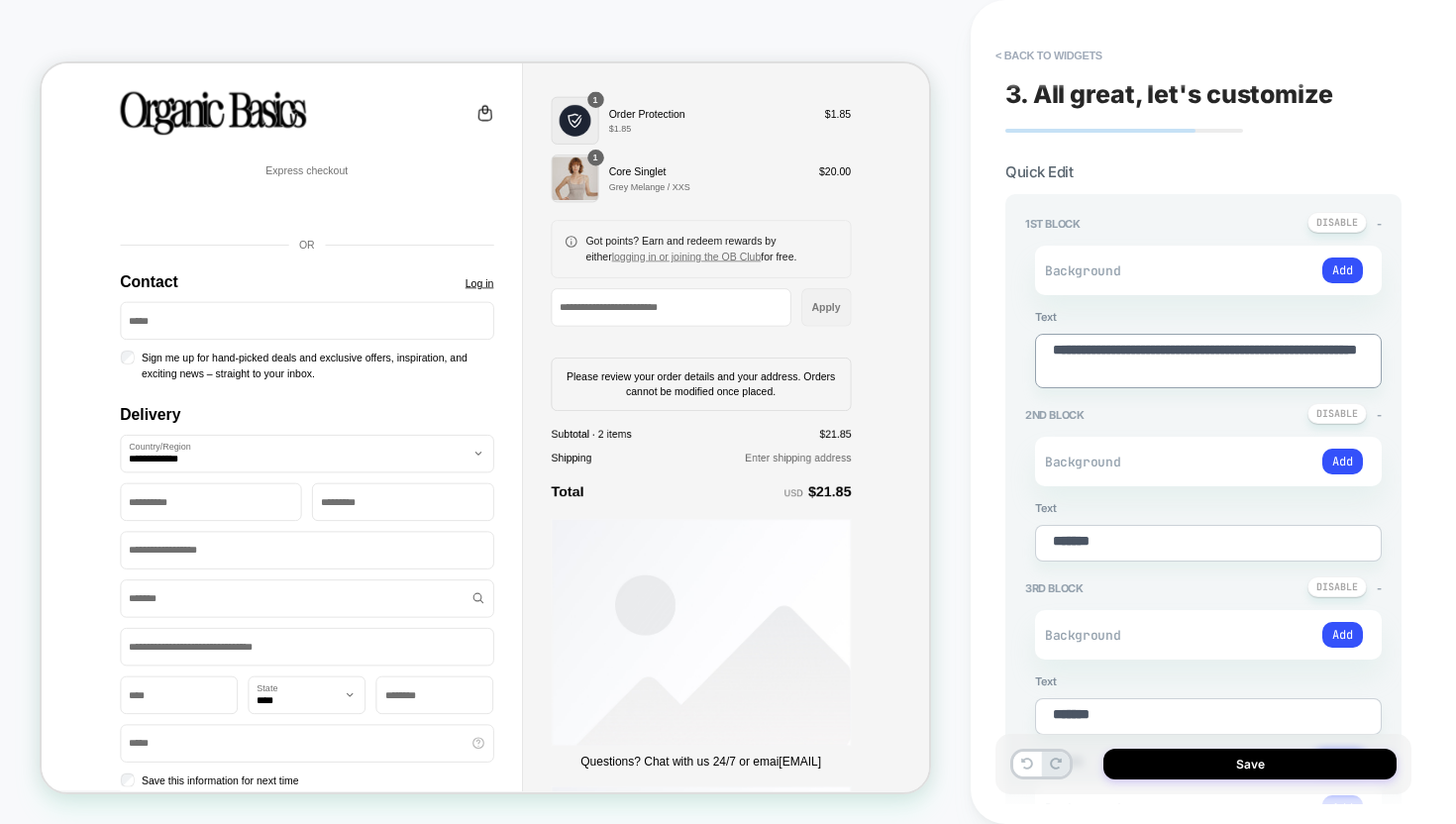 type on "*" 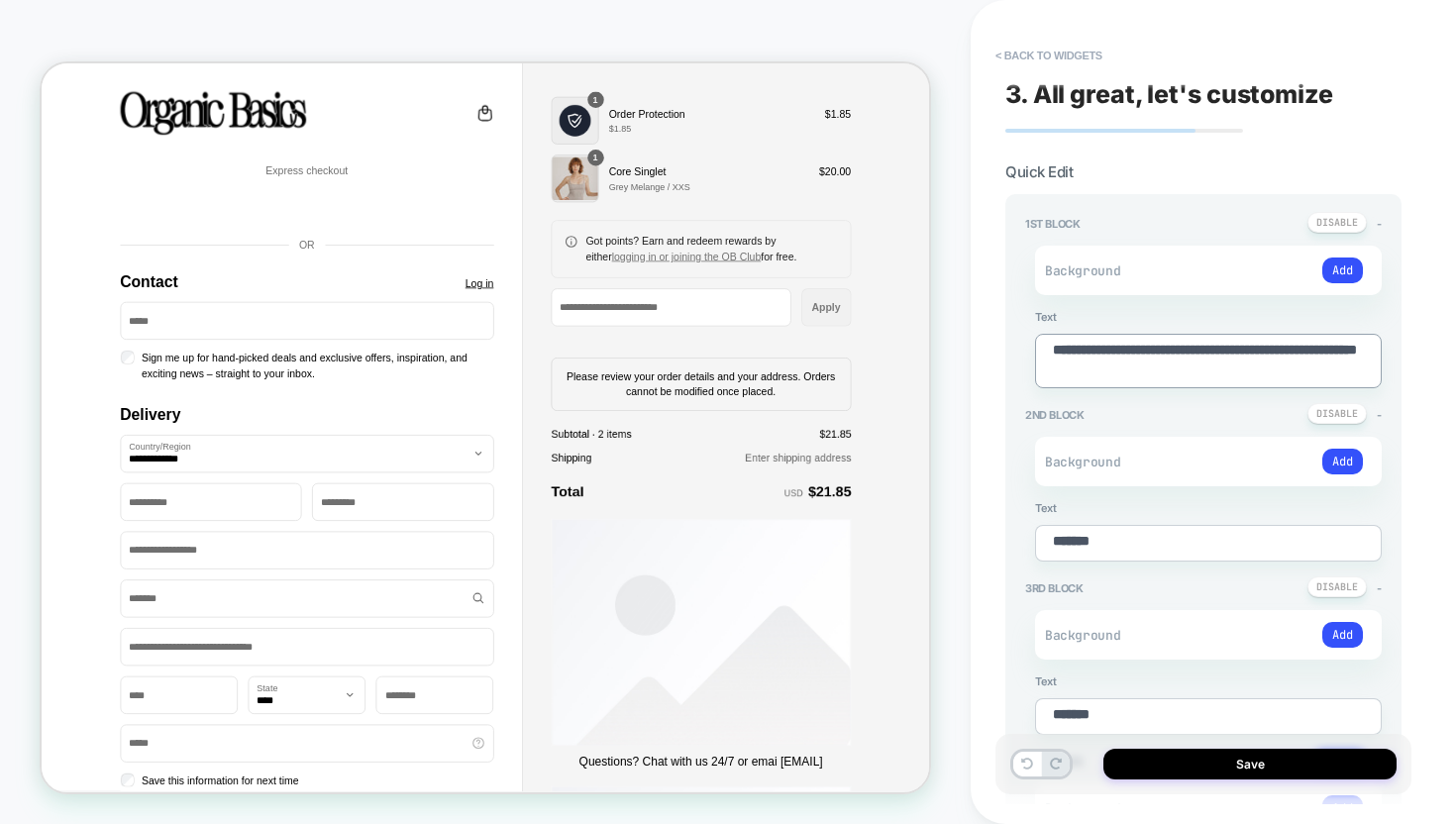 type on "**********" 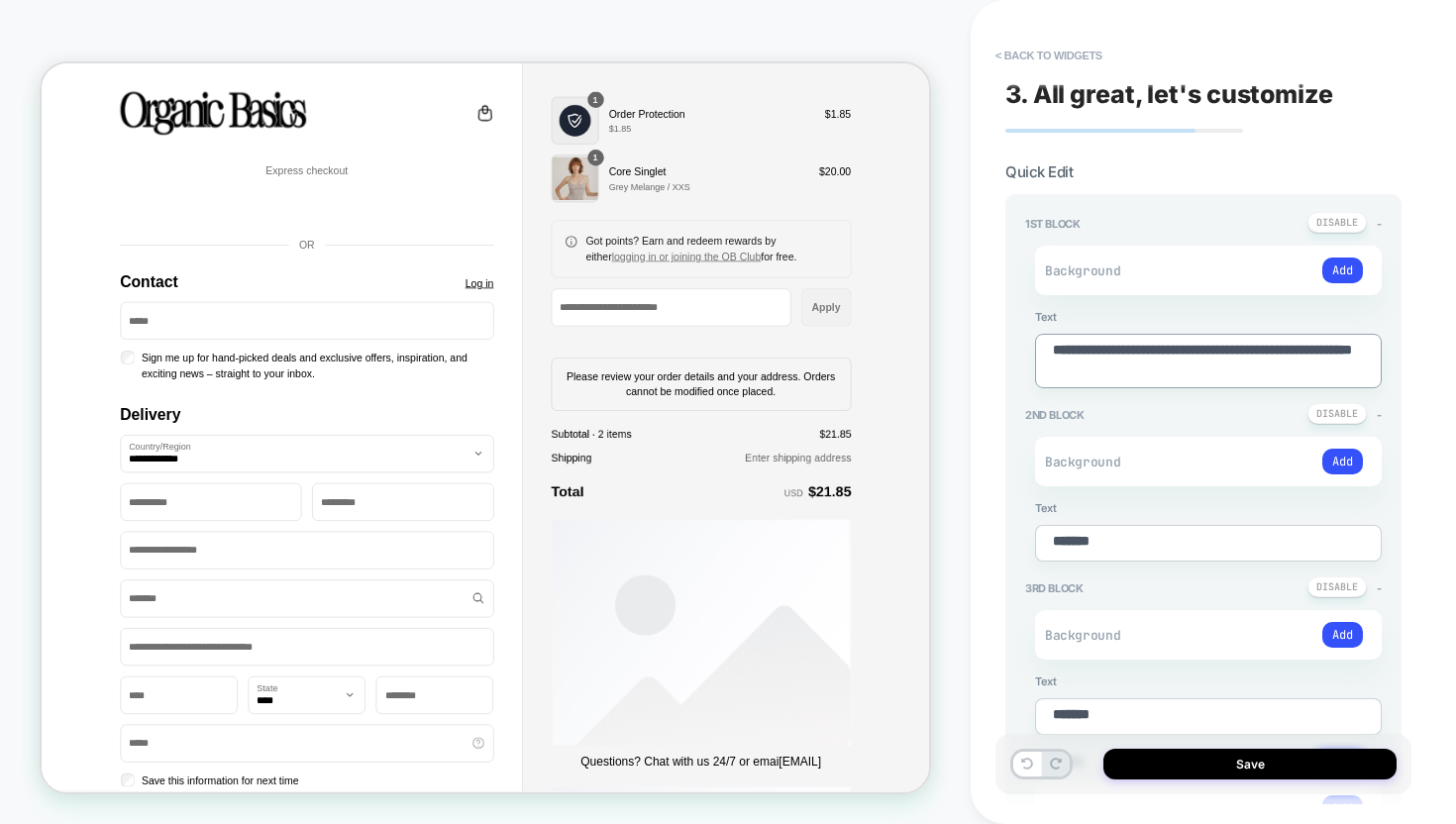 type on "*" 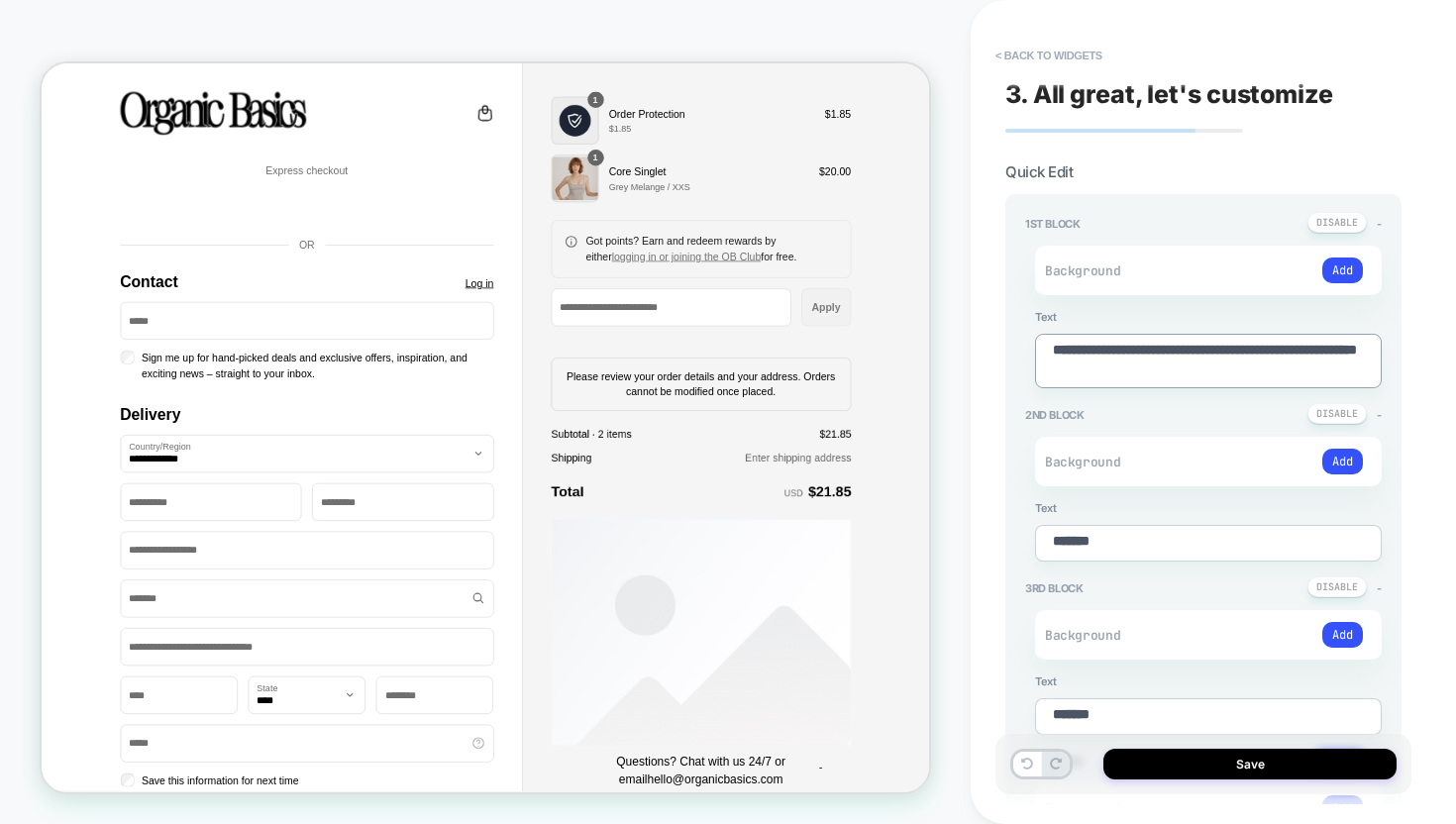 type on "*" 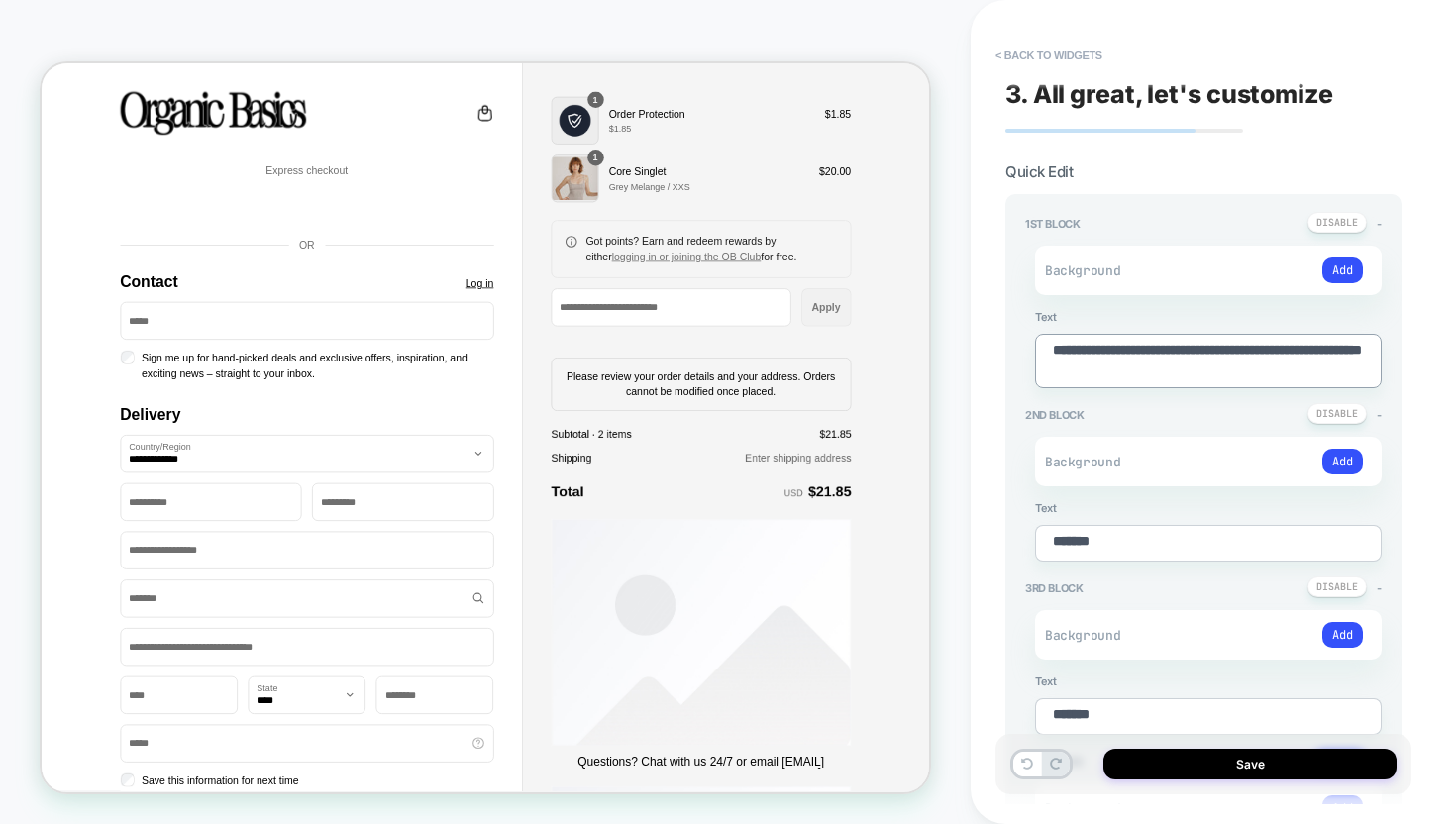 type on "*" 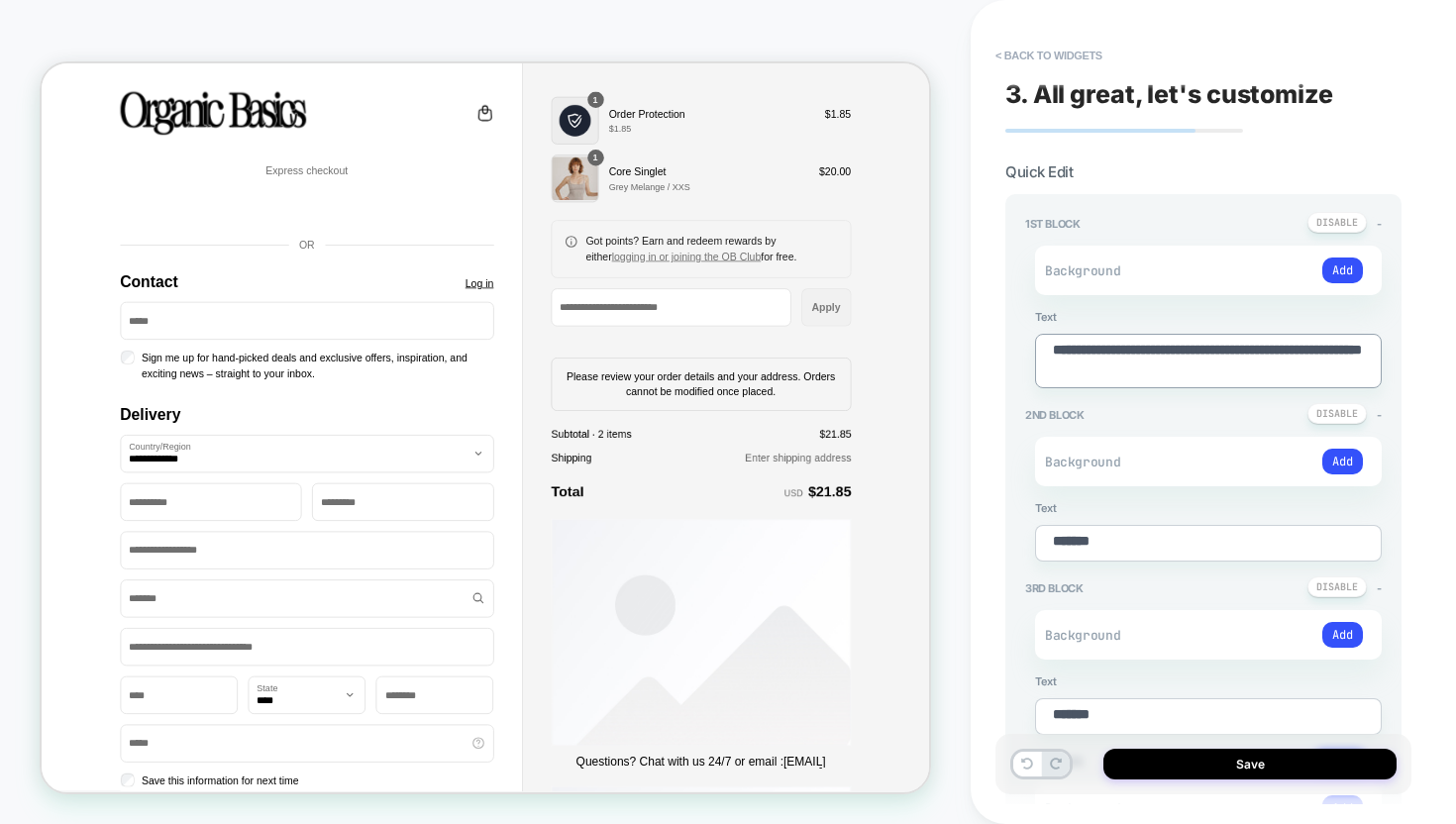 type on "*" 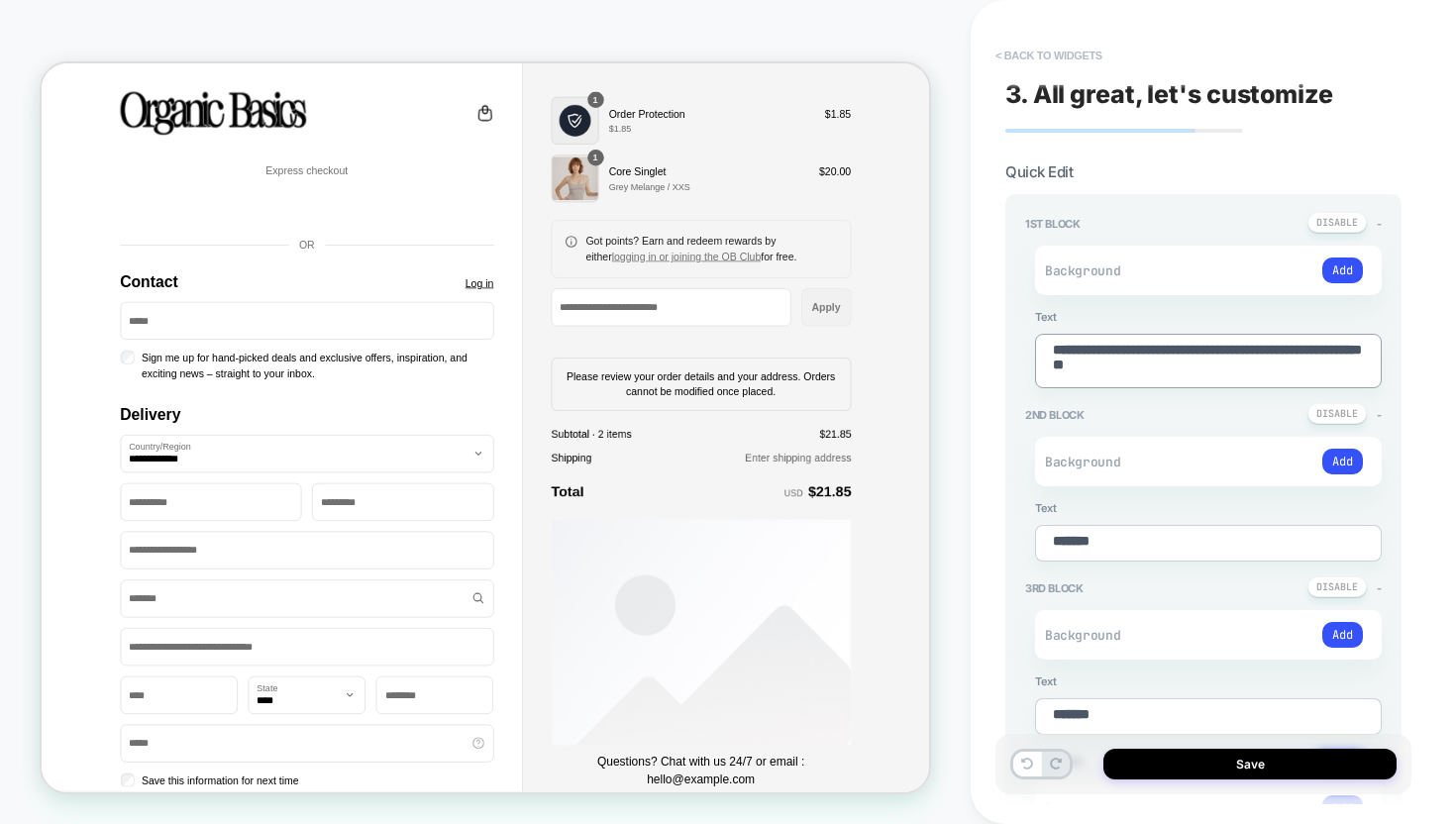type on "*" 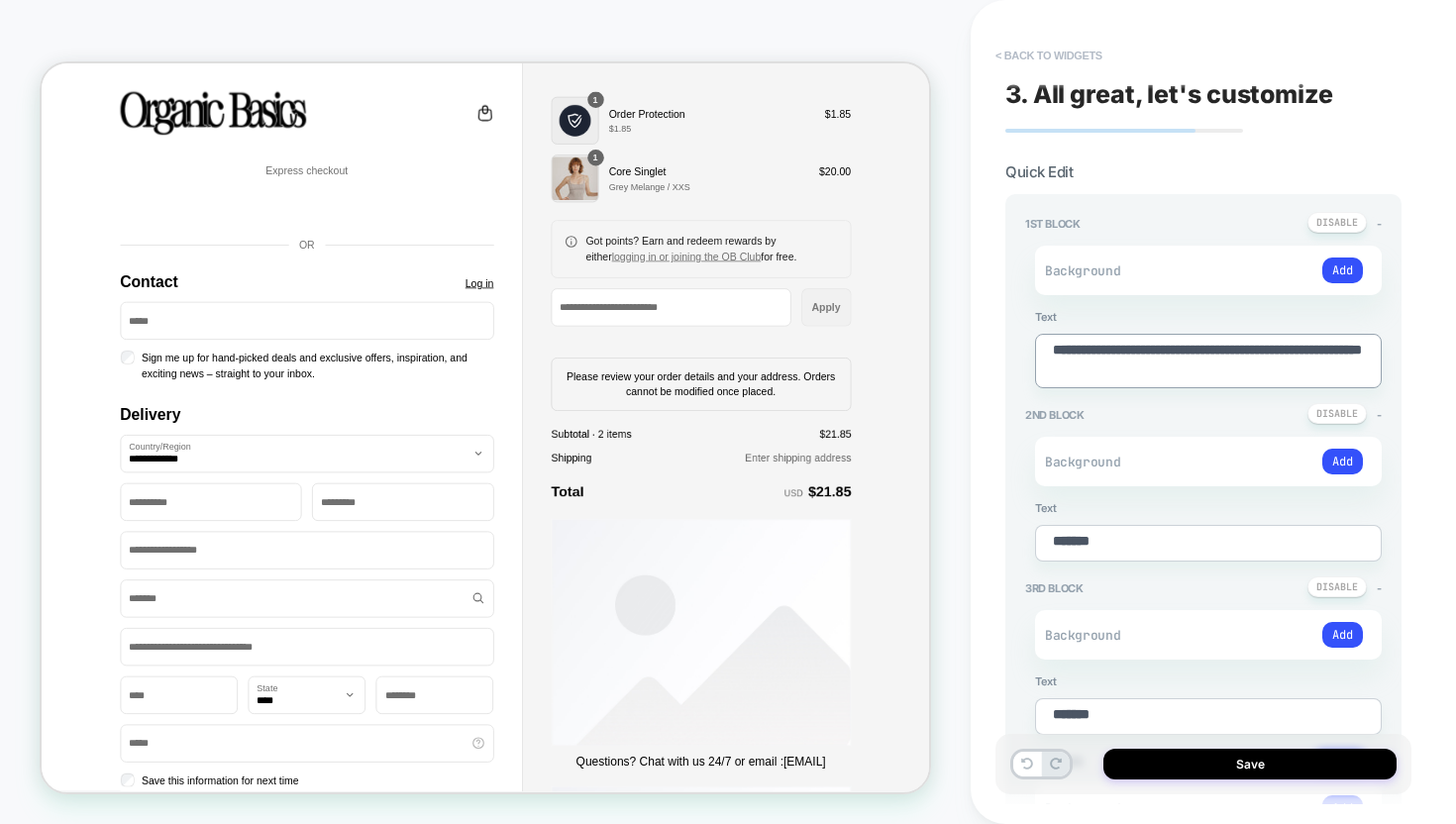 type on "*" 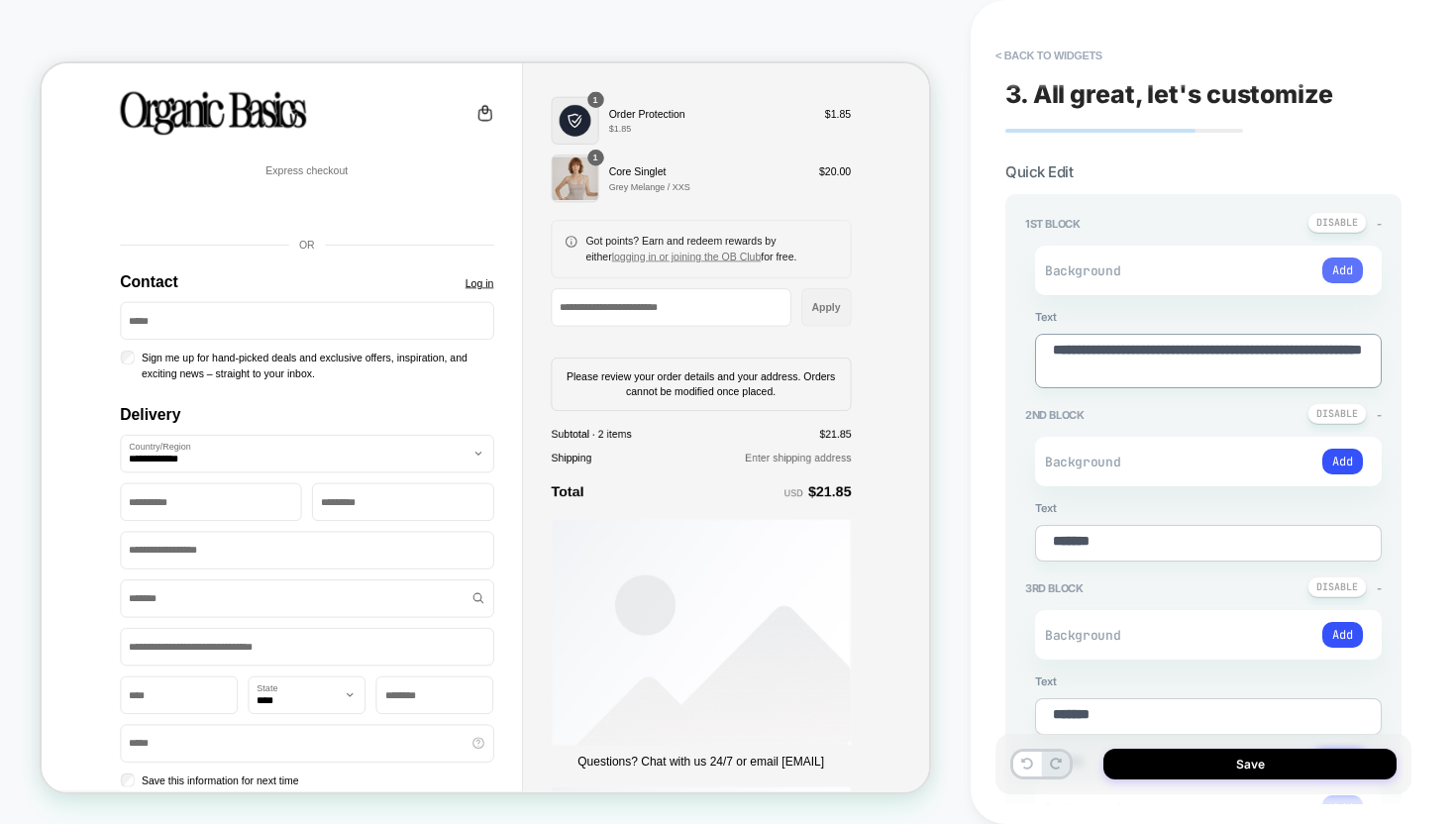 type on "**********" 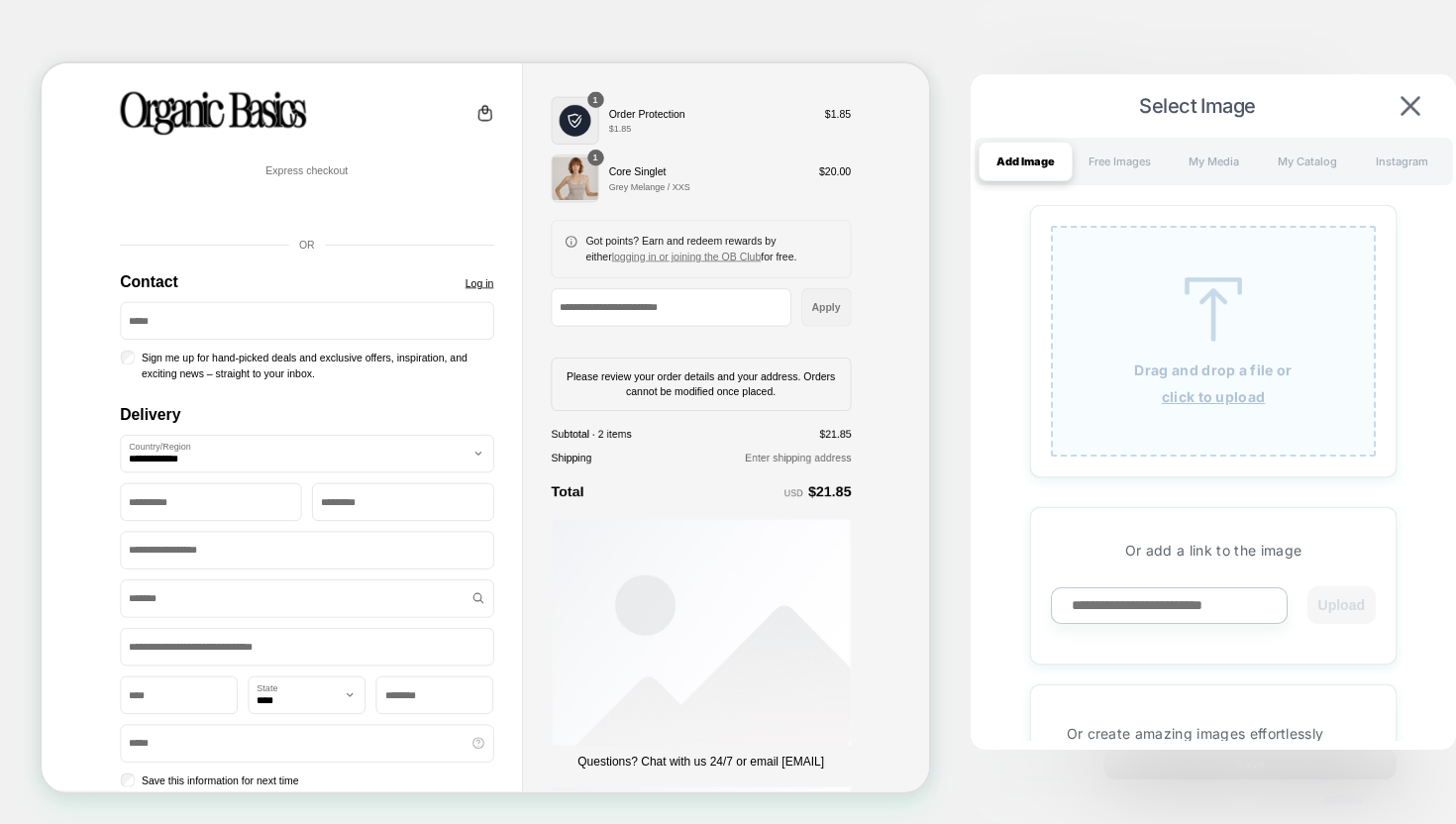click at bounding box center (1213, 309) 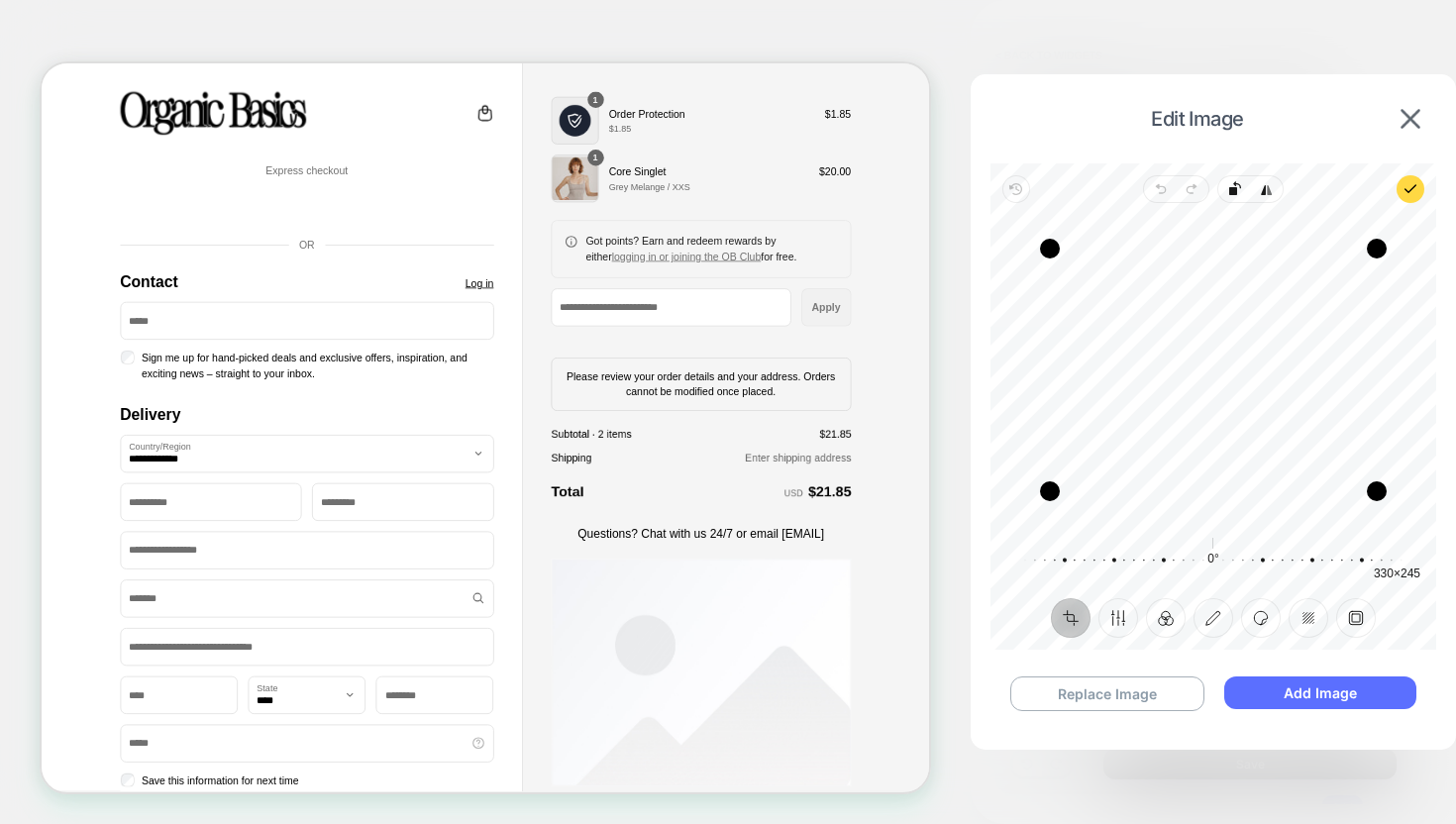 click on "Add Image" at bounding box center (1320, 692) 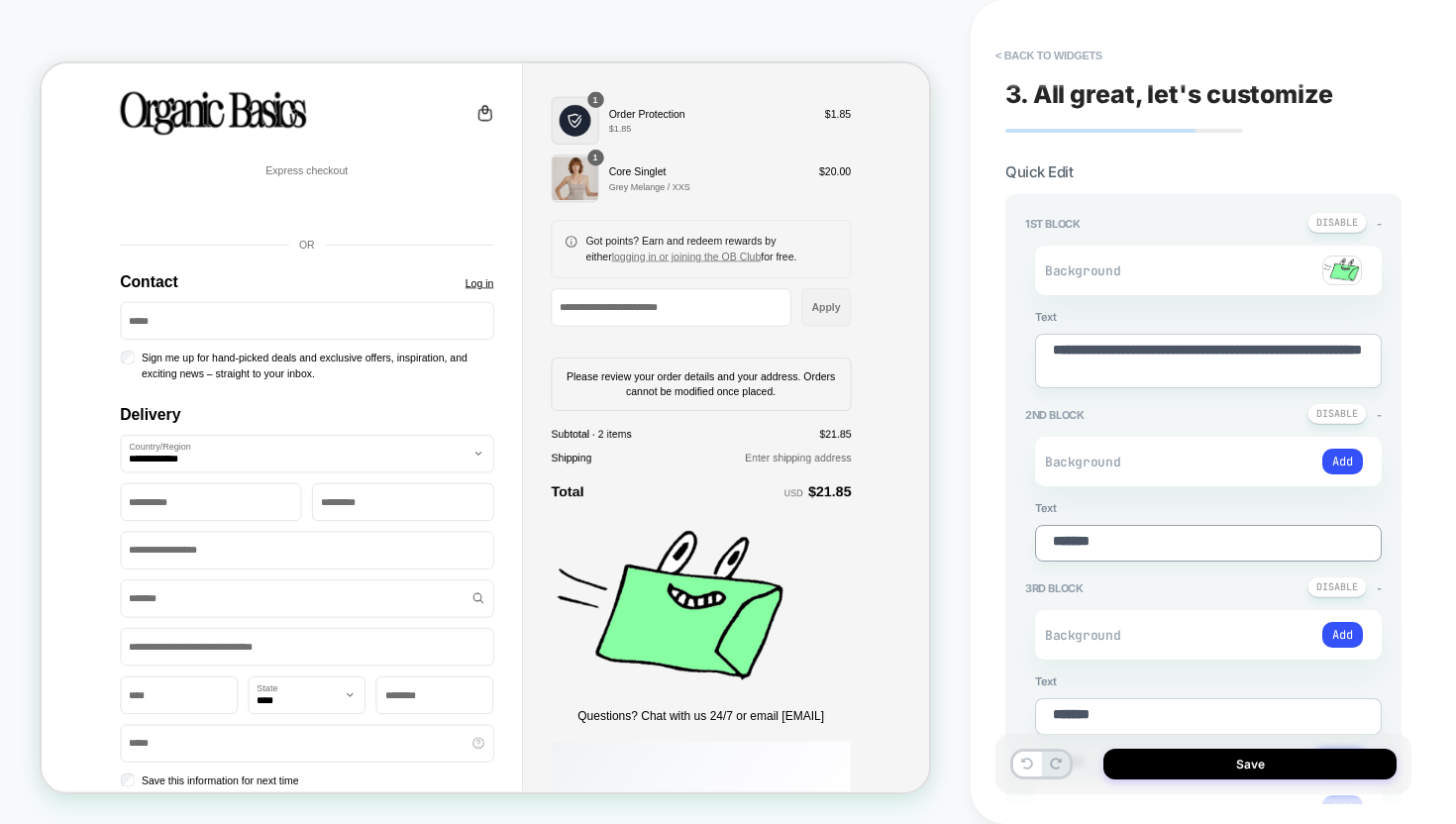 drag, startPoint x: 1149, startPoint y: 536, endPoint x: 971, endPoint y: 536, distance: 178 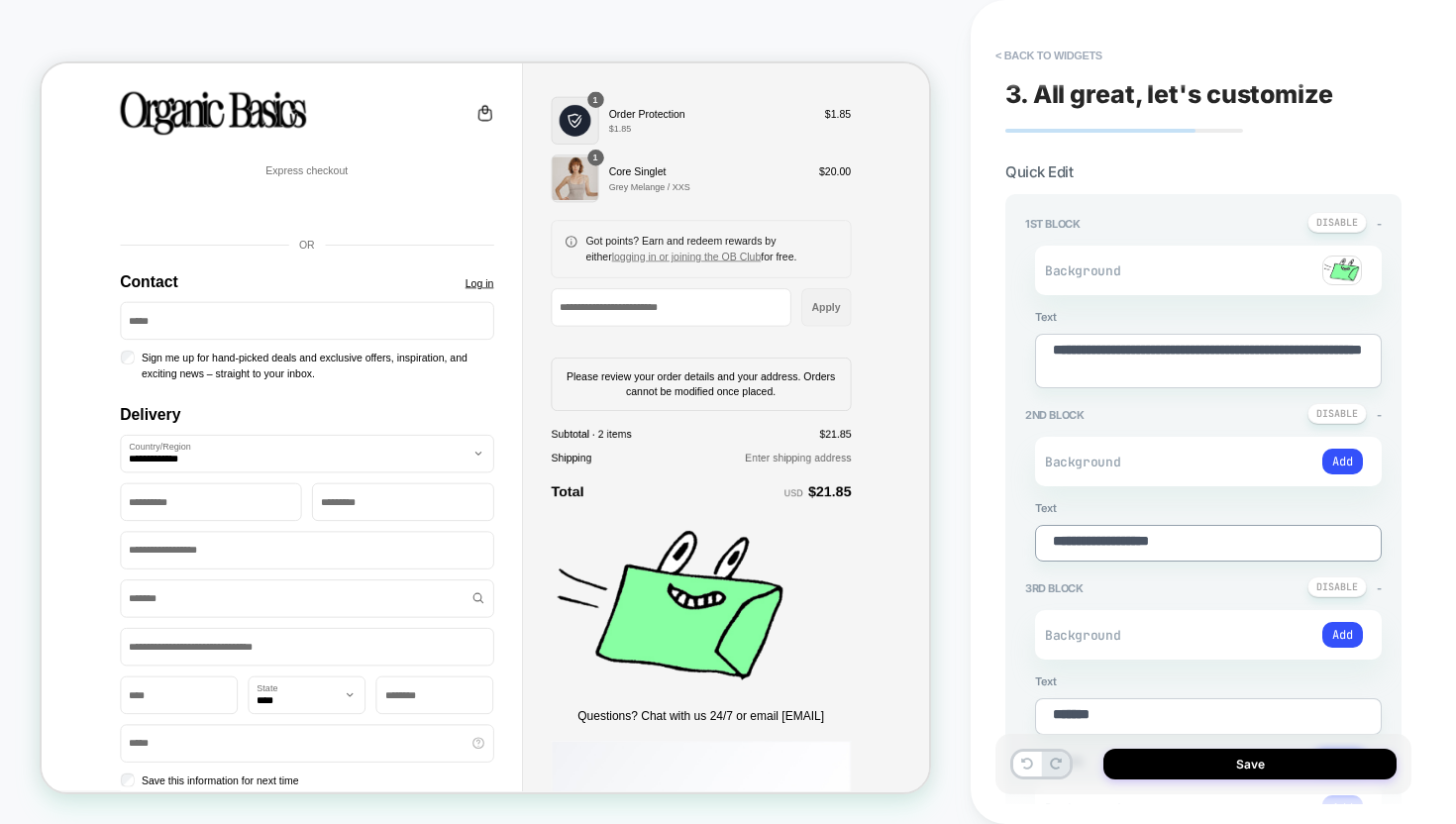 type on "*" 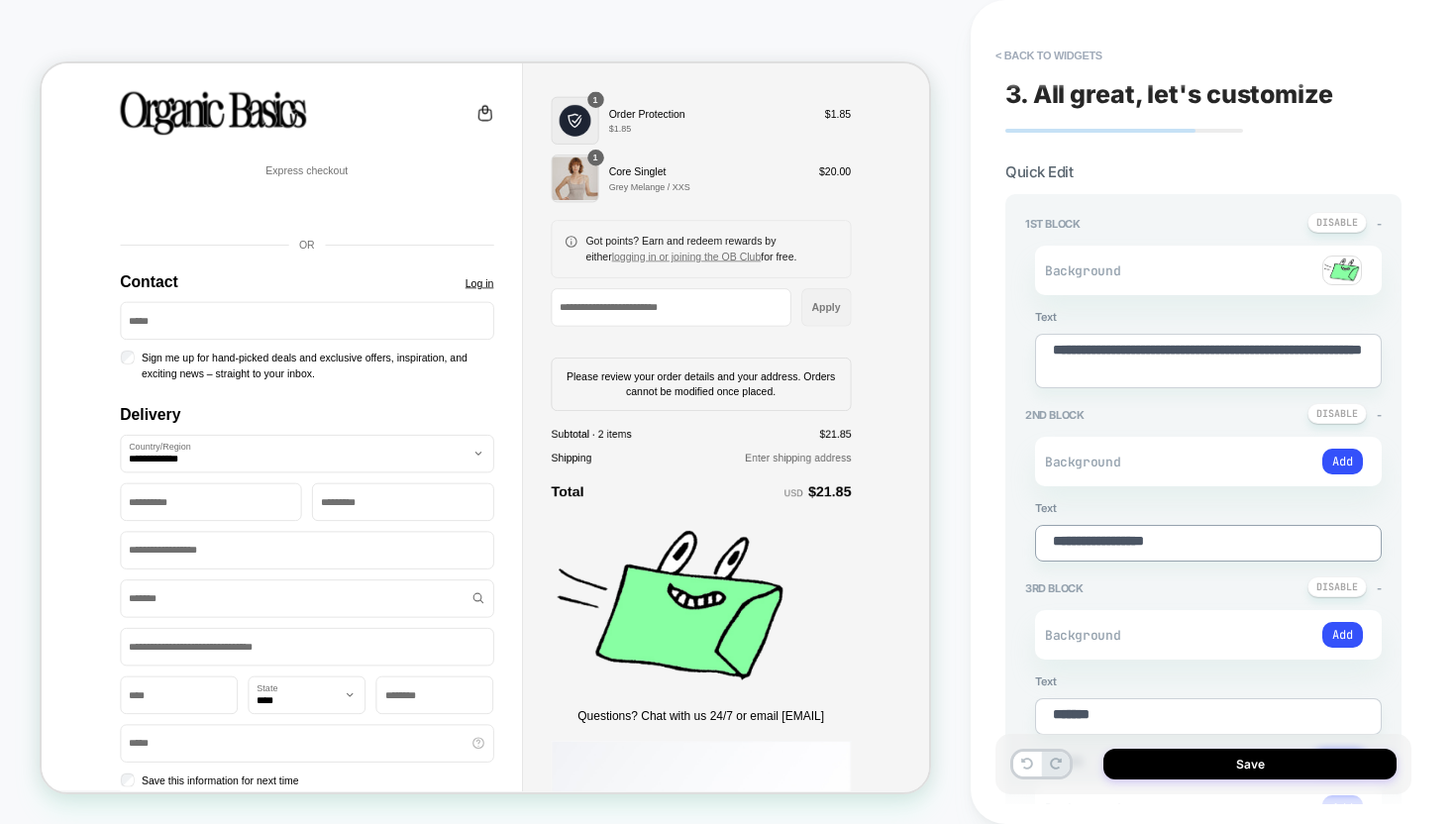 type on "*" 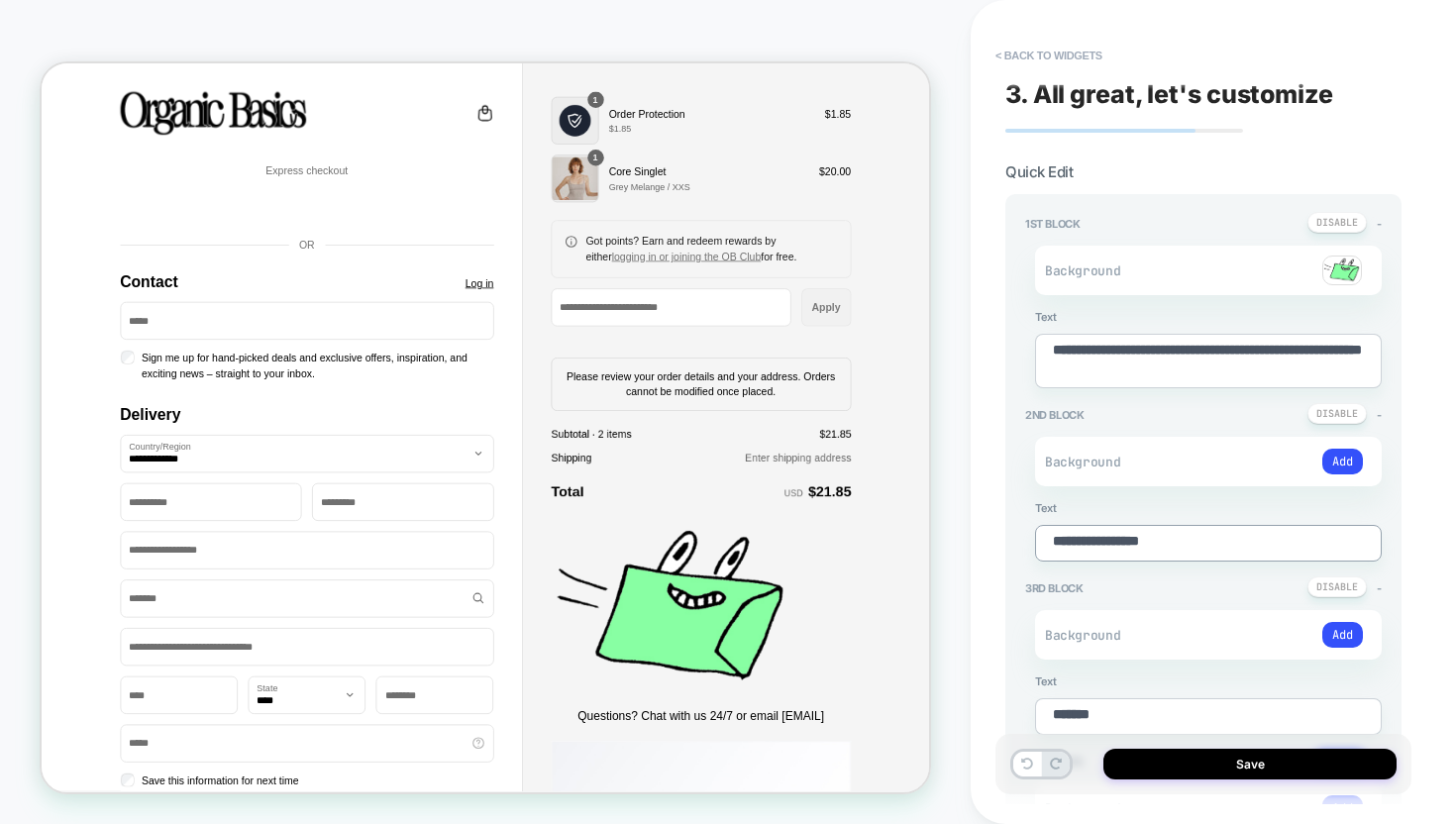 type on "*" 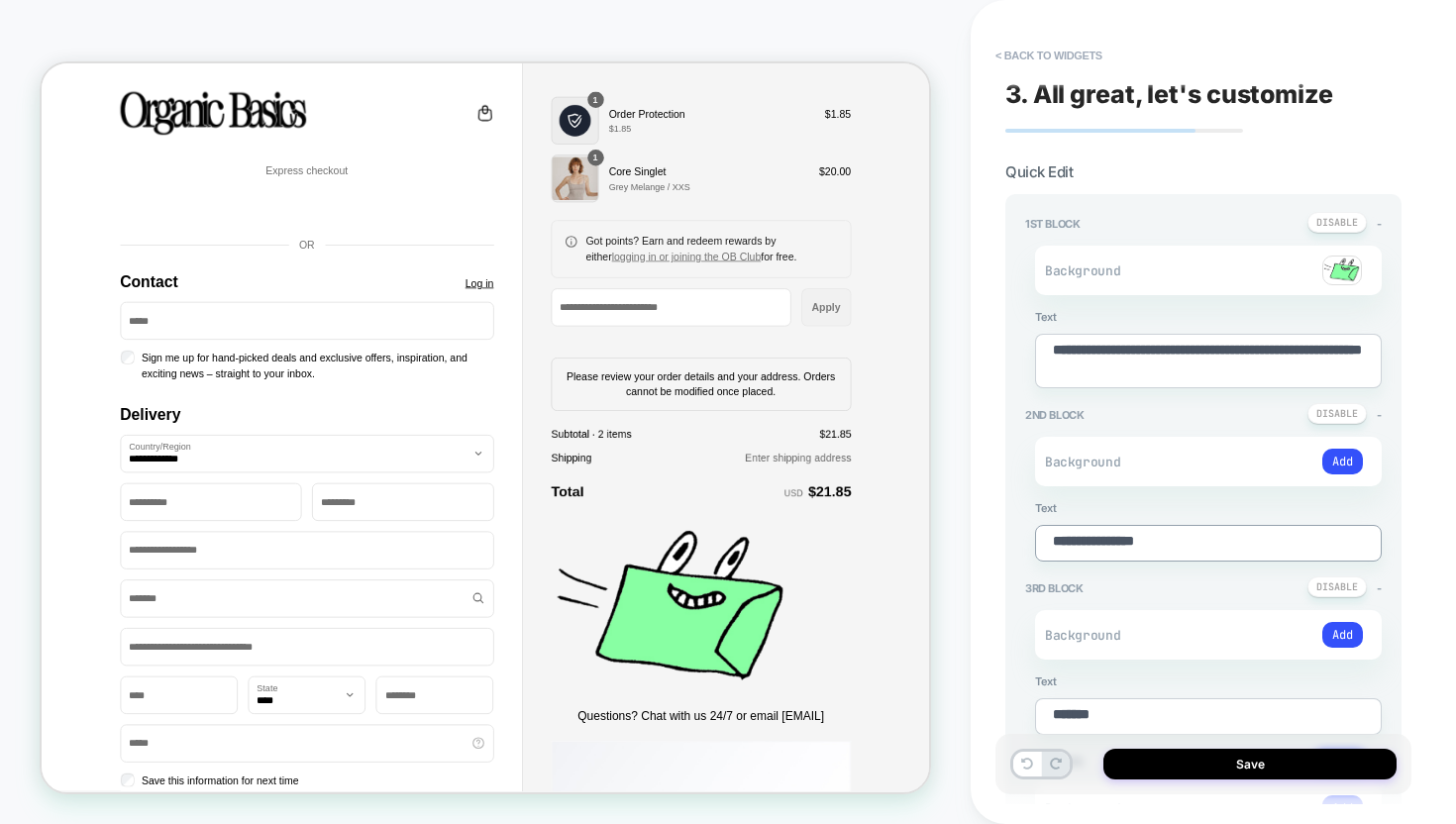 type on "*" 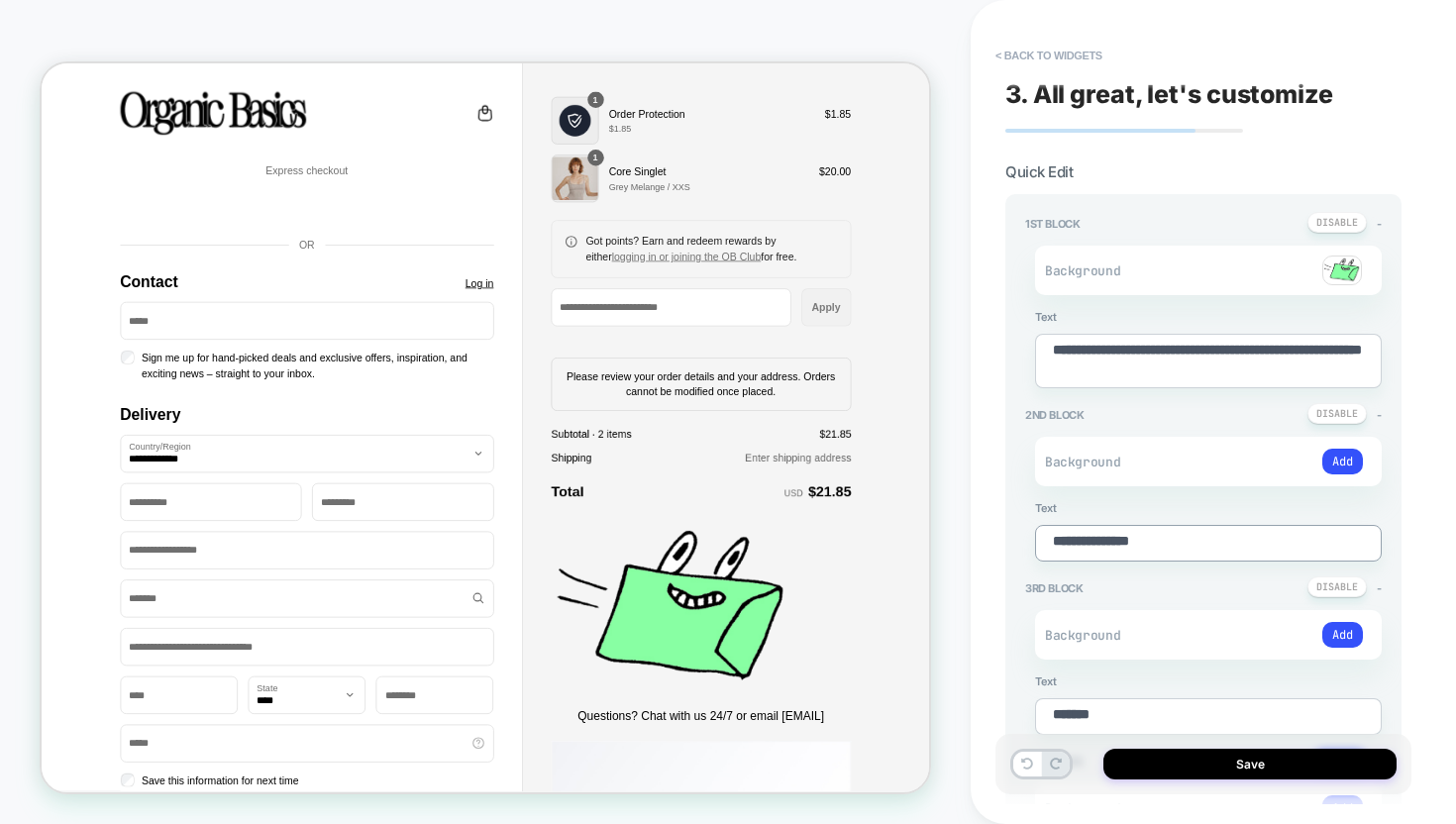 type on "*" 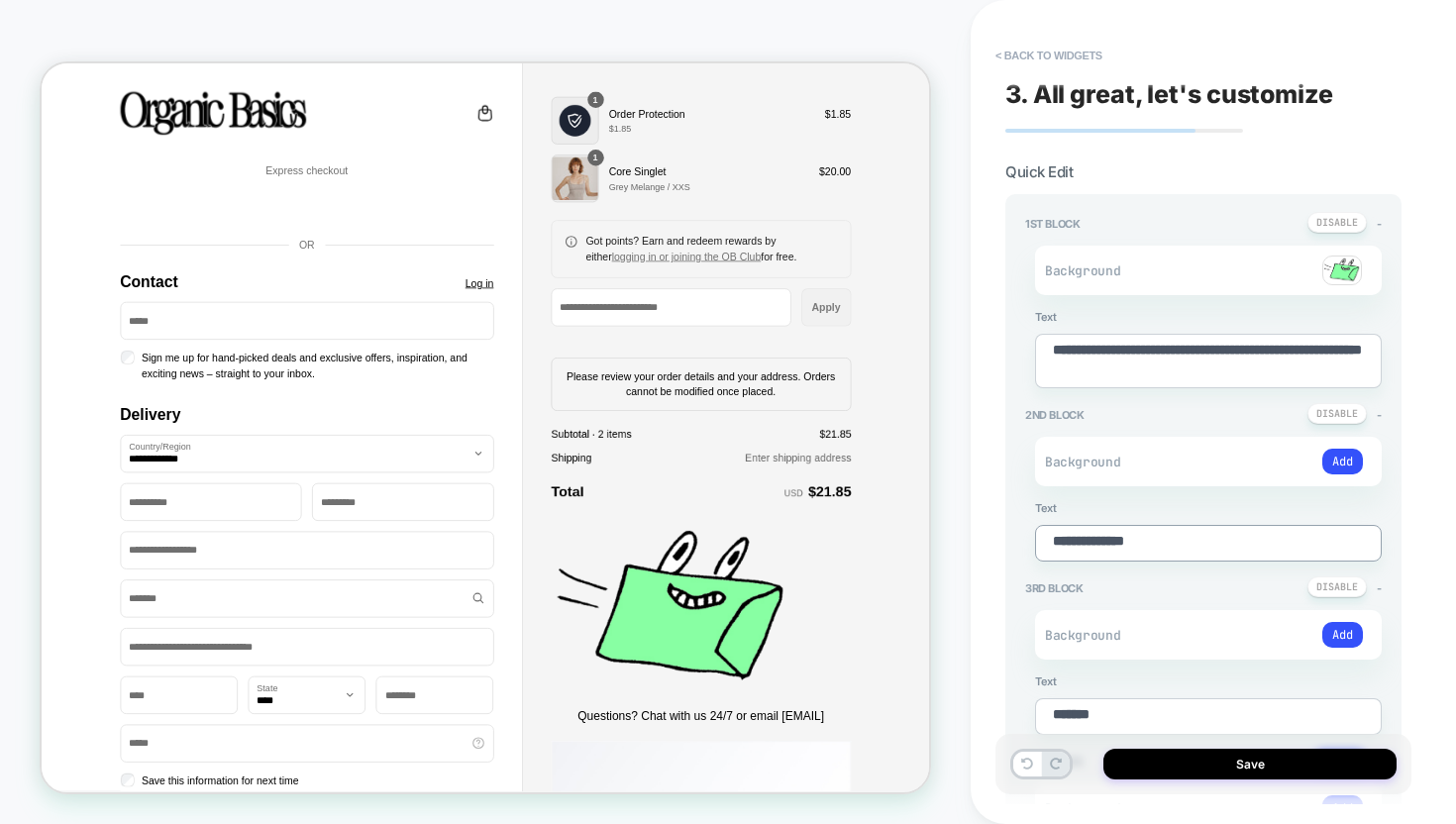 type on "*" 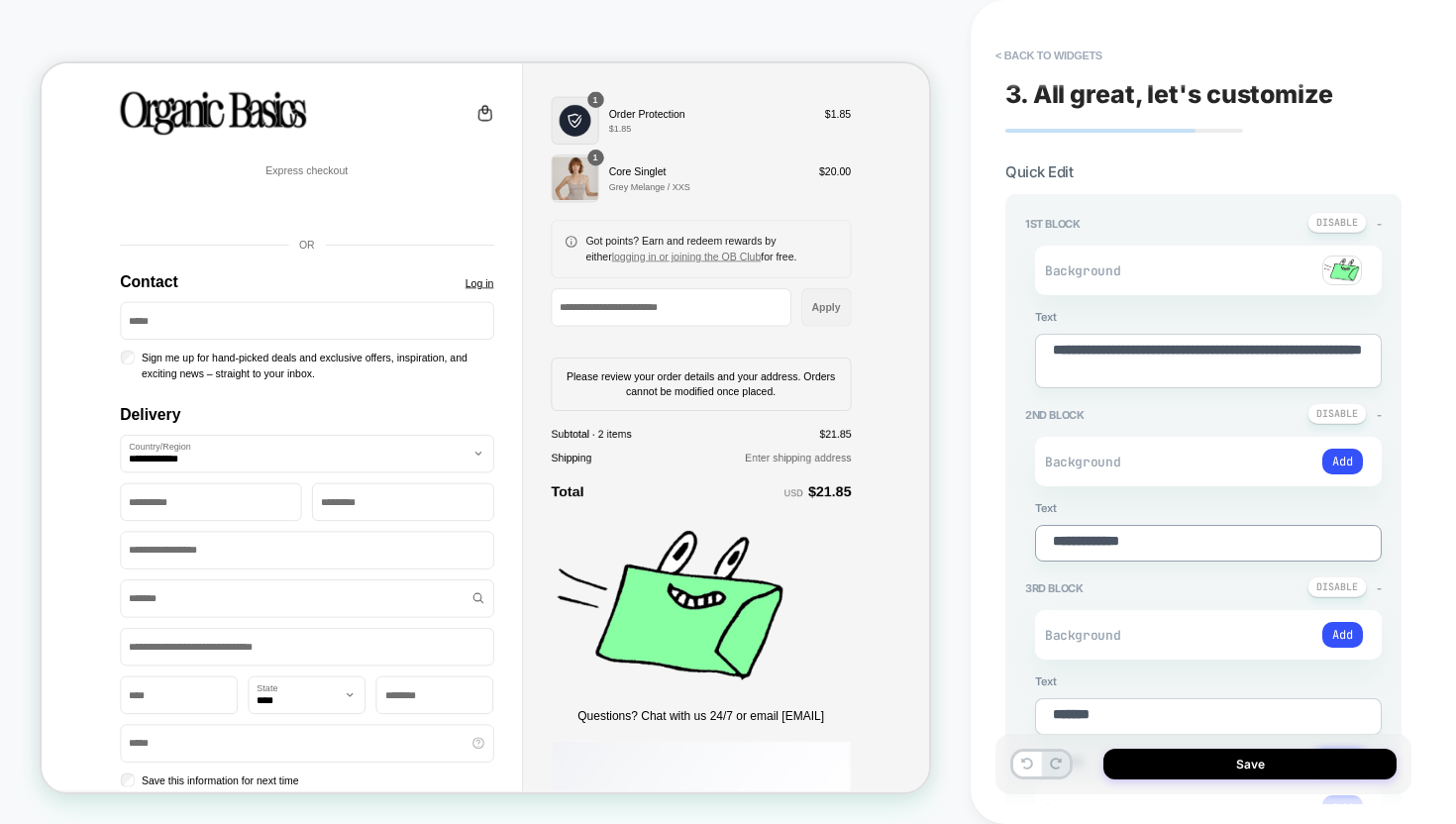 type on "*" 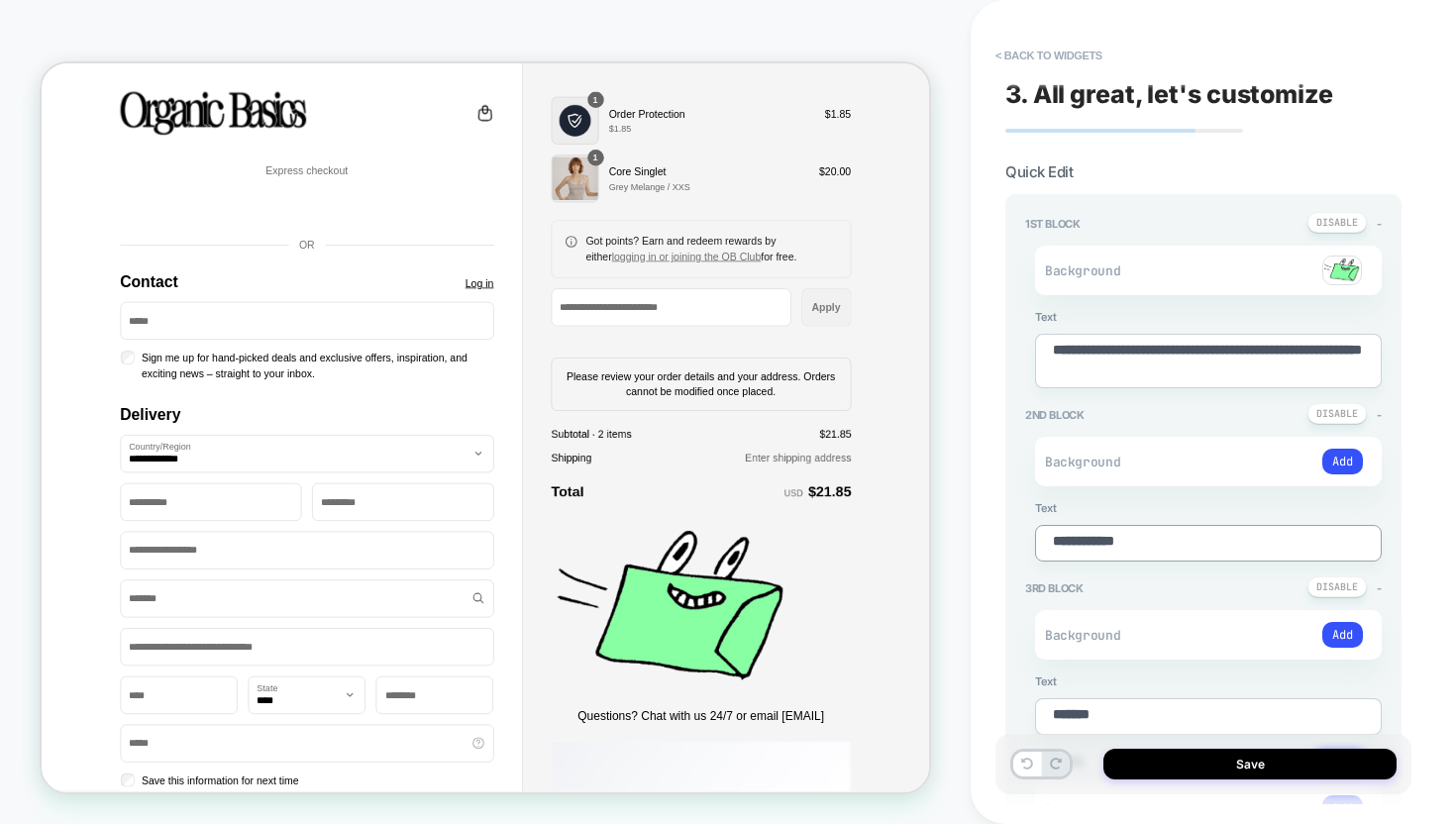 type on "*" 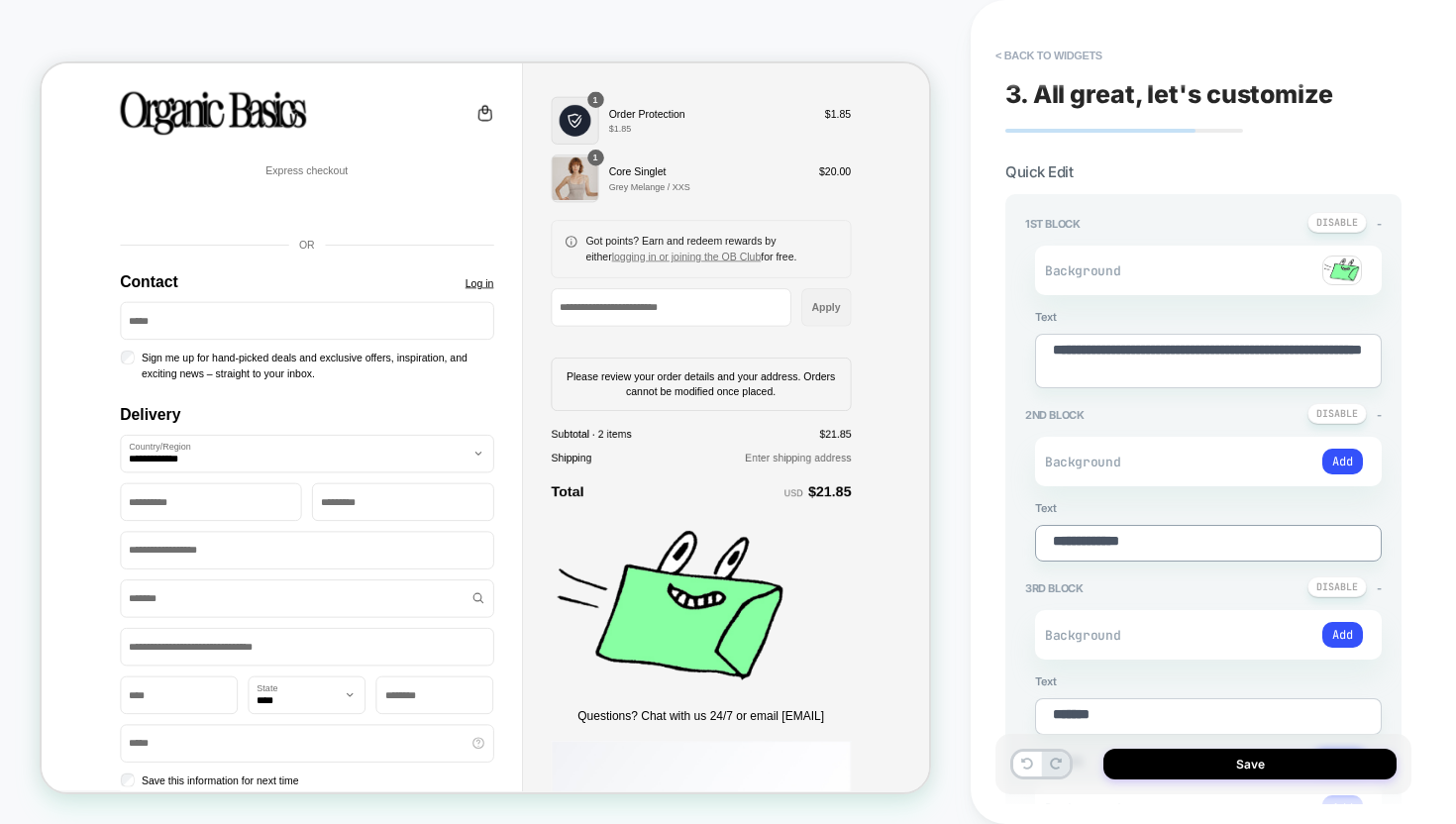type on "*" 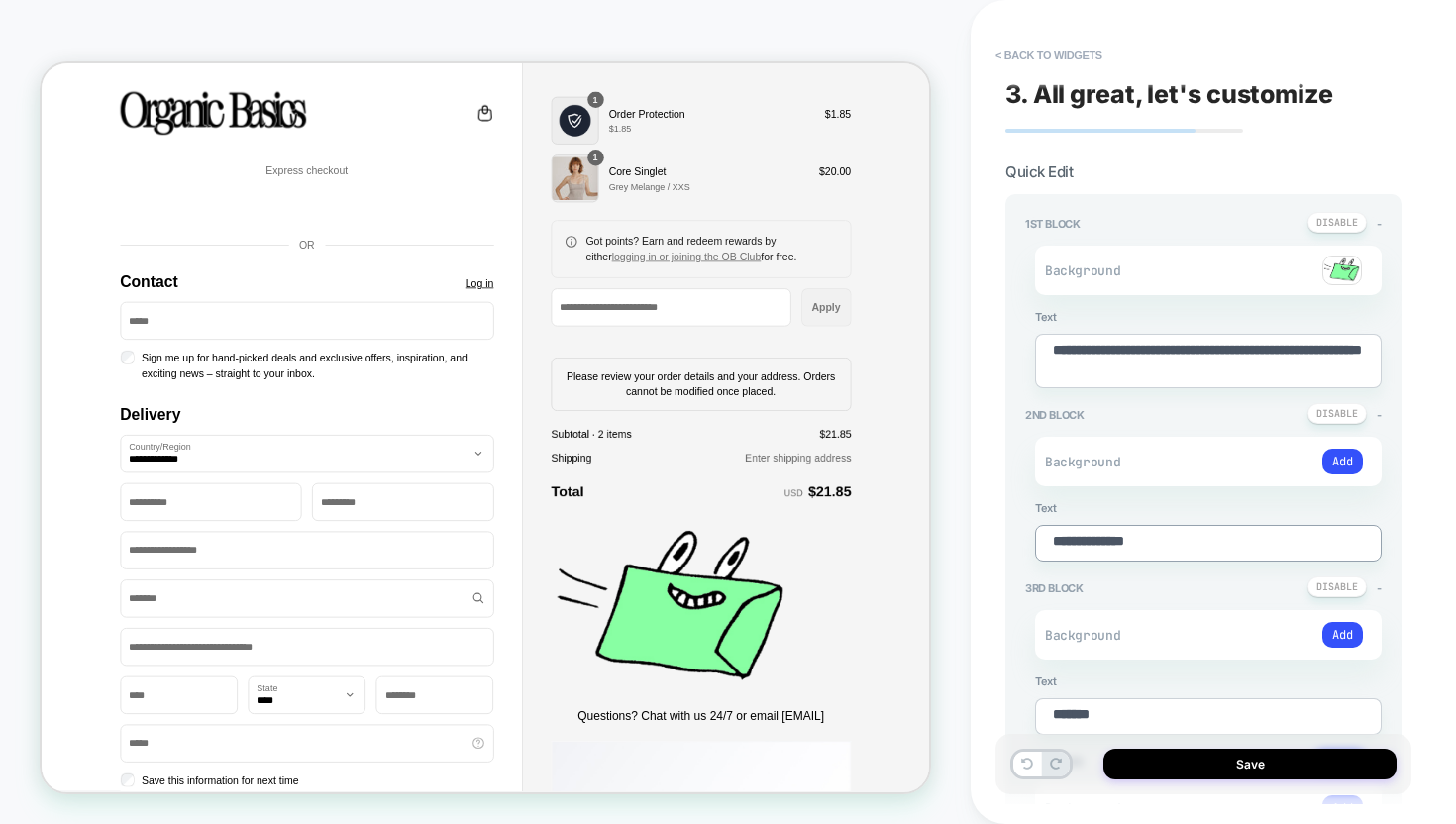 type on "*" 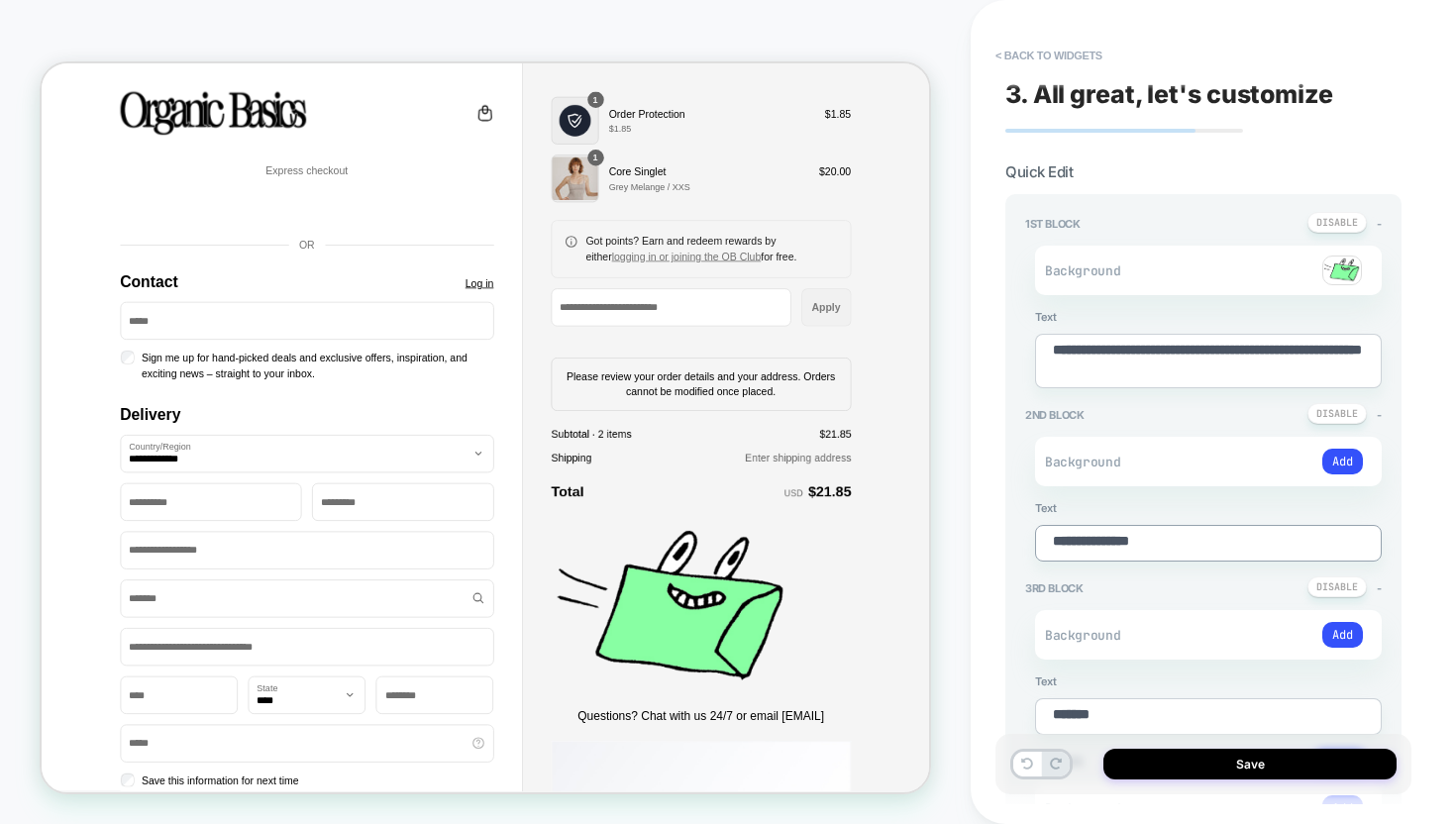 type on "*" 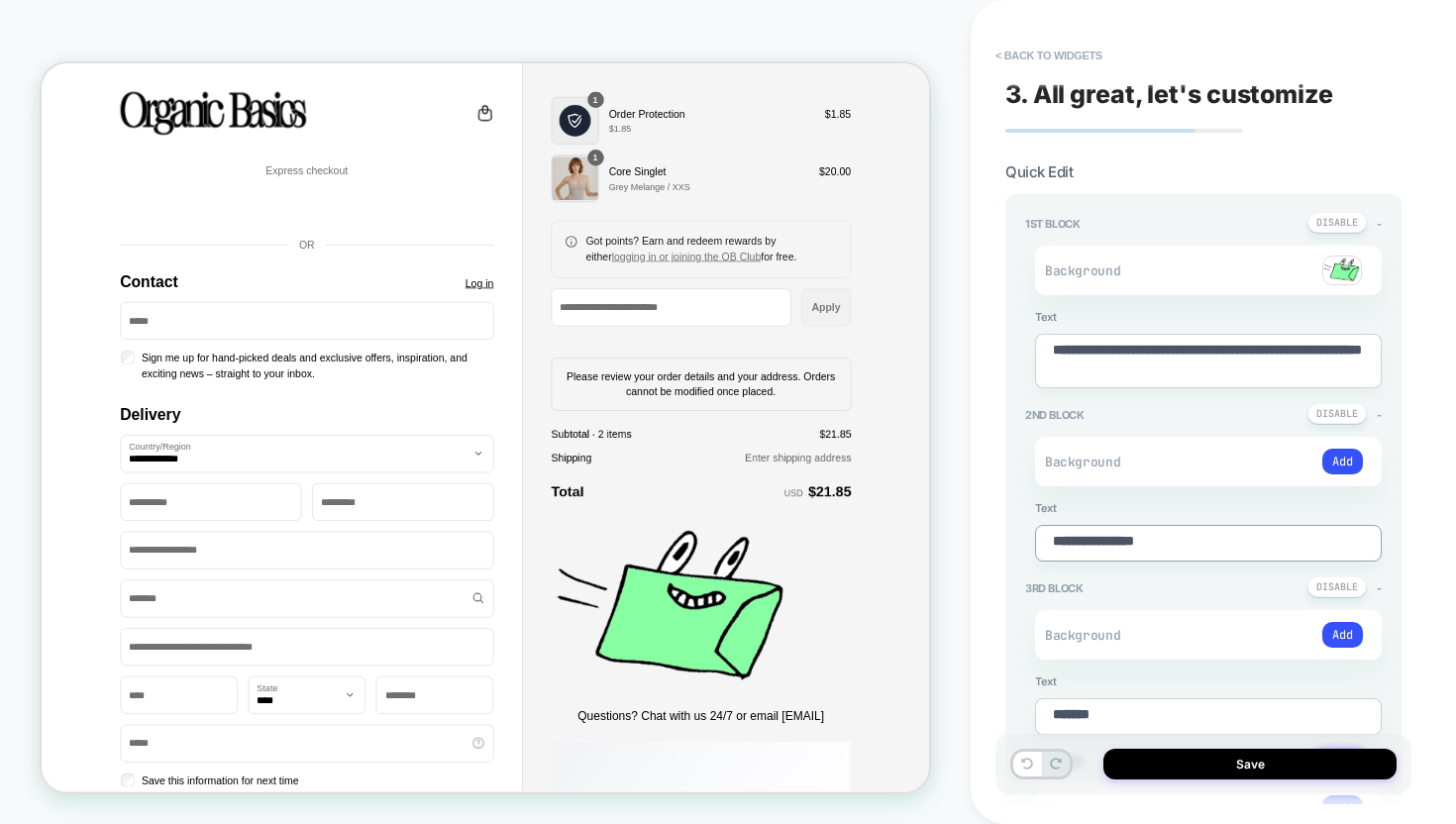 type on "*" 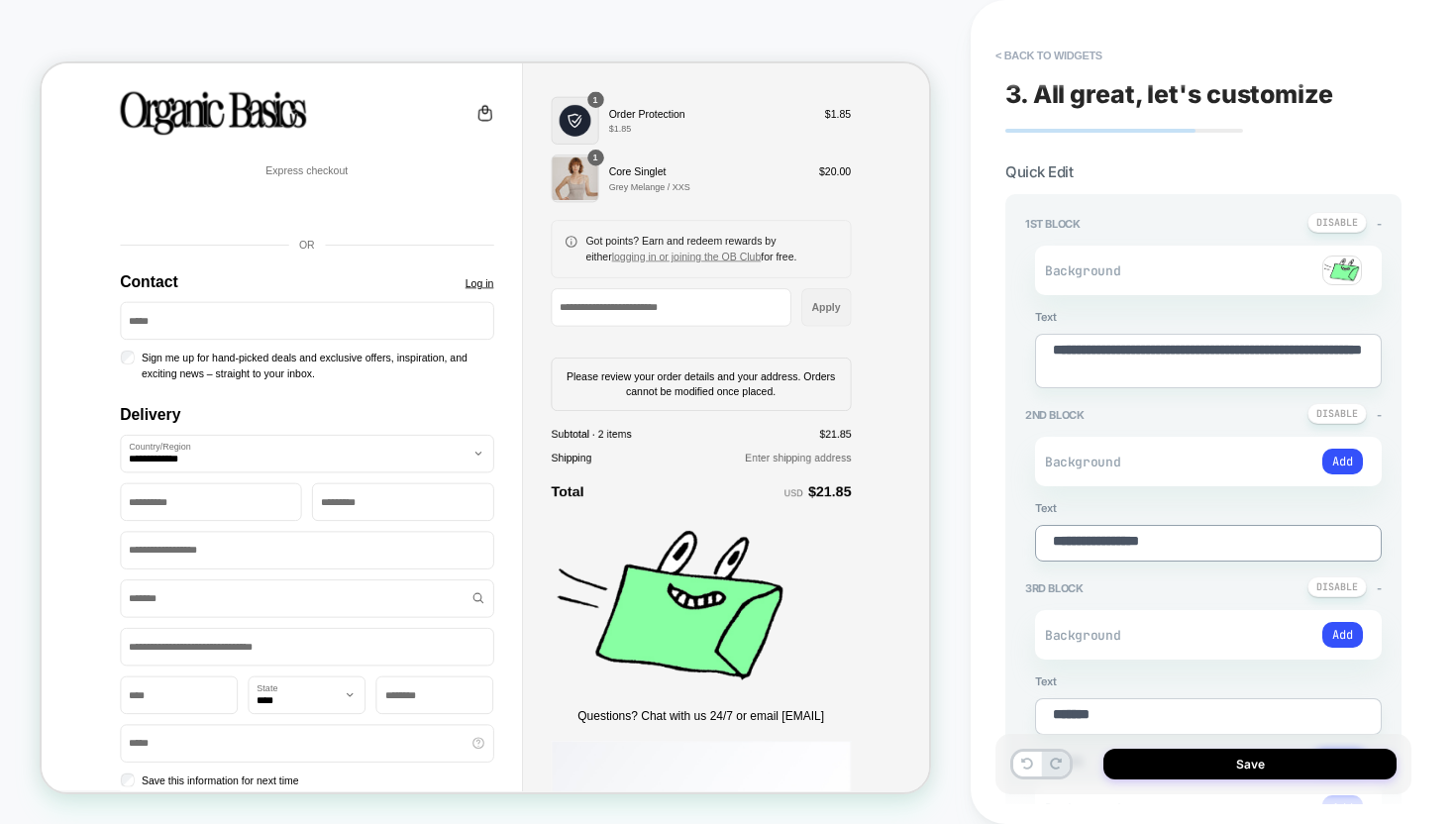 type on "*" 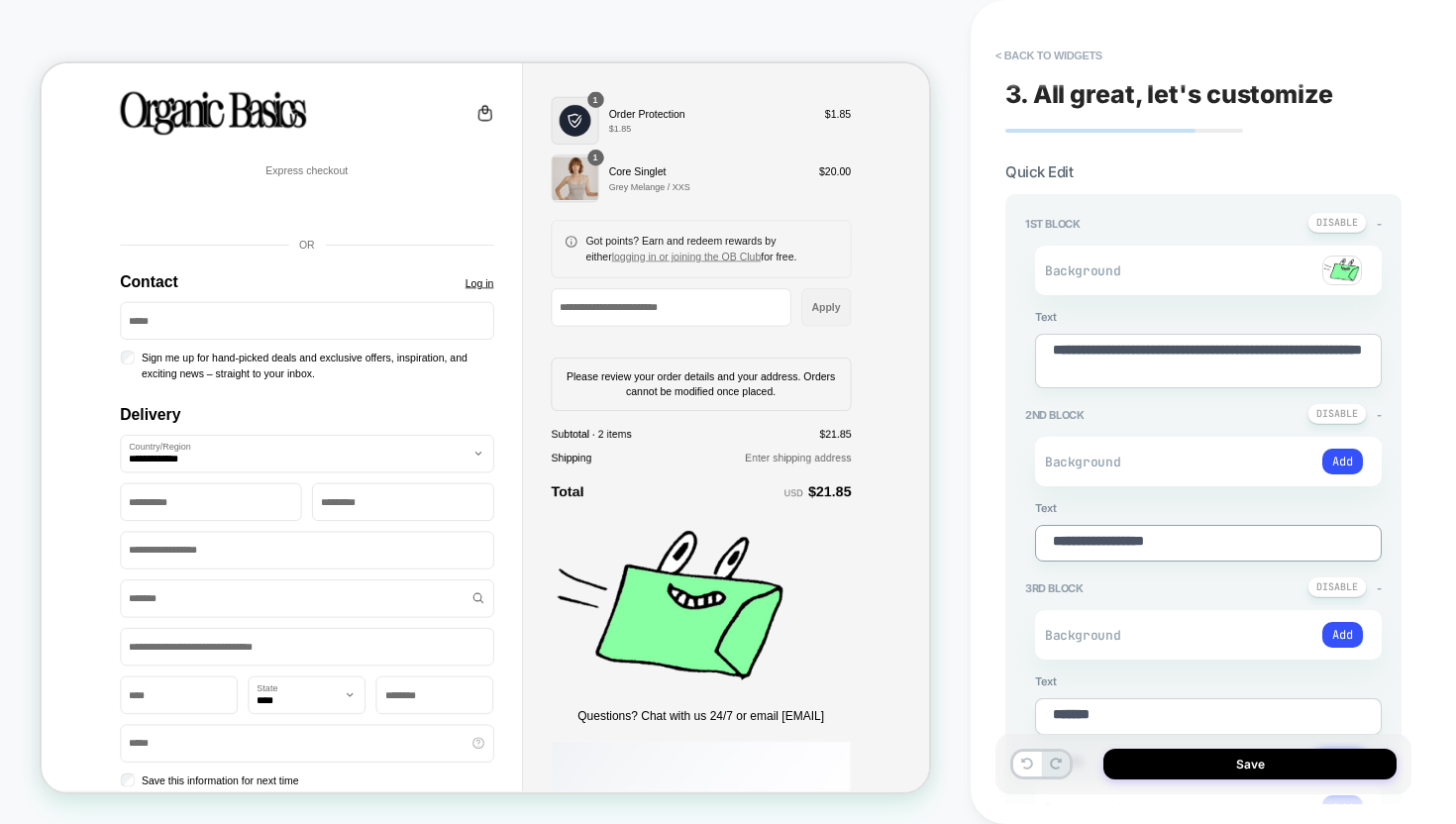 type on "*" 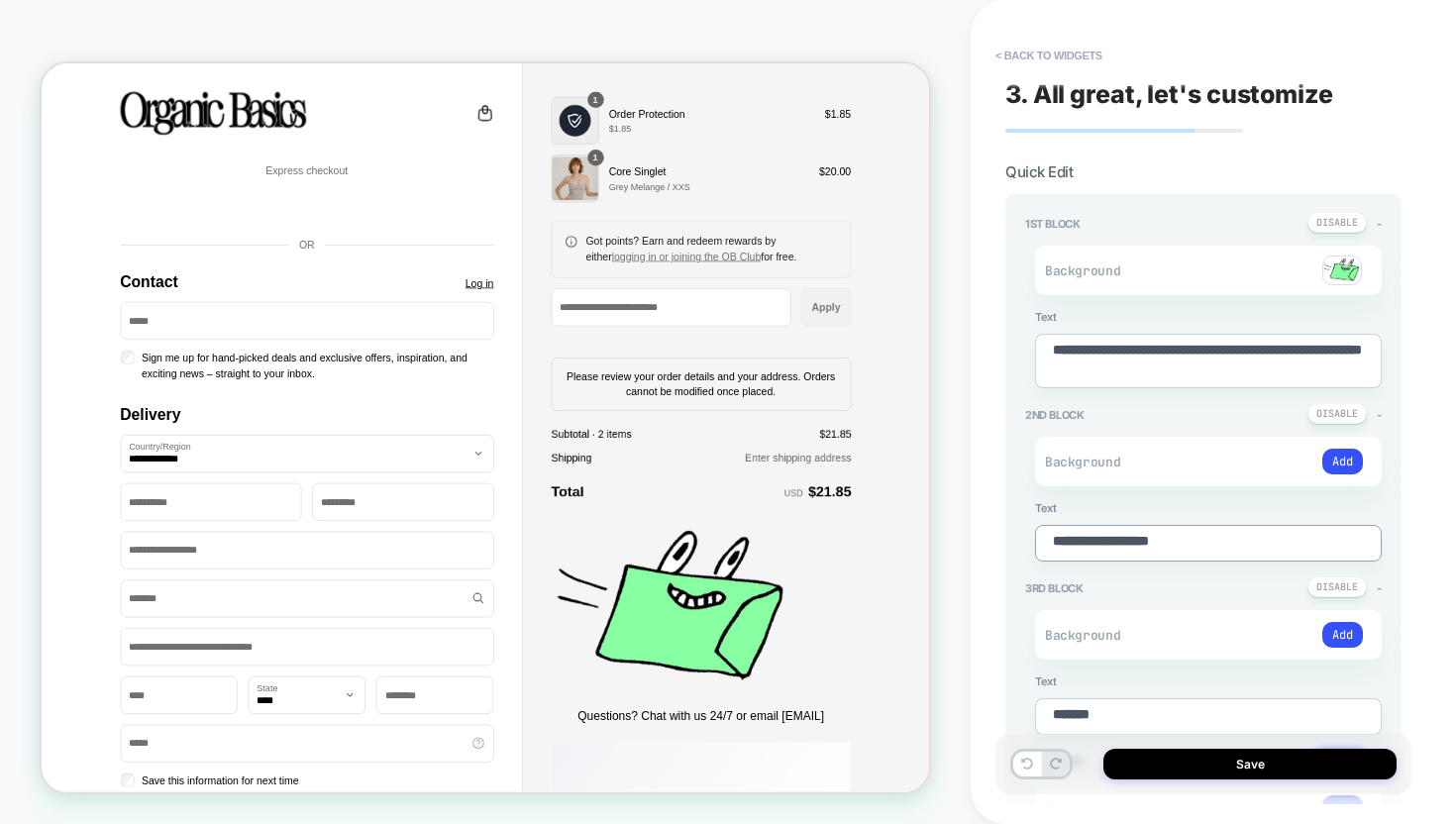 type on "*" 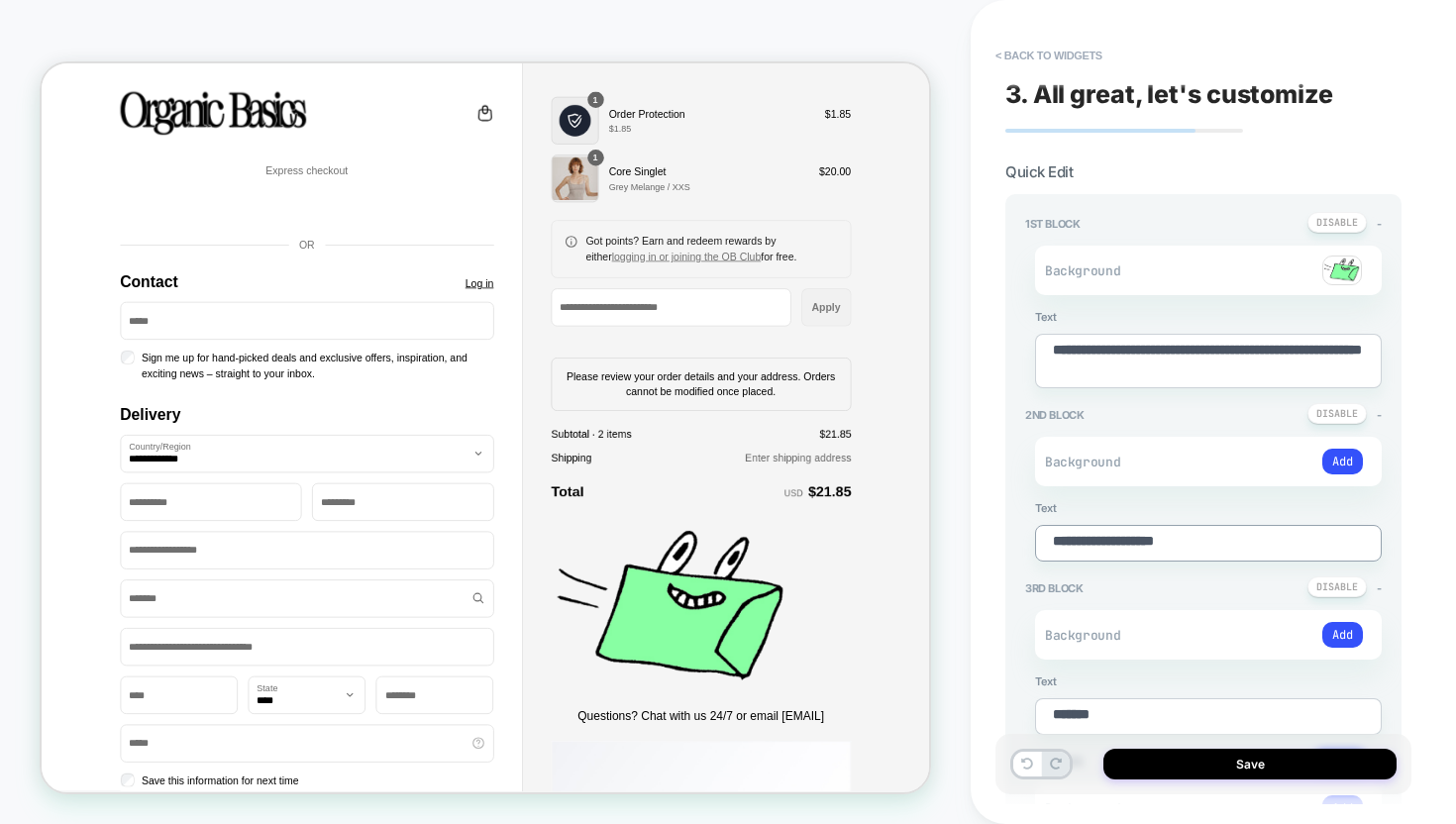 type on "*" 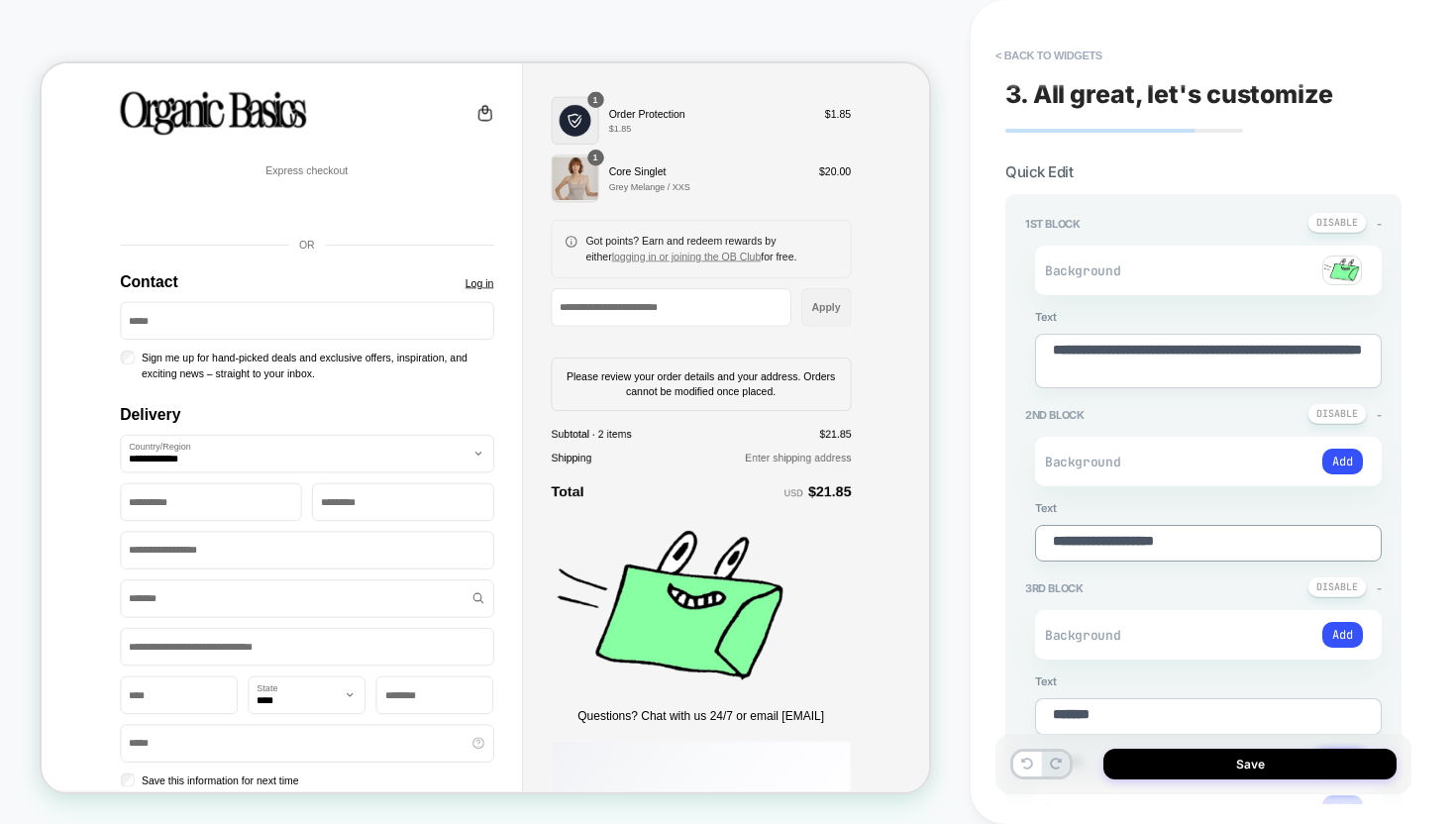 type on "*" 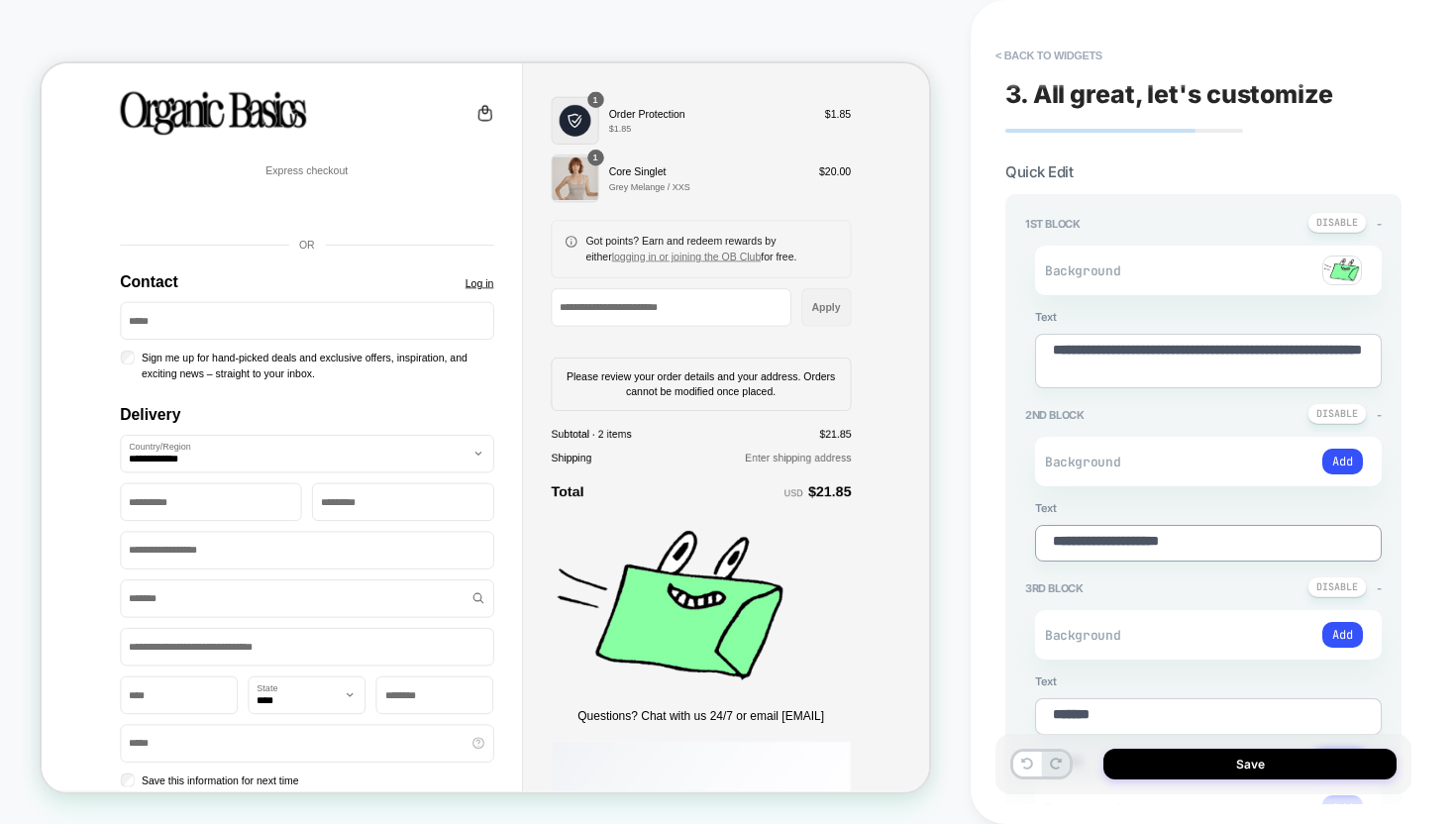 type on "*" 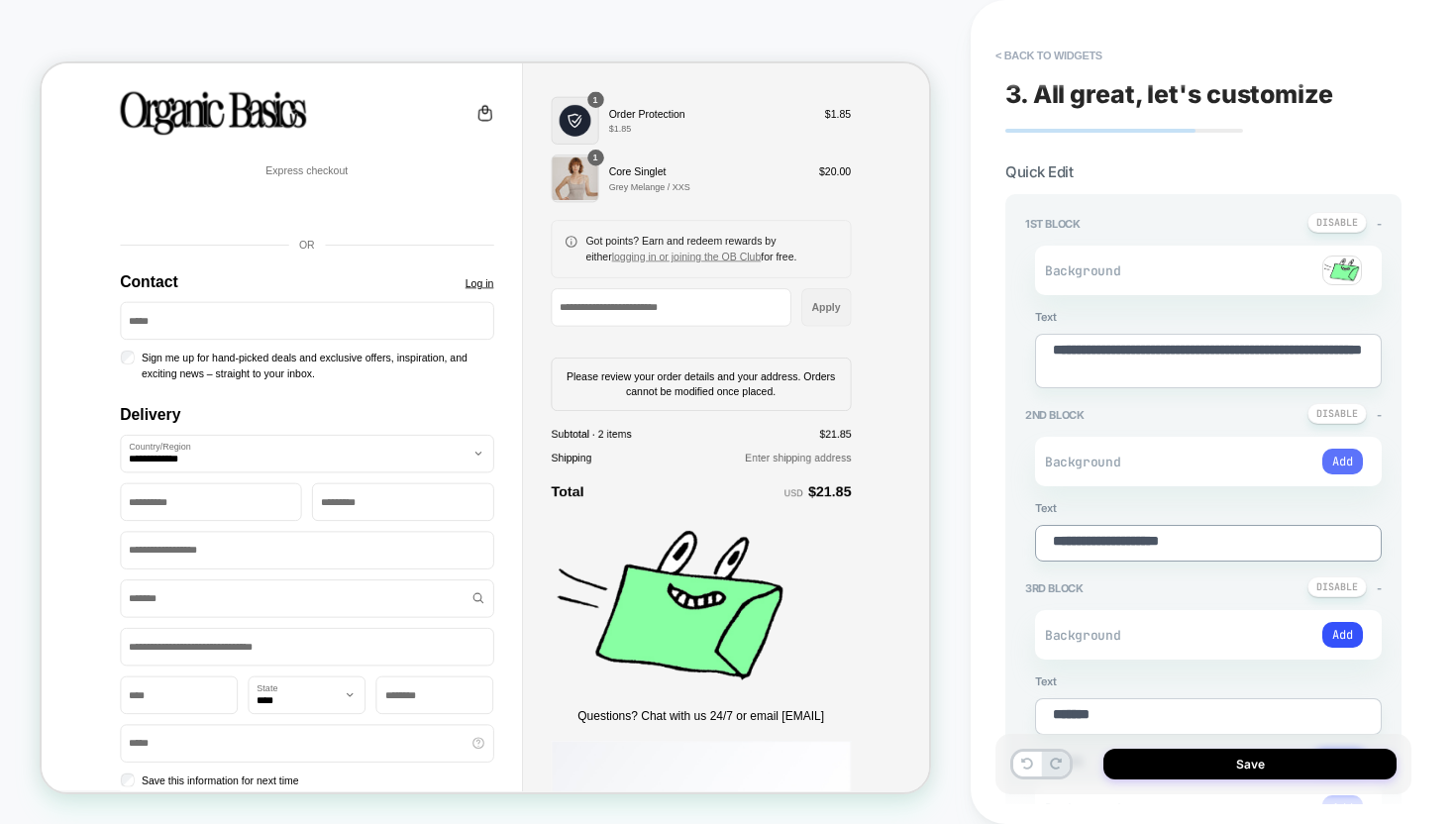 type on "**********" 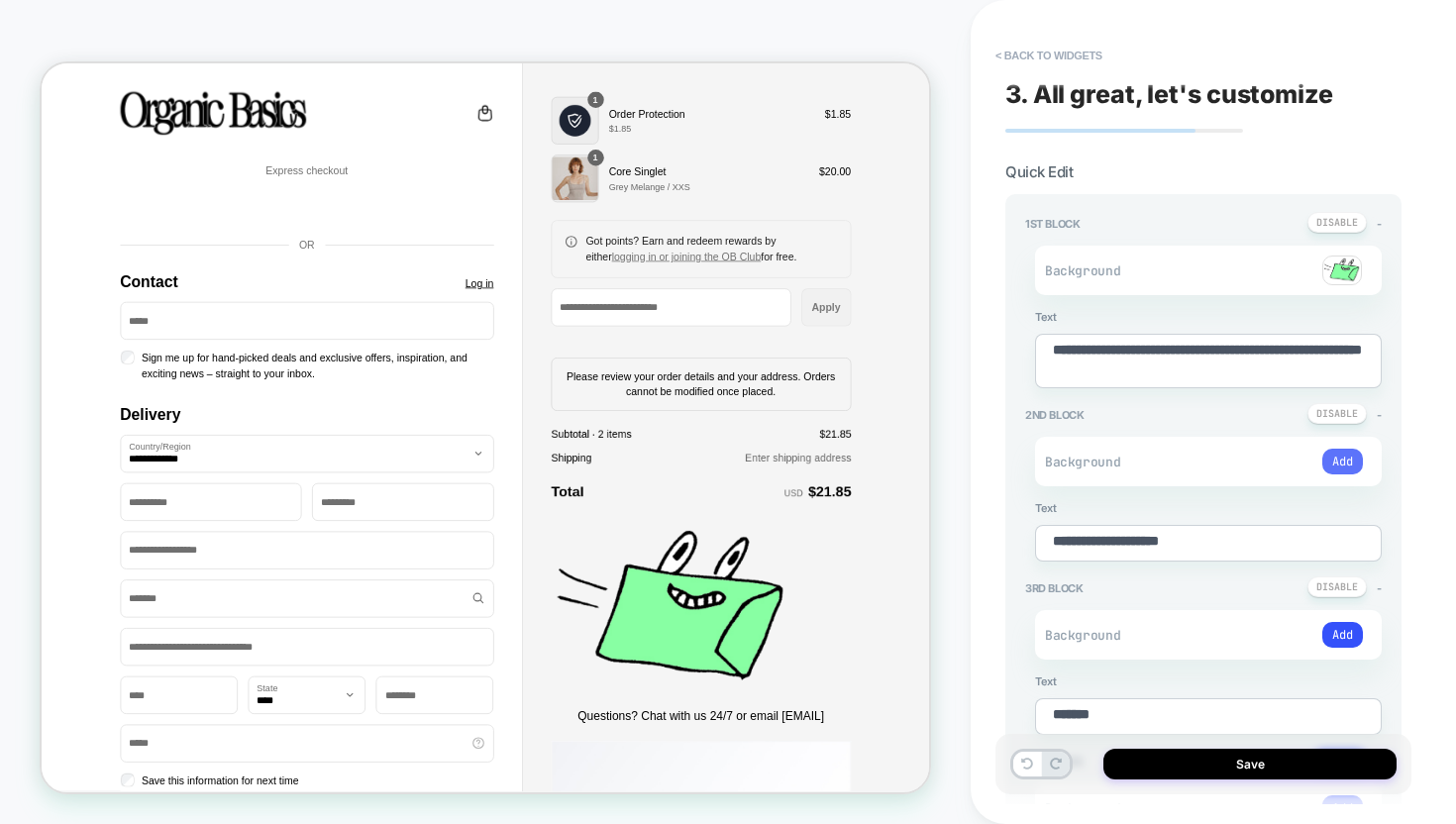 click on "Add" at bounding box center (1342, 462) 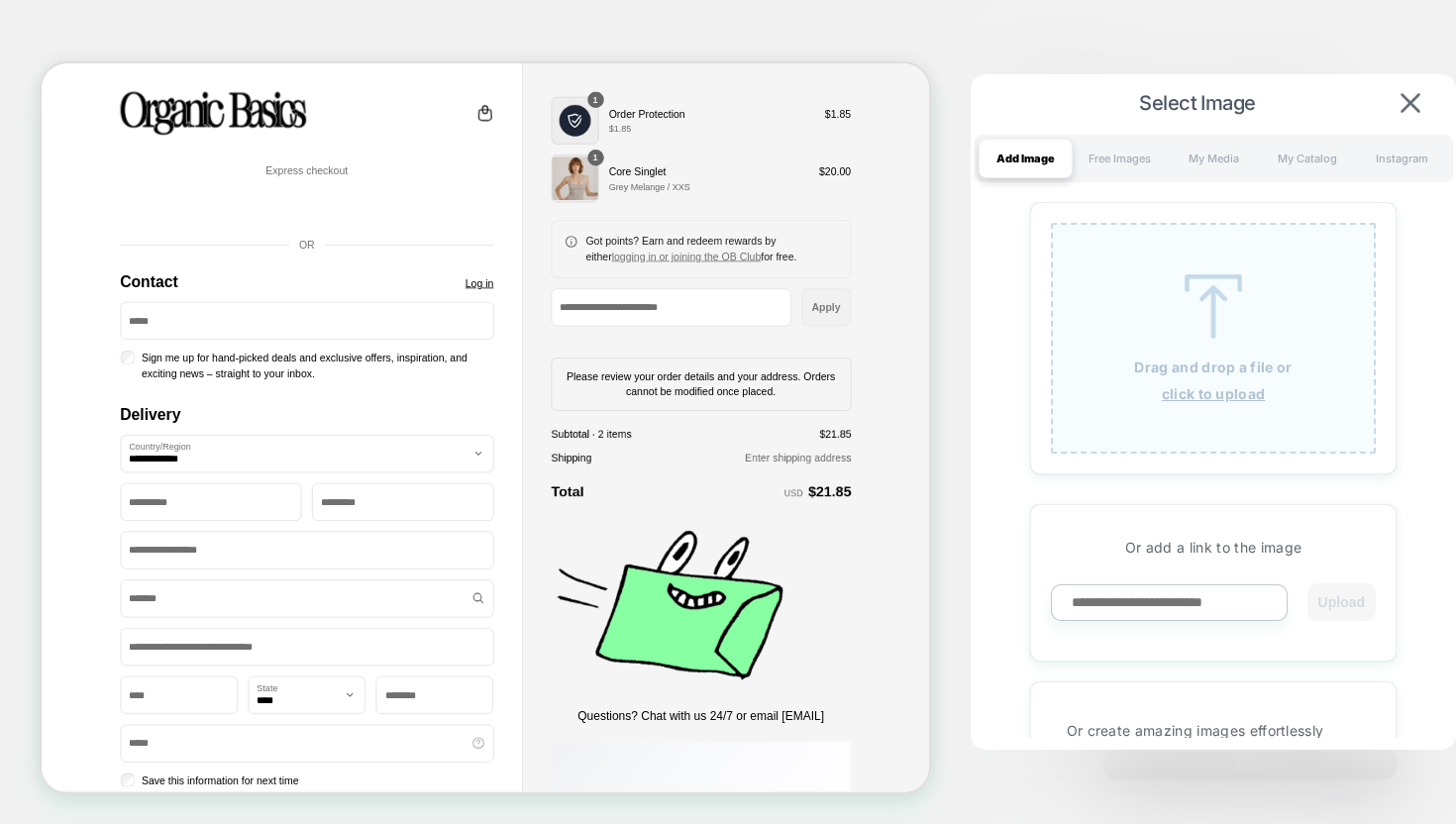 click on "Drag and drop a file or" at bounding box center (1212, 366) 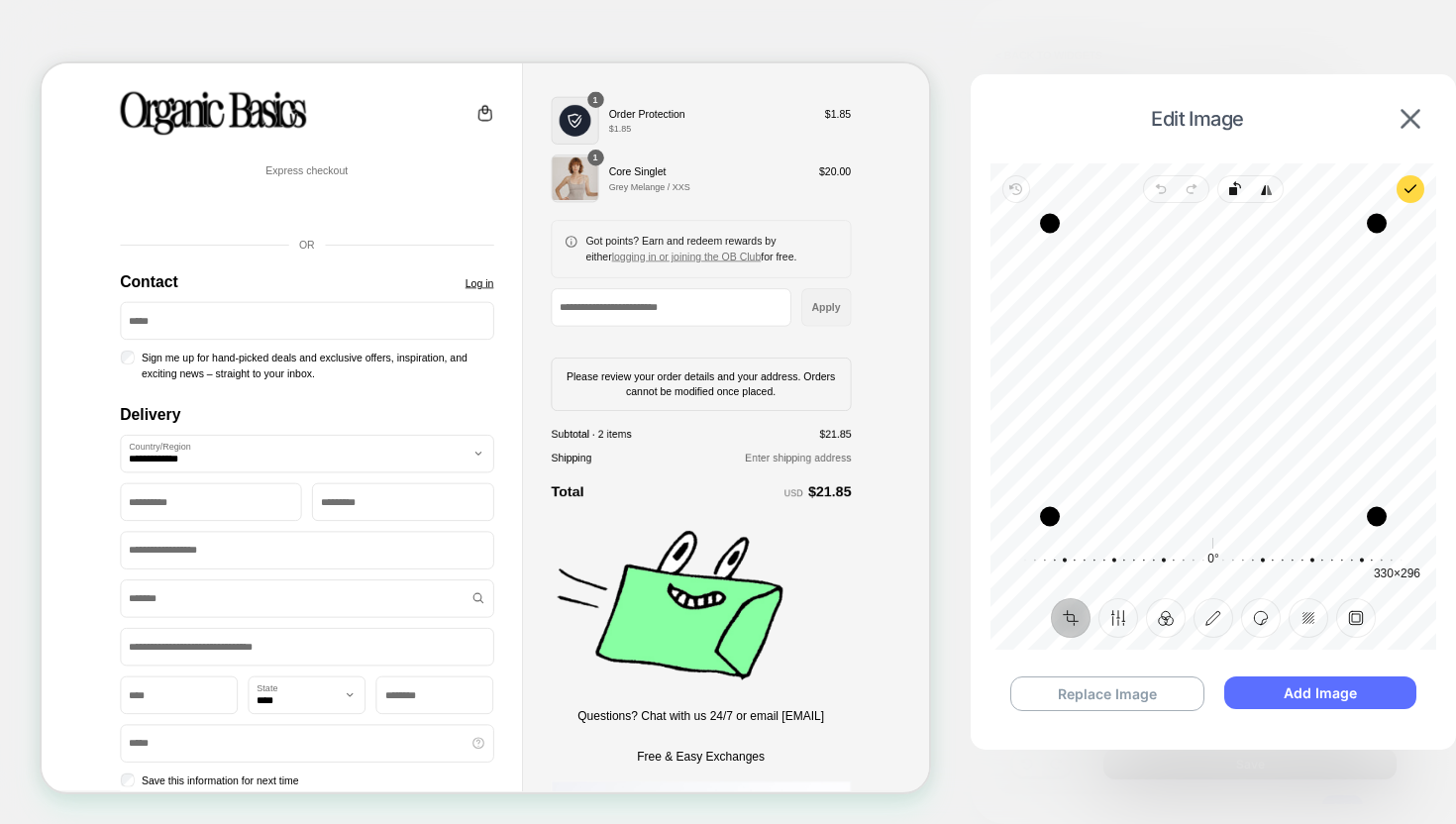 click on "Add Image" at bounding box center (1320, 692) 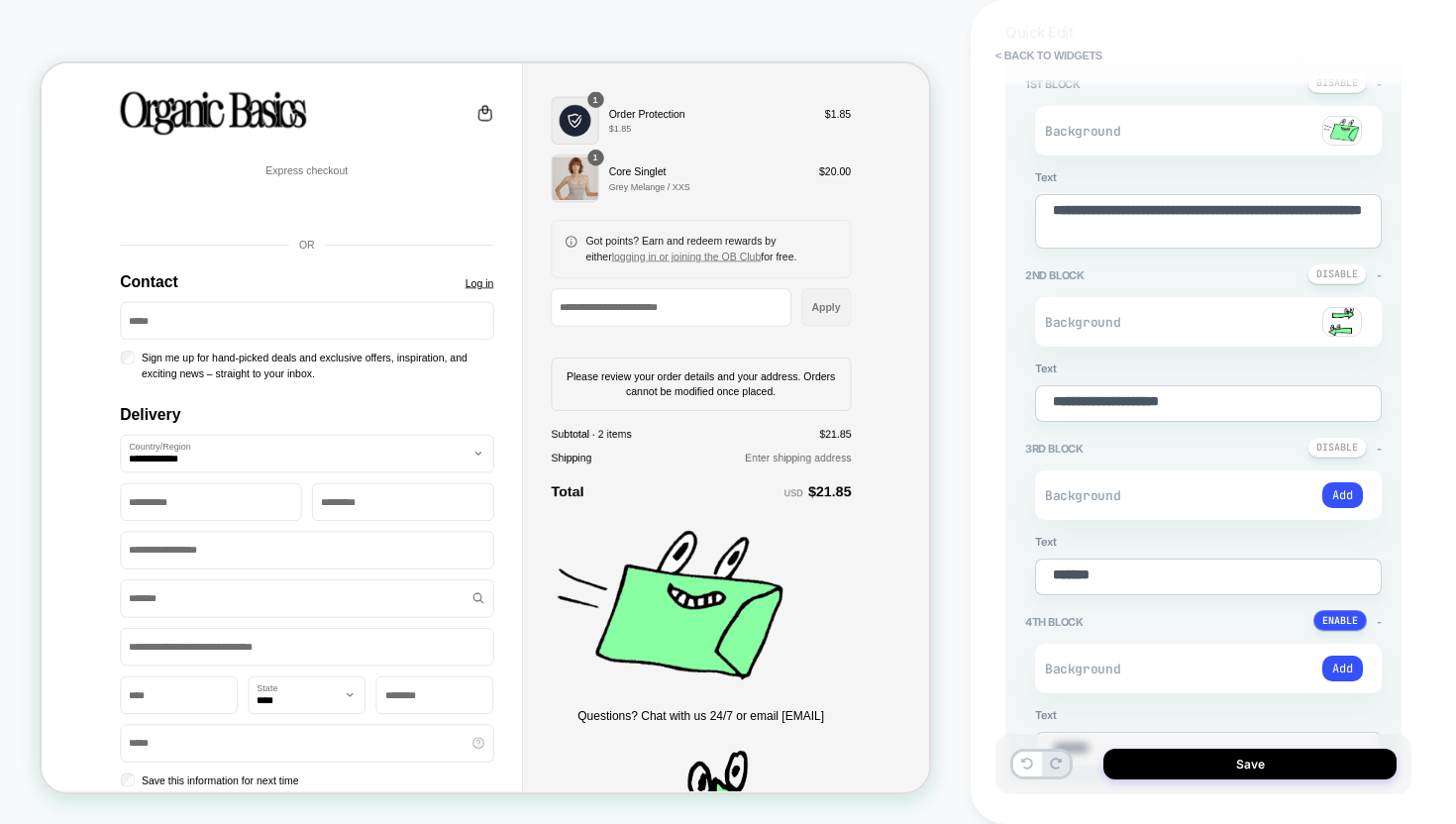 scroll, scrollTop: 331, scrollLeft: 0, axis: vertical 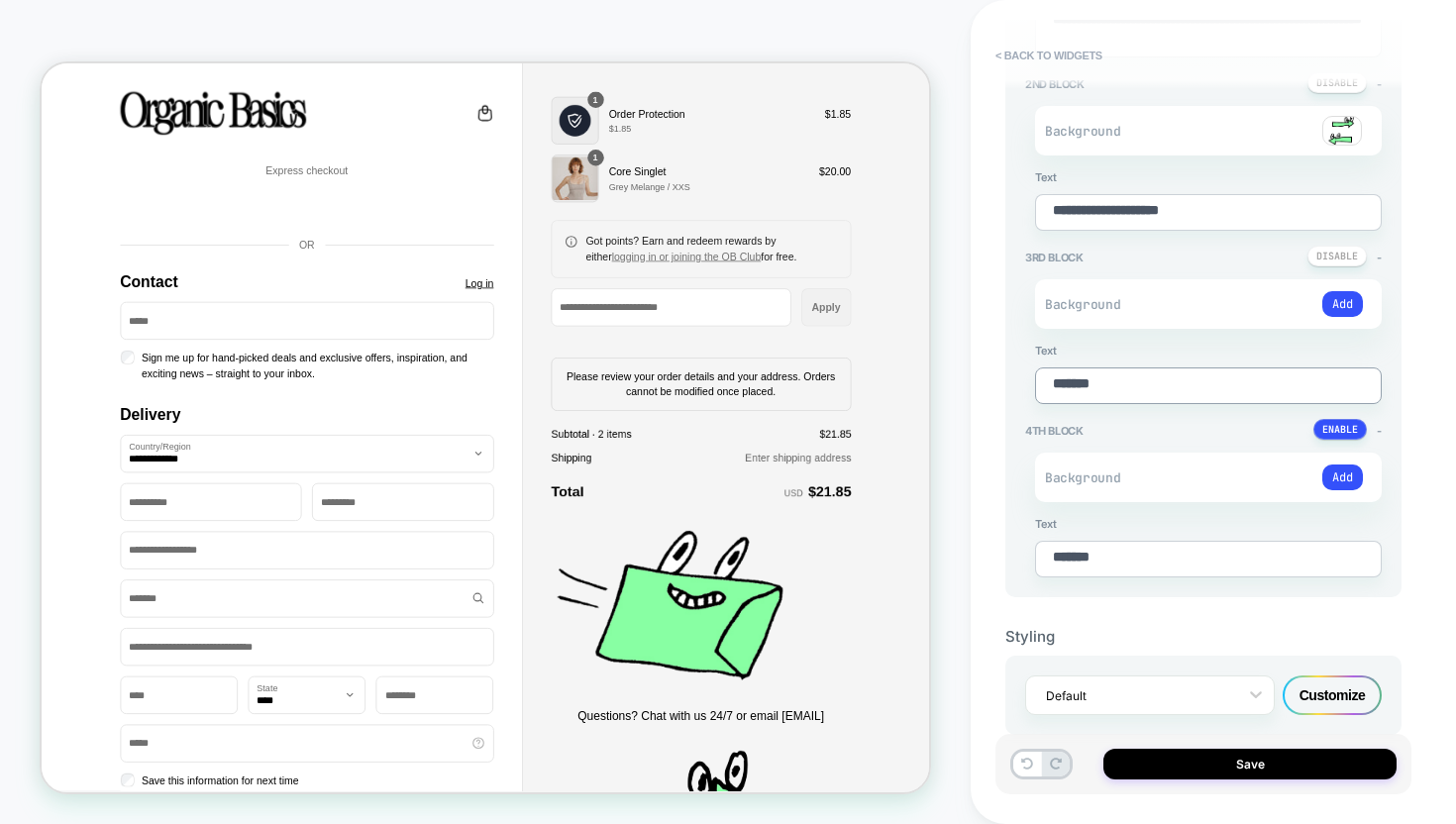 drag, startPoint x: 1146, startPoint y: 379, endPoint x: 993, endPoint y: 379, distance: 153 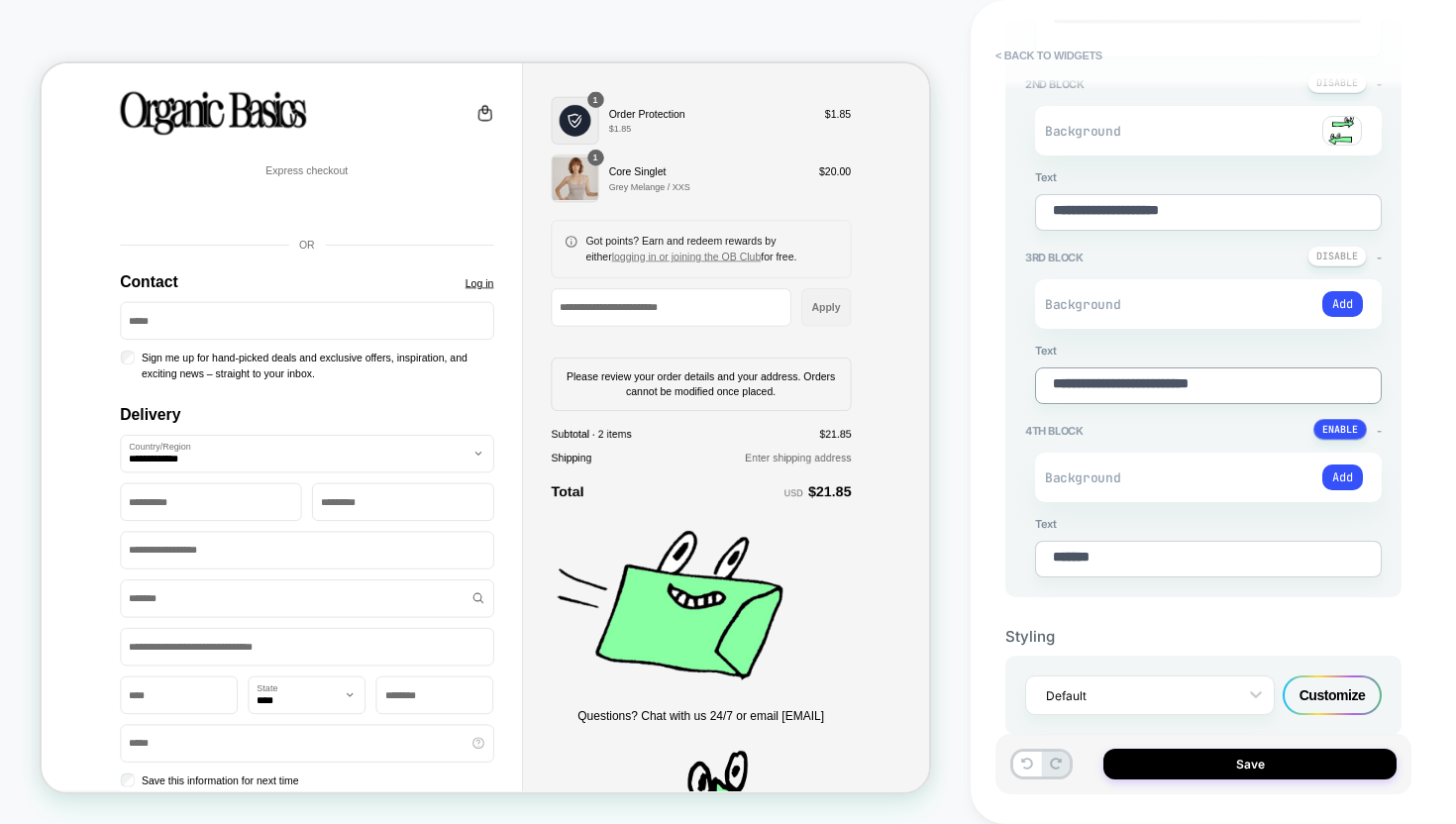 click on "**********" at bounding box center [1208, 385] 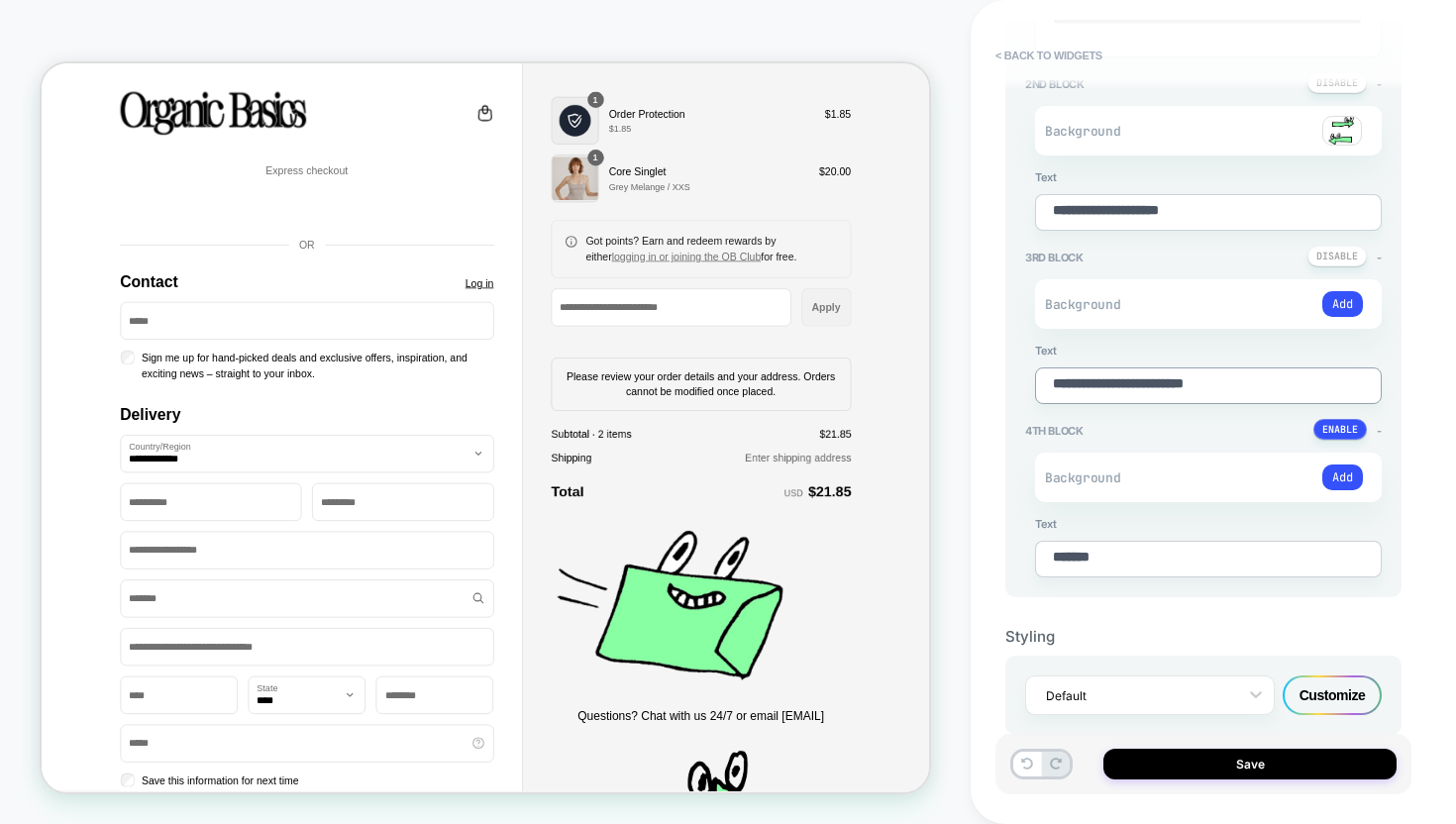 type on "*" 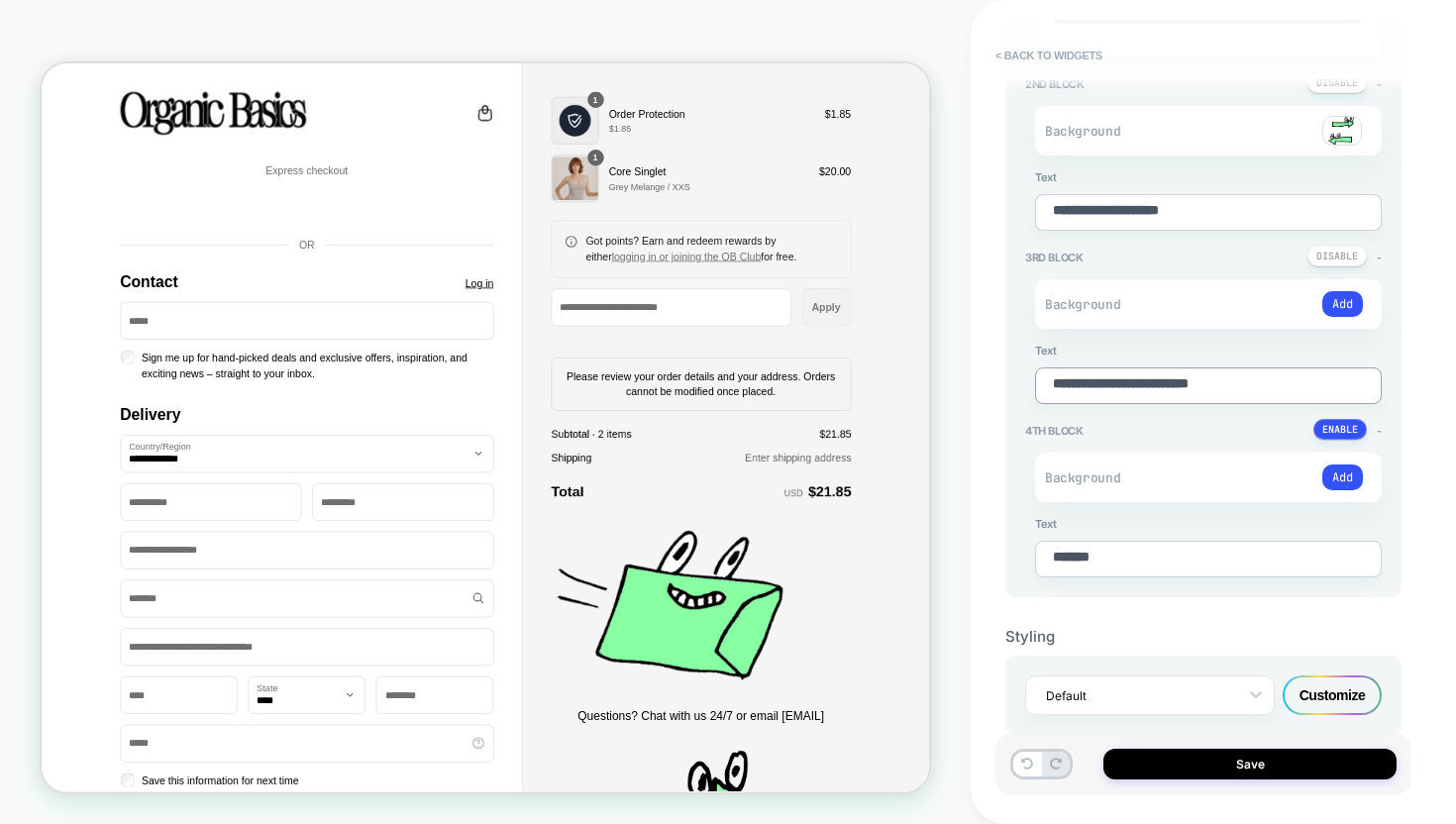 type on "*" 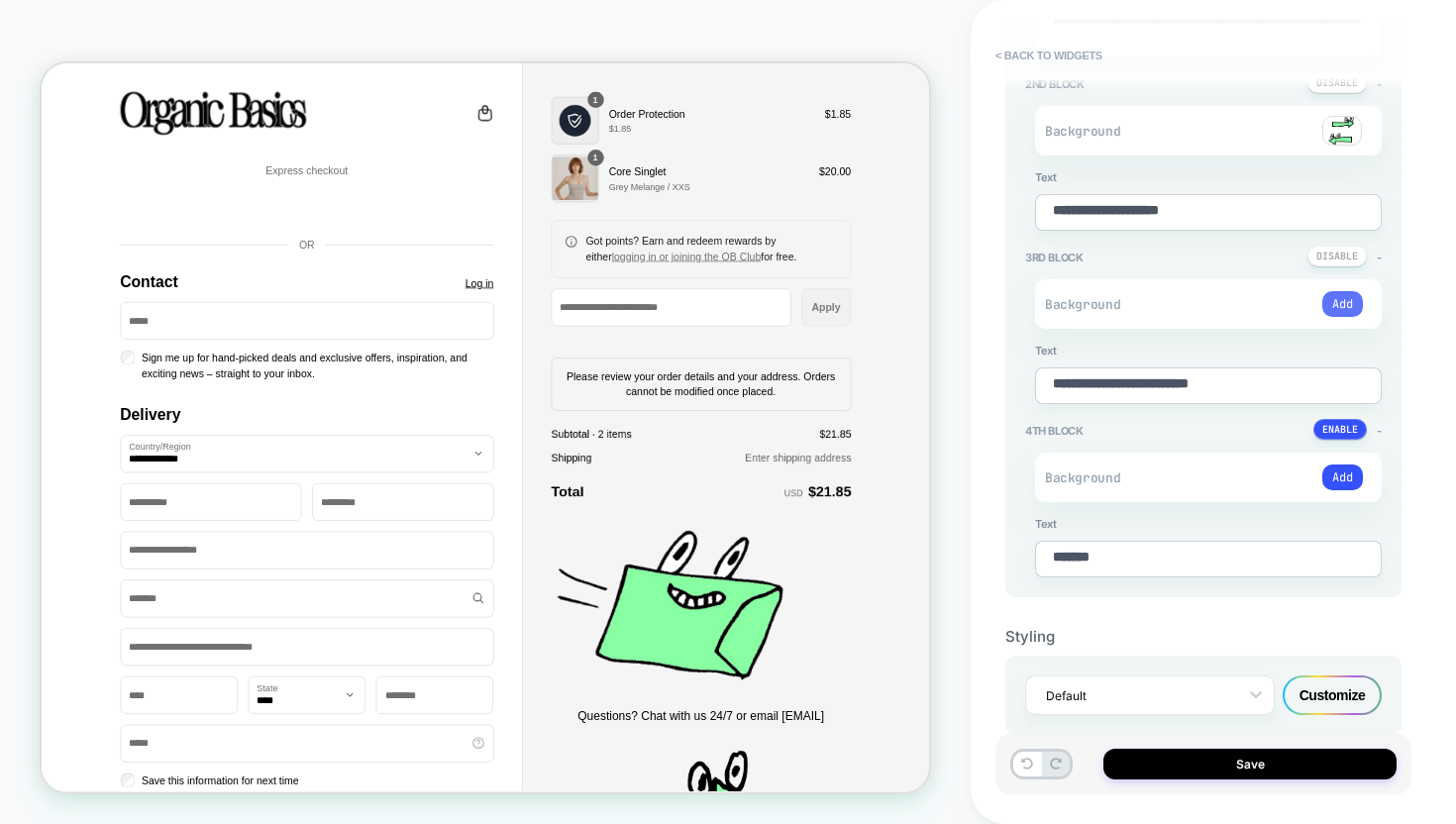 click on "Add" at bounding box center [1342, 304] 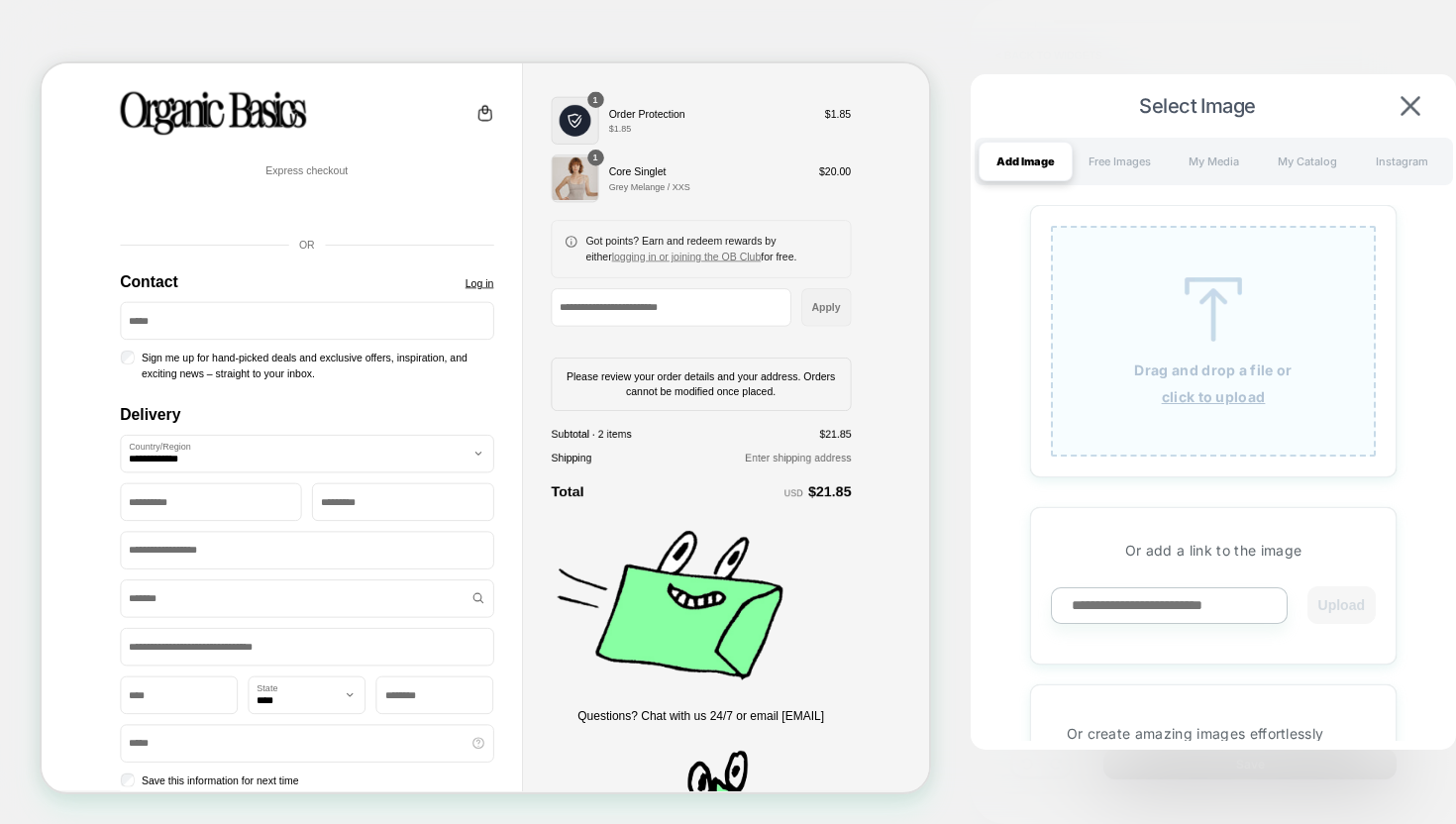 click at bounding box center (1213, 309) 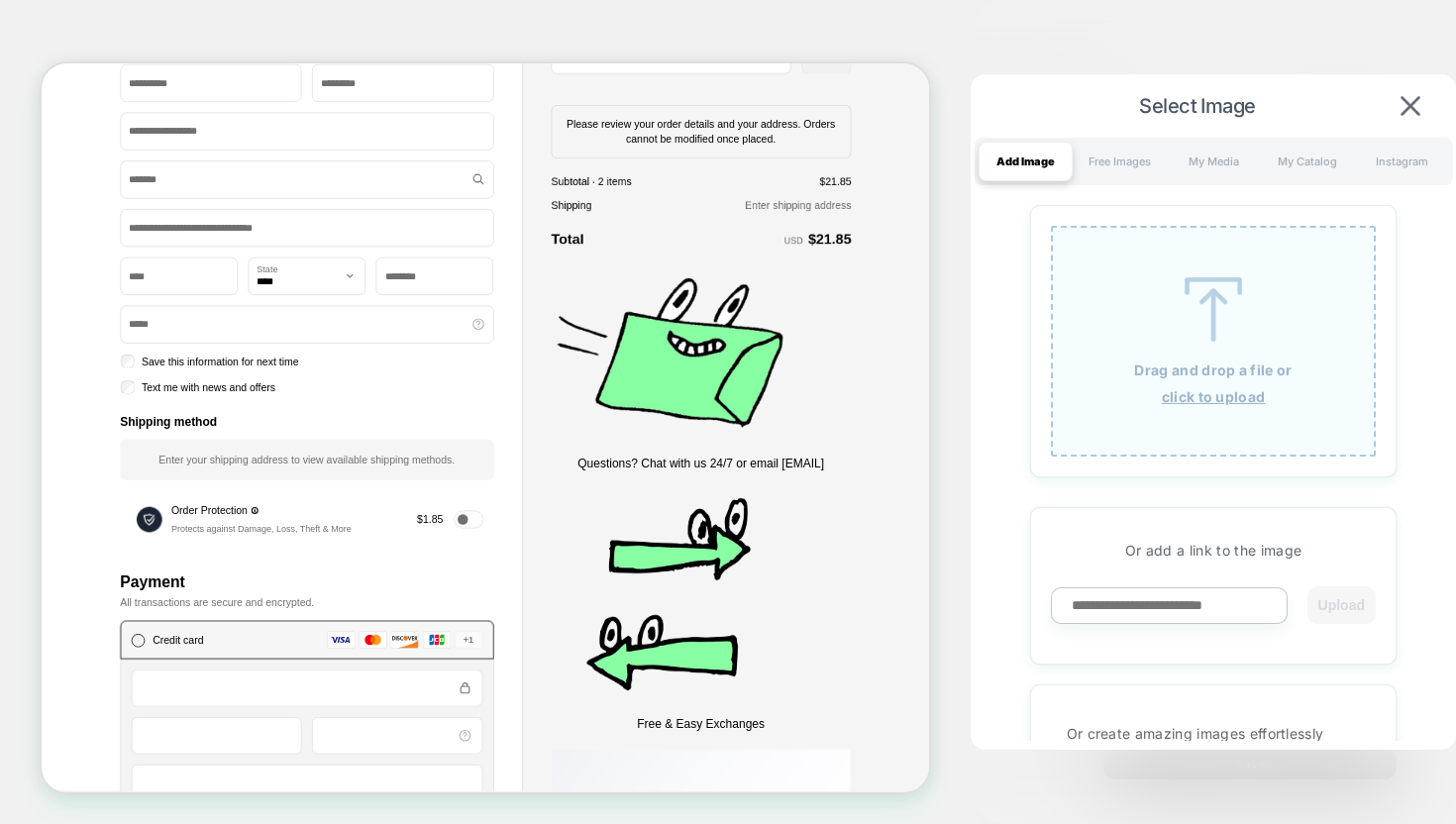 scroll, scrollTop: 303, scrollLeft: 0, axis: vertical 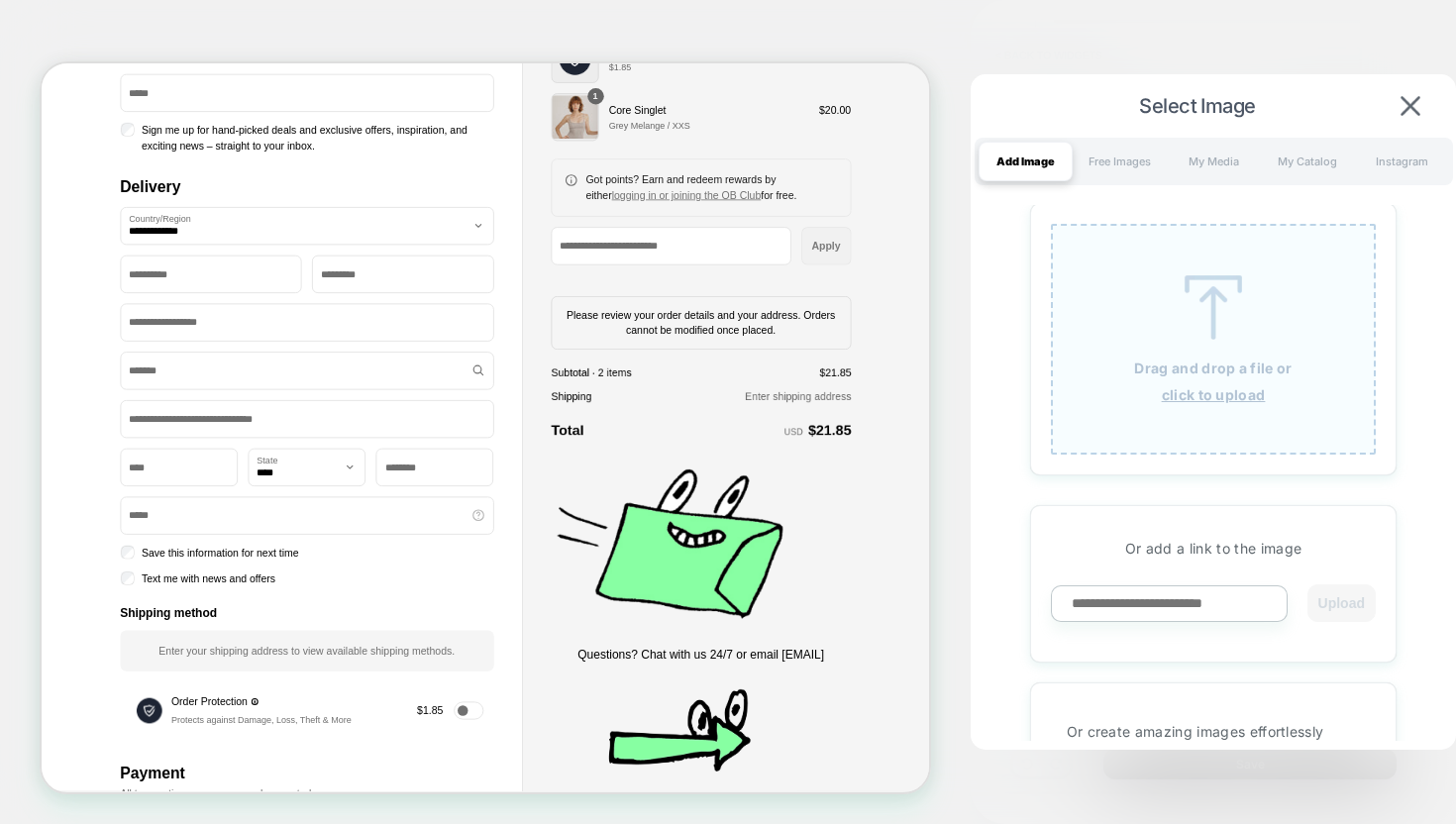 click at bounding box center [1213, 307] 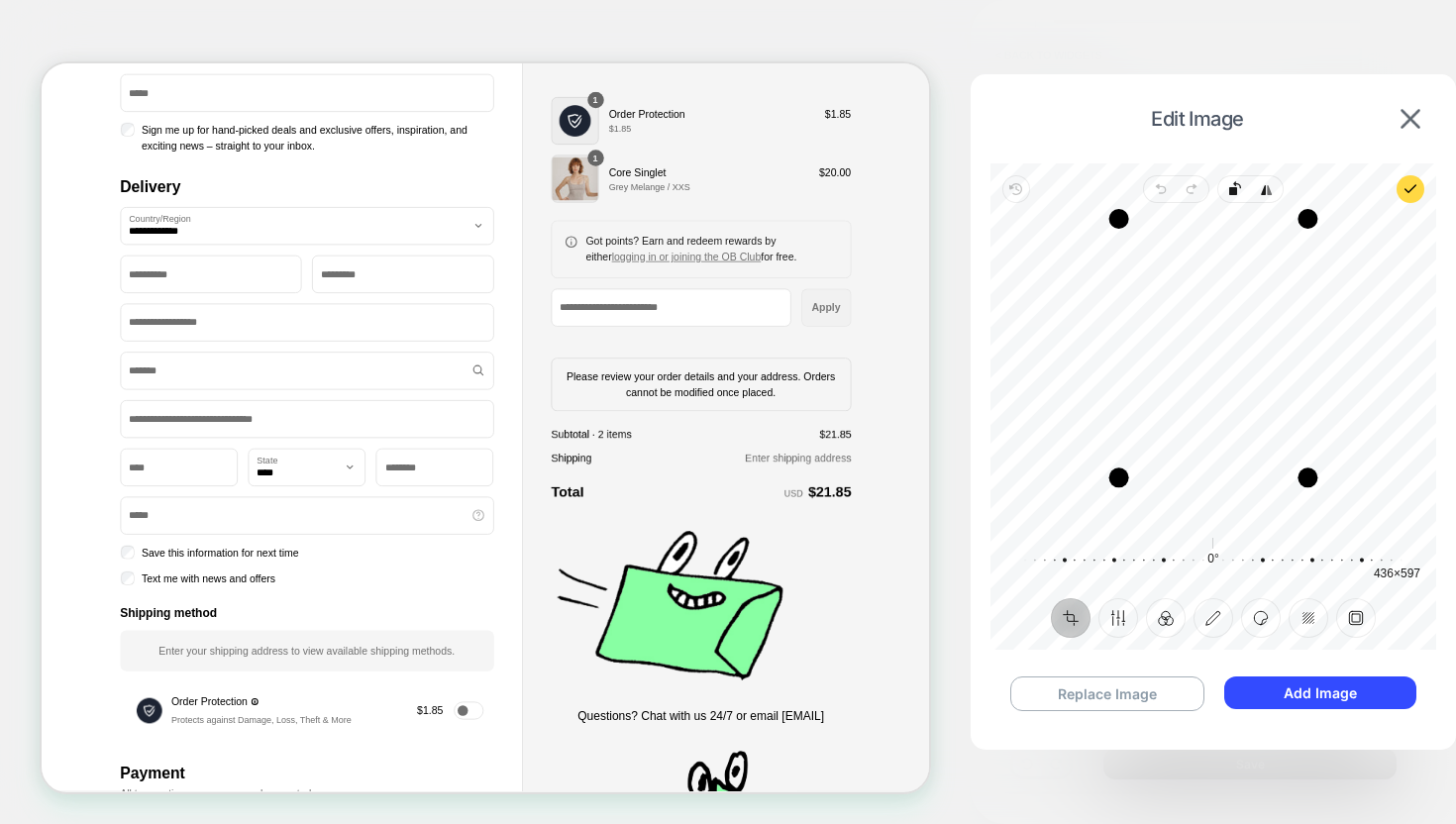 drag, startPoint x: 1216, startPoint y: 528, endPoint x: 1215, endPoint y: 479, distance: 49.010203 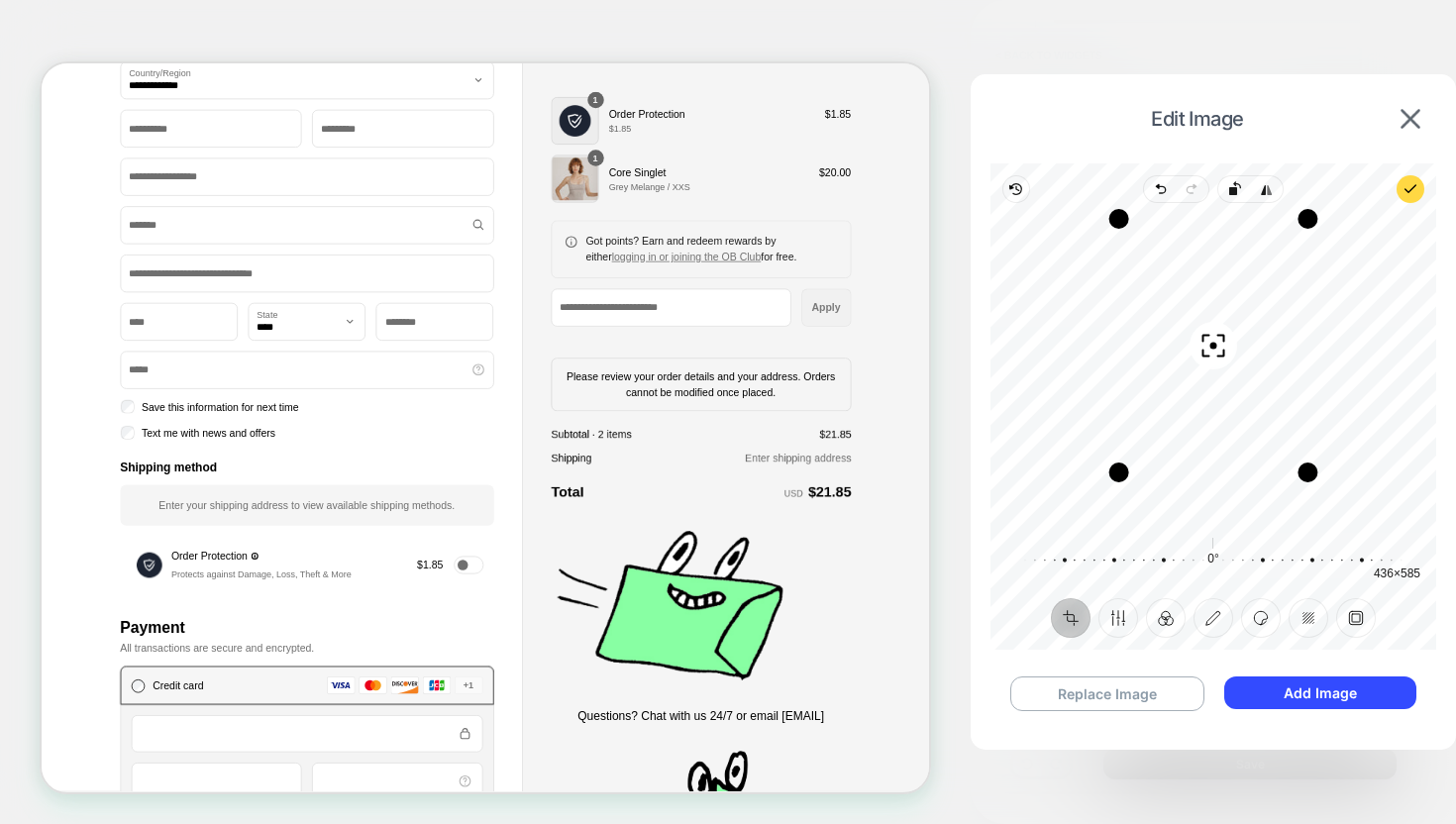 scroll, scrollTop: 604, scrollLeft: 0, axis: vertical 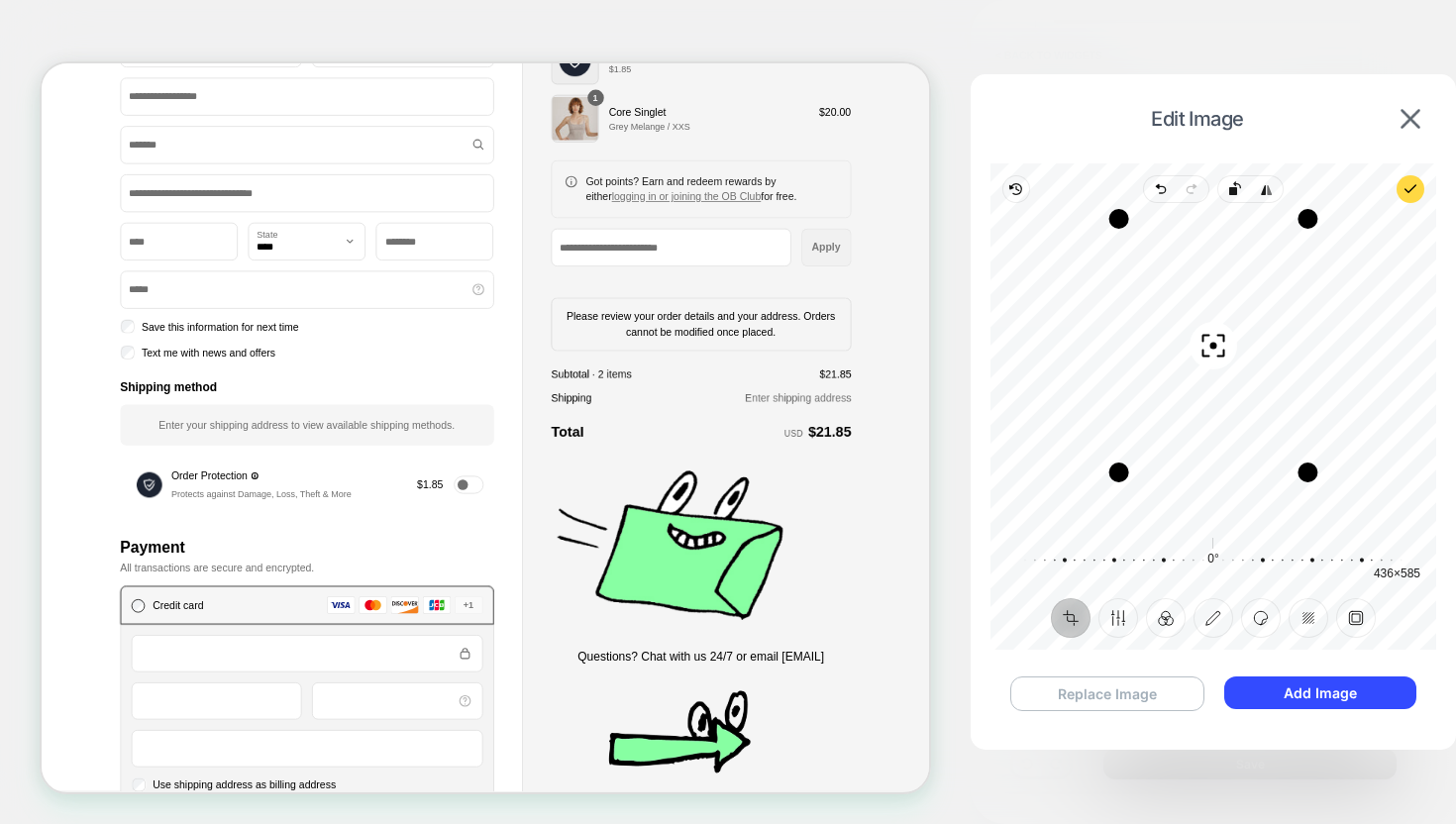 click on "Replace Image" at bounding box center [1107, 693] 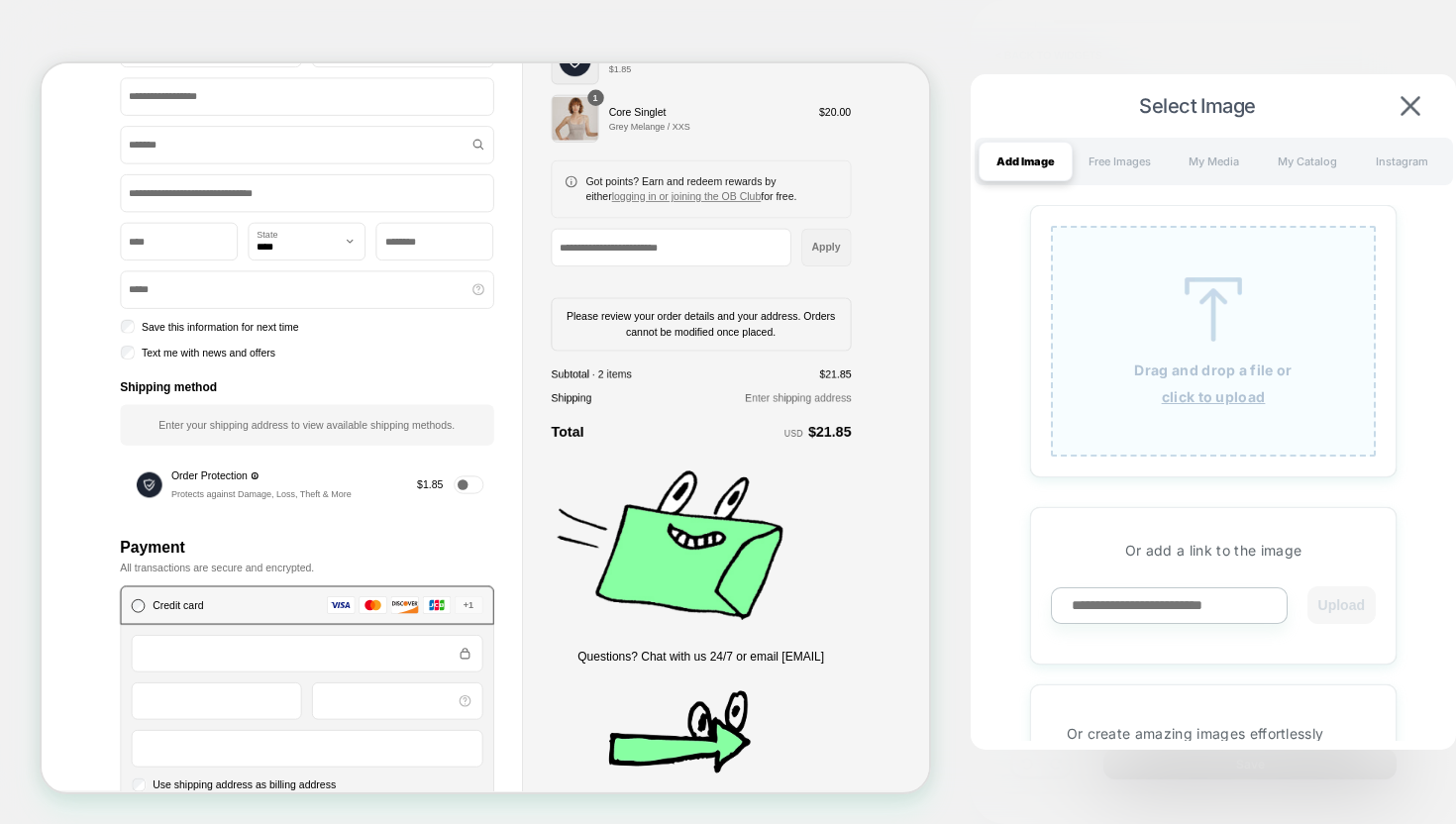 click on "click to upload" at bounding box center (1213, 396) 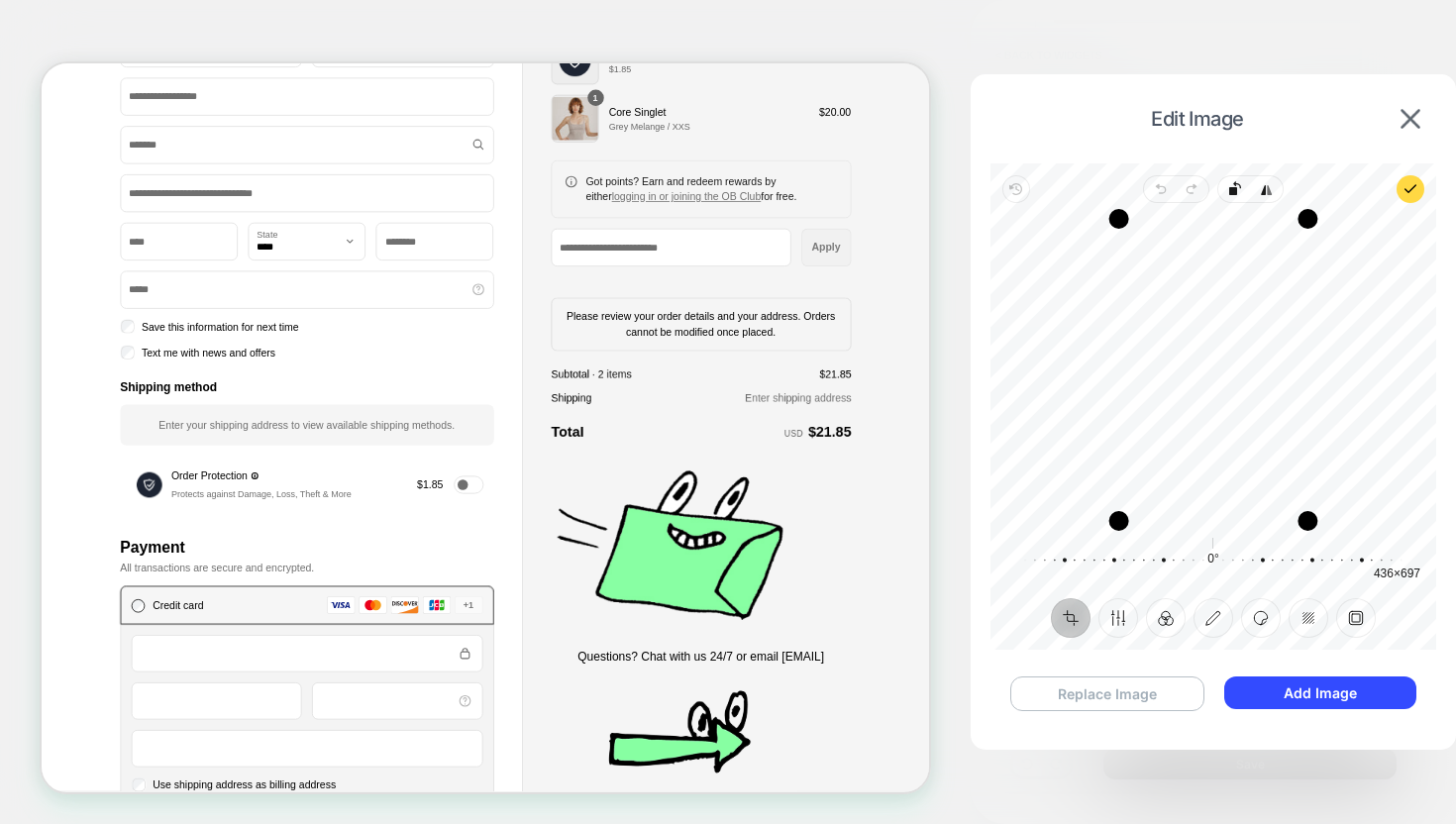 click on "Replace Image" at bounding box center (1107, 693) 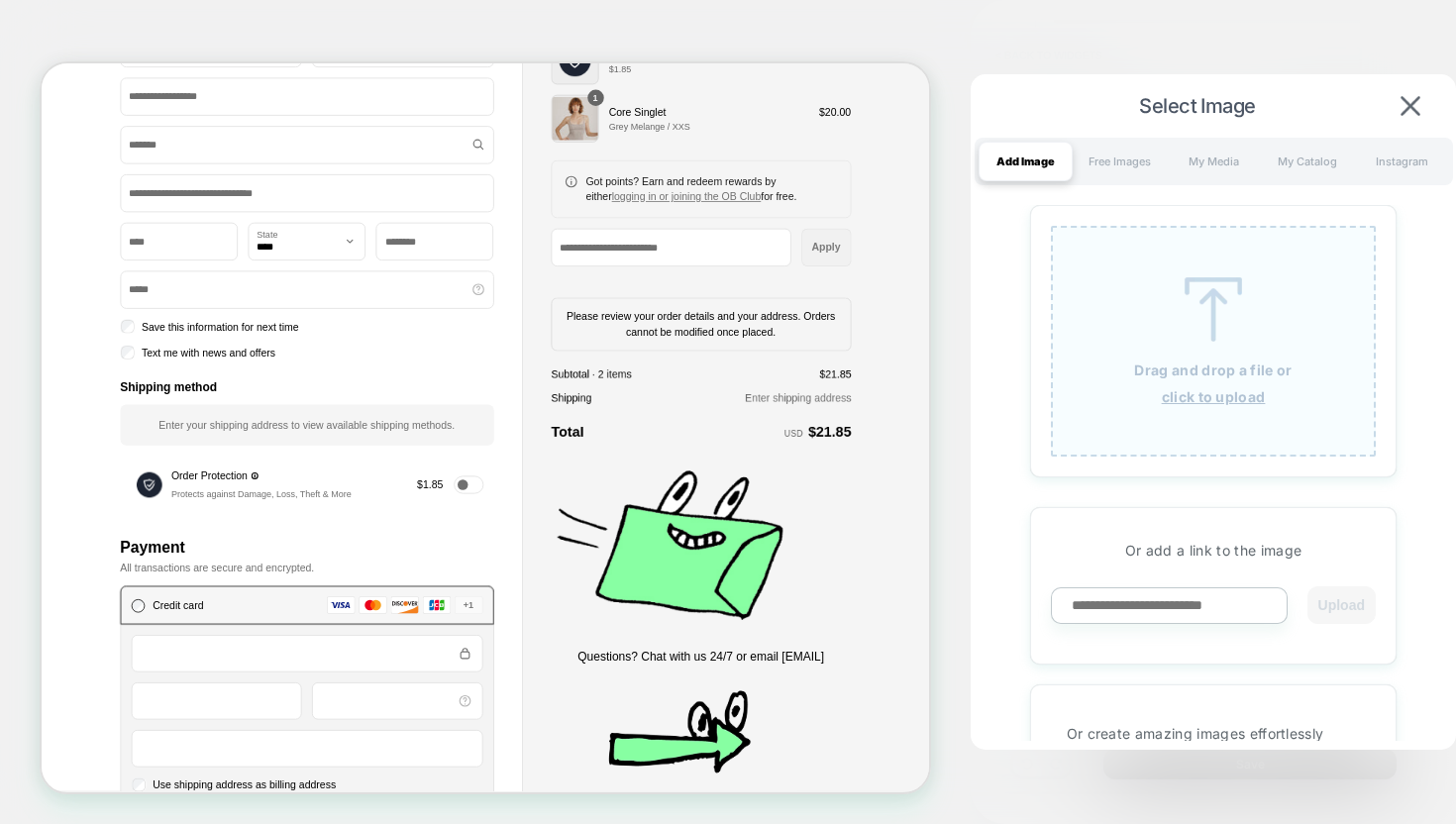 click on "click to upload" at bounding box center [1213, 396] 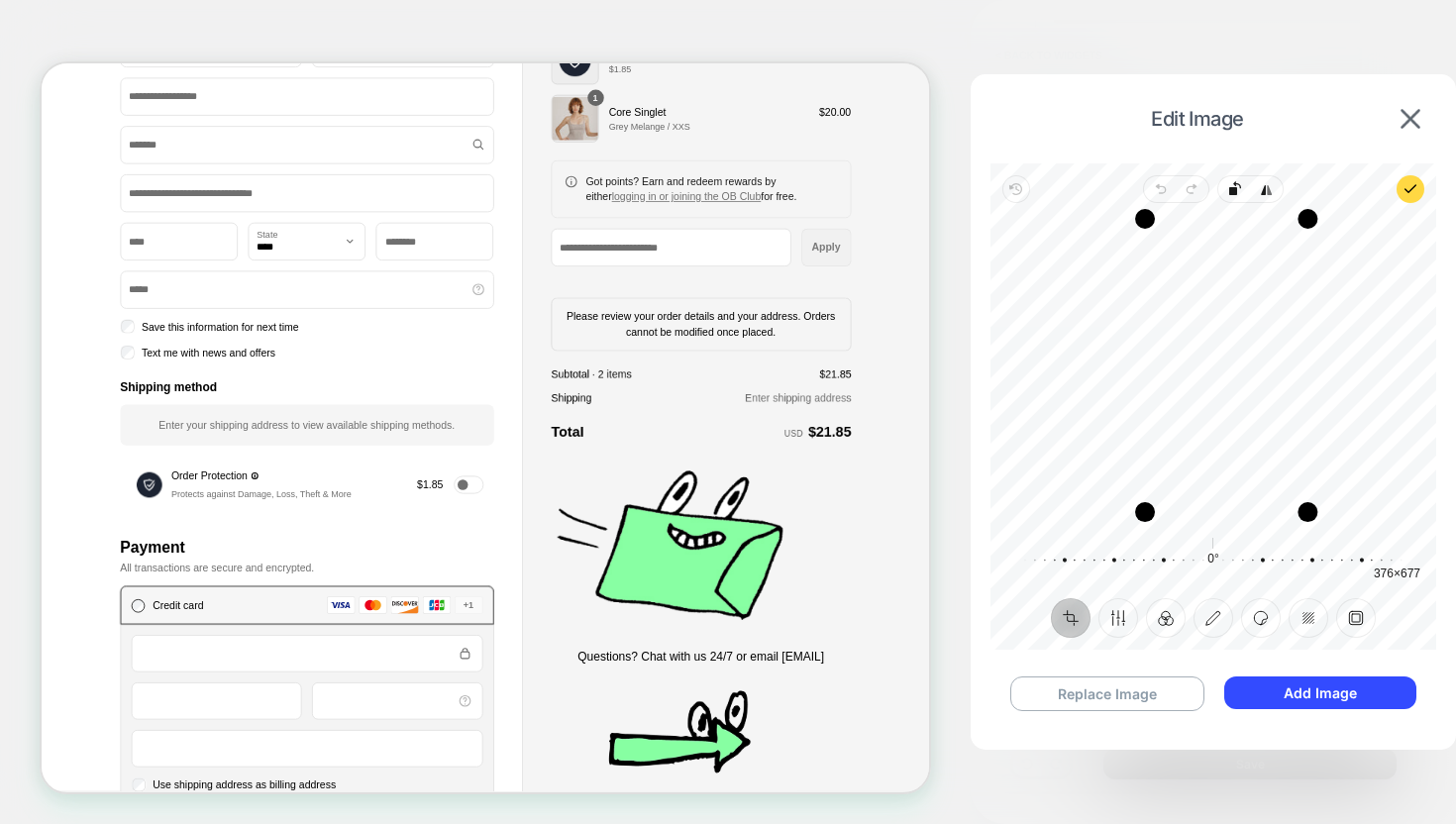 click at bounding box center (1145, 512) 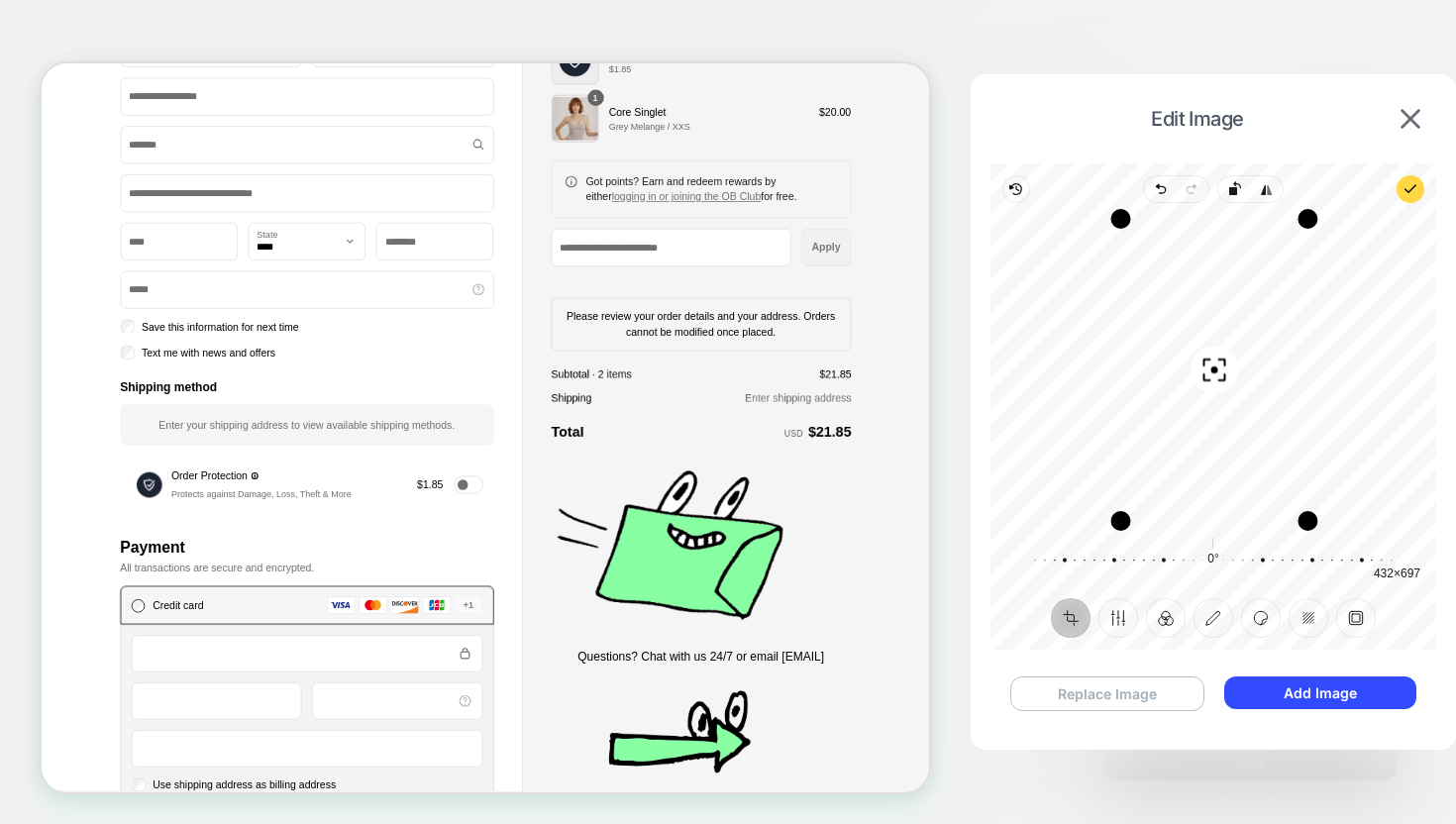 click on "Replace Image" at bounding box center (1107, 693) 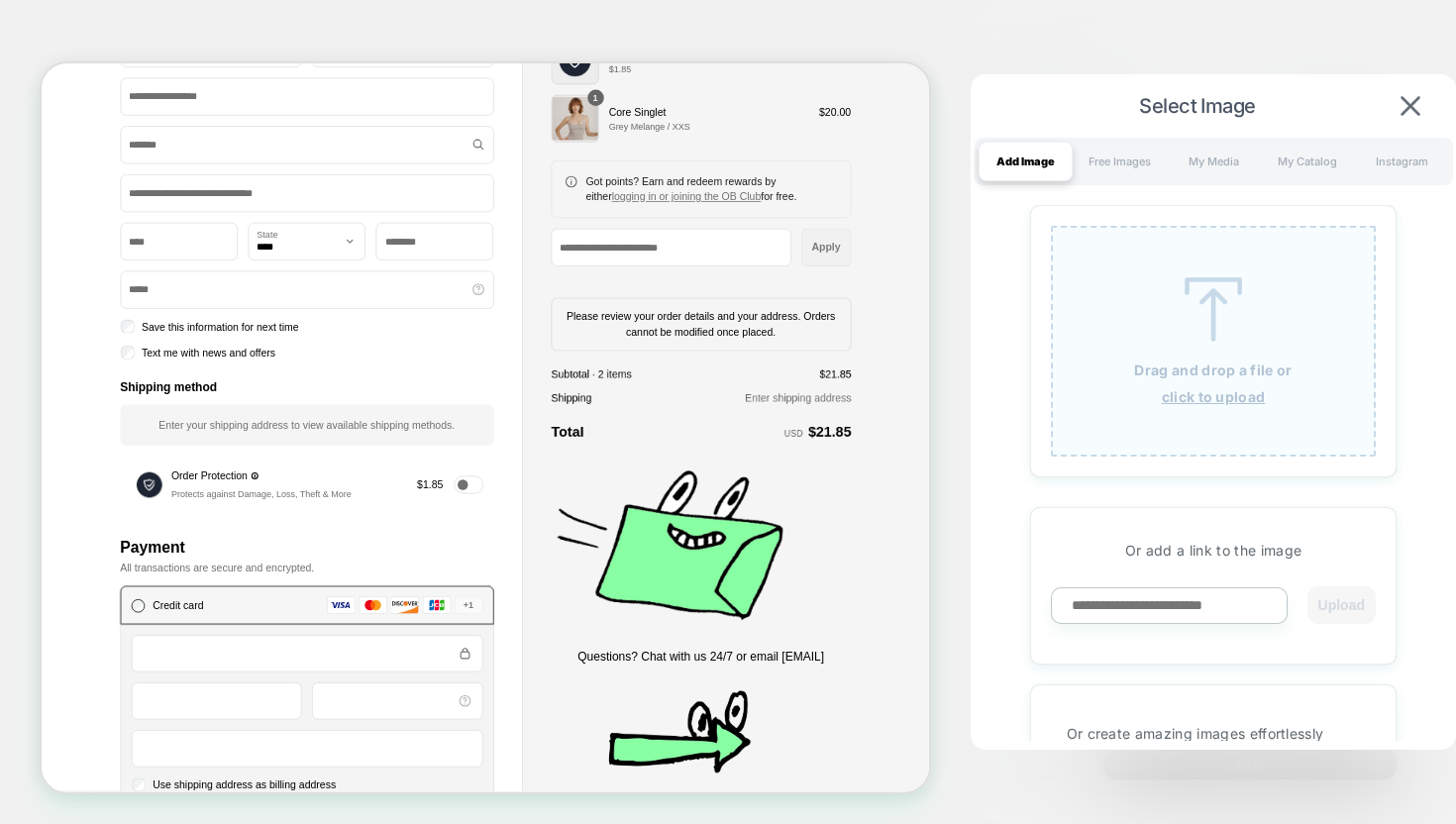 click at bounding box center (1213, 309) 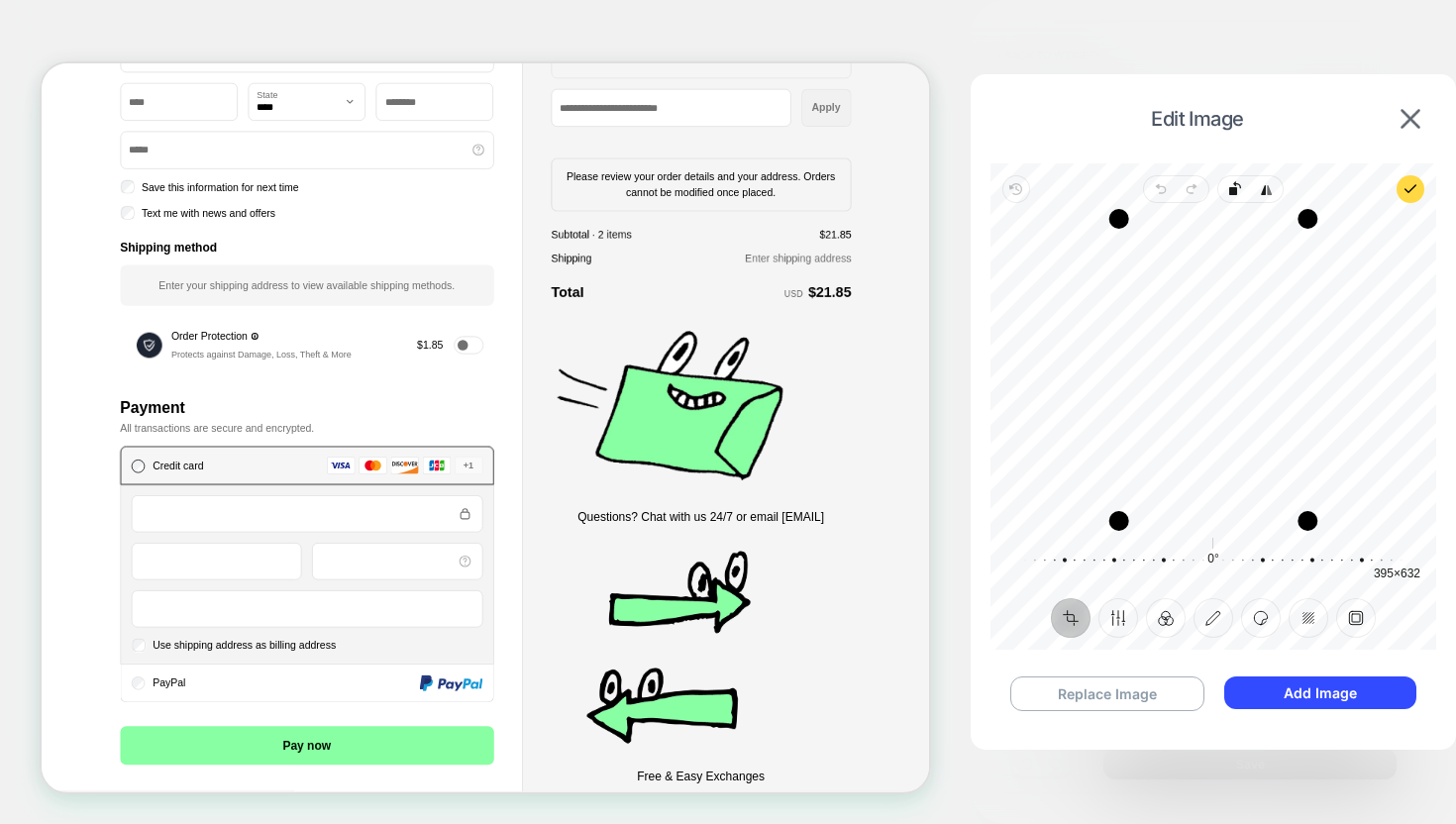 scroll, scrollTop: 810, scrollLeft: 0, axis: vertical 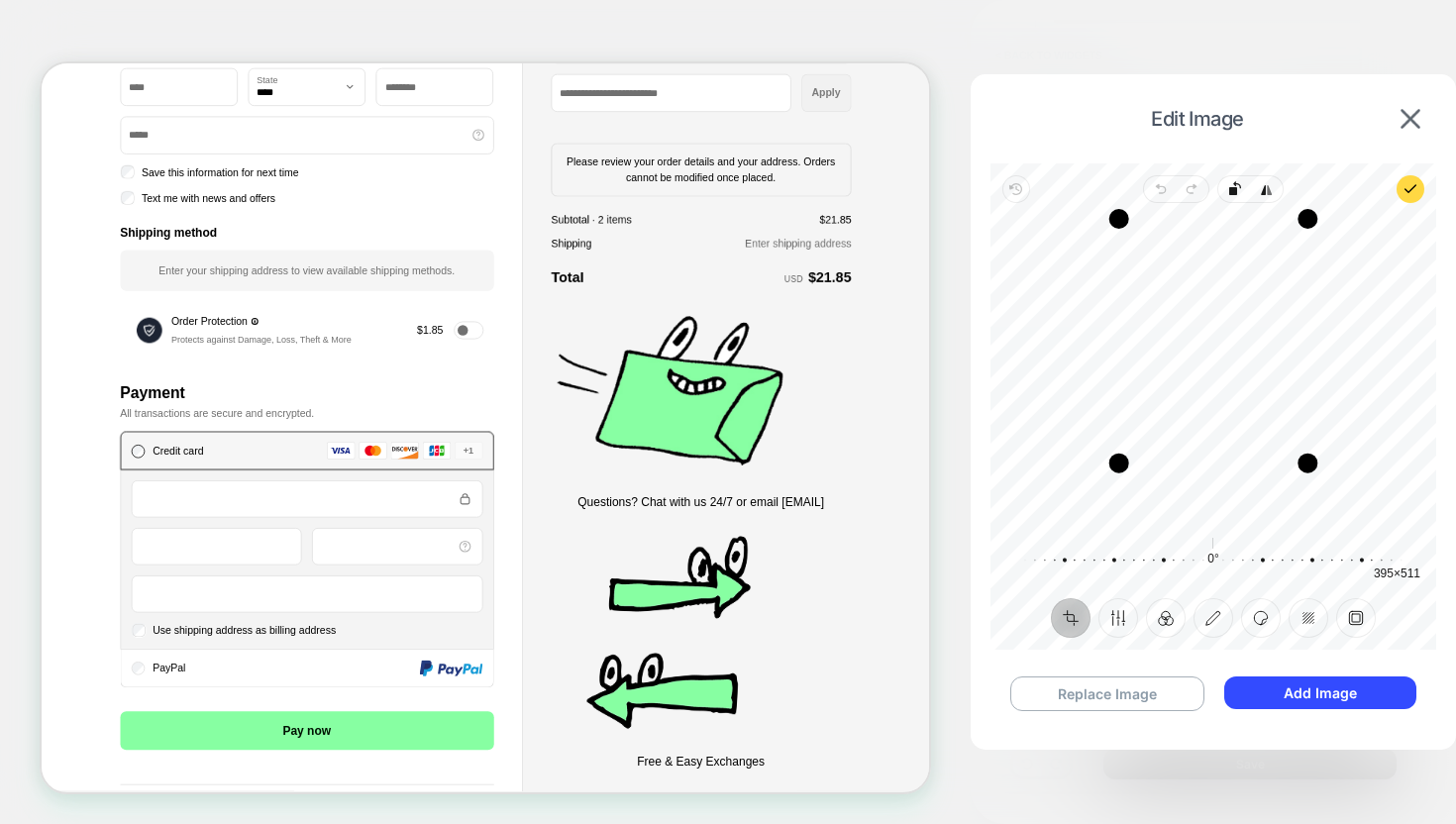 drag, startPoint x: 1196, startPoint y: 525, endPoint x: 1196, endPoint y: 466, distance: 59 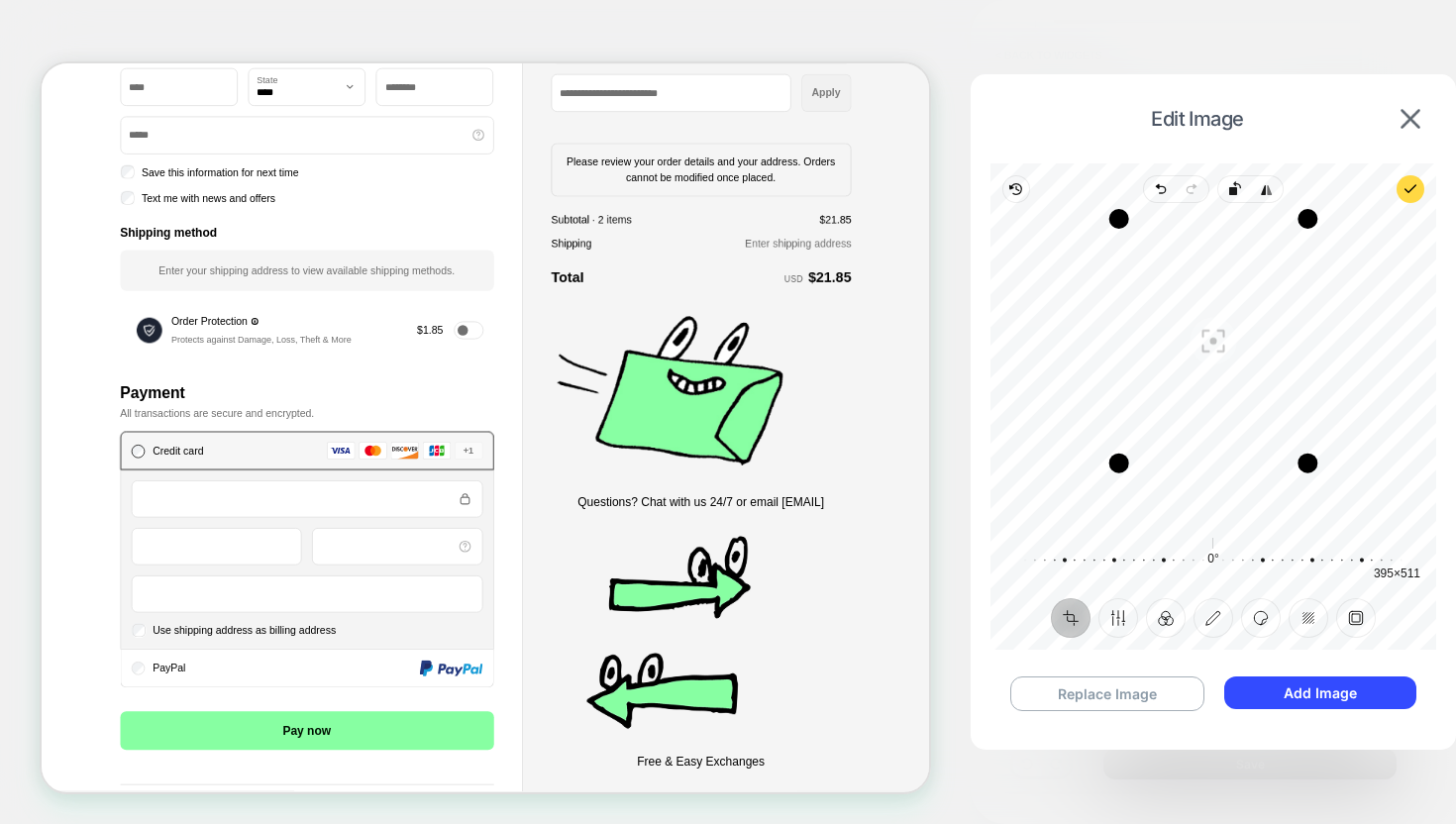 drag, startPoint x: 1226, startPoint y: 217, endPoint x: 1226, endPoint y: 269, distance: 52 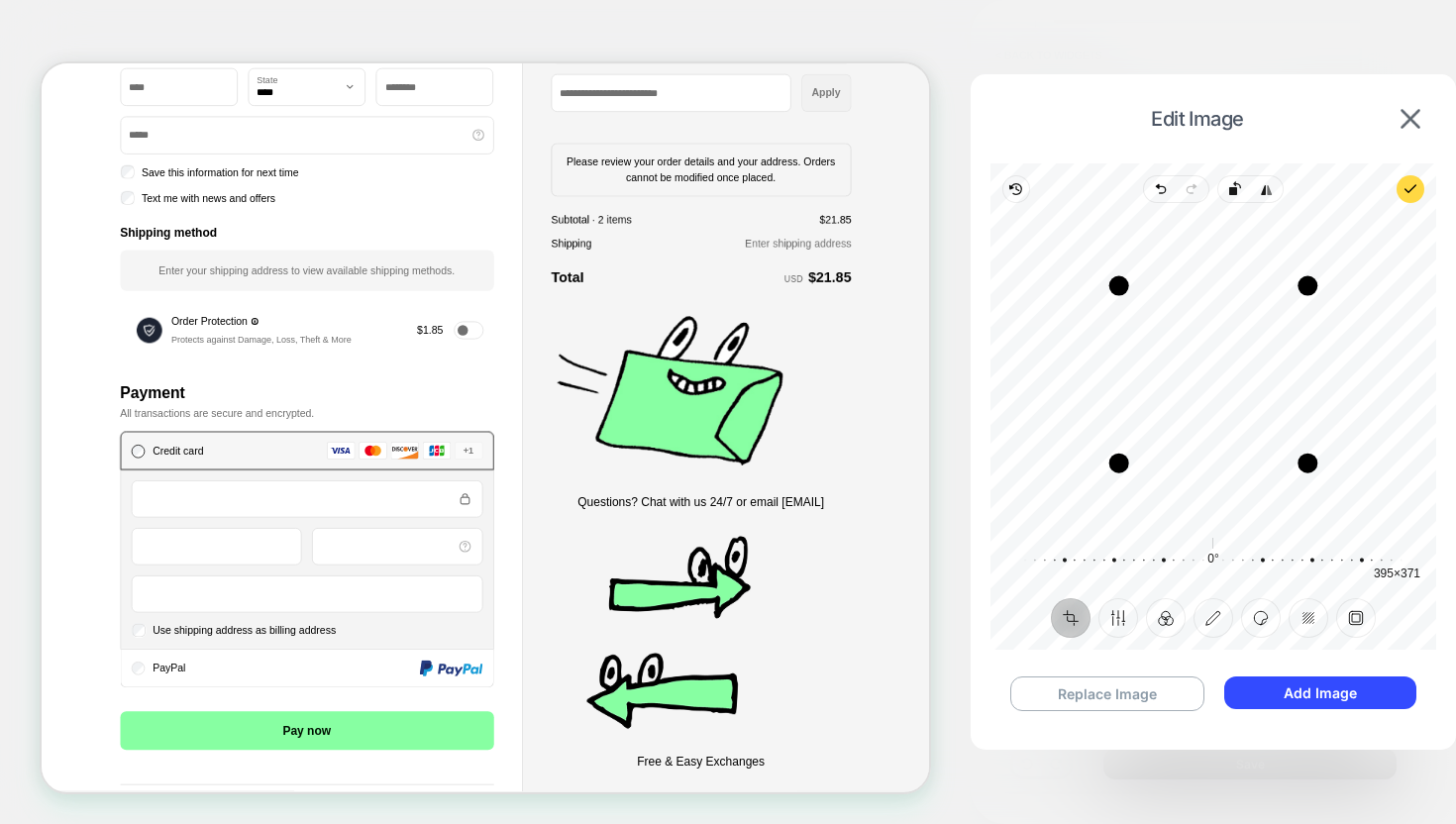 drag, startPoint x: 1226, startPoint y: 219, endPoint x: 1223, endPoint y: 280, distance: 61.073726 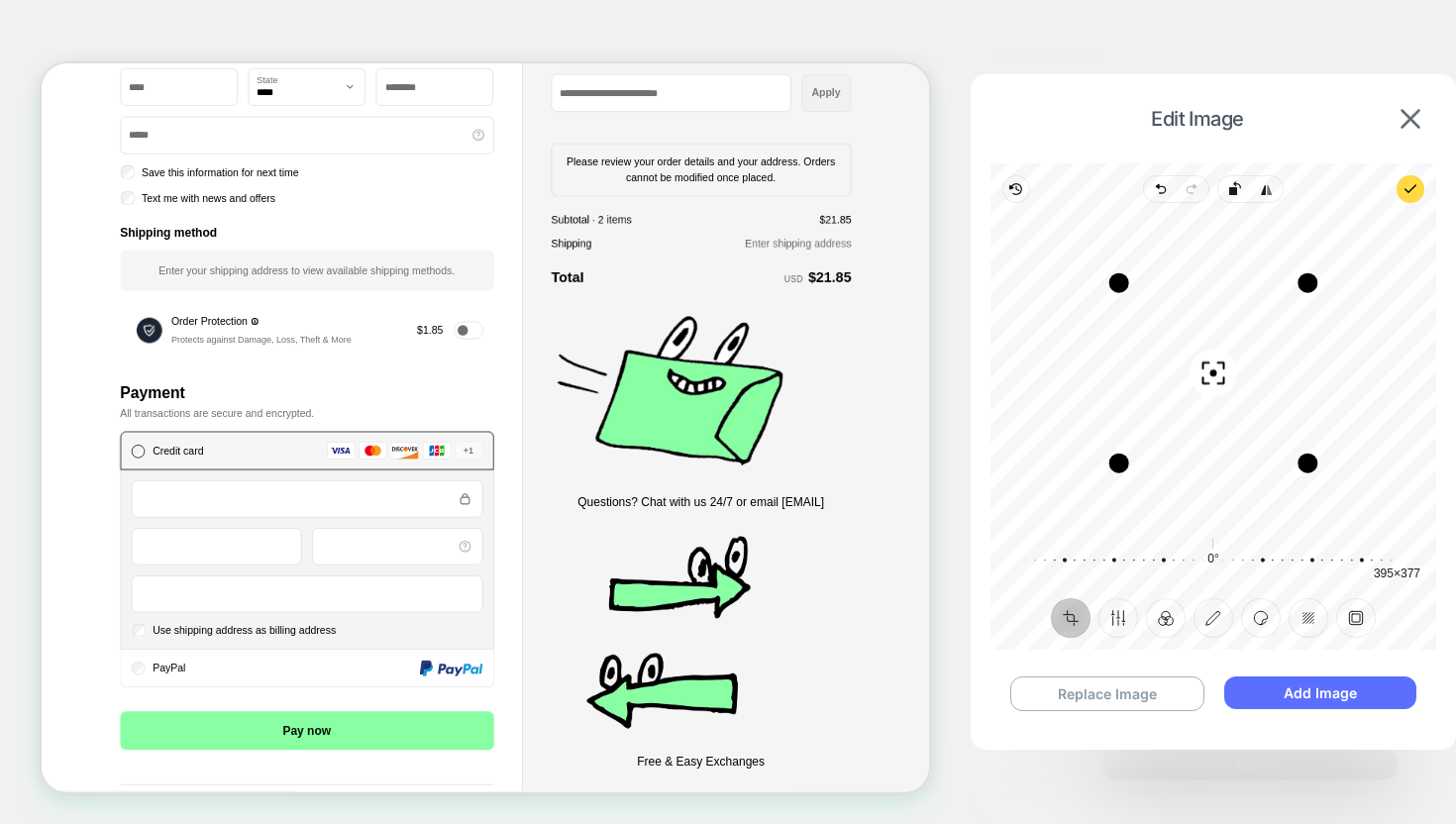click on "Add Image" at bounding box center [1320, 692] 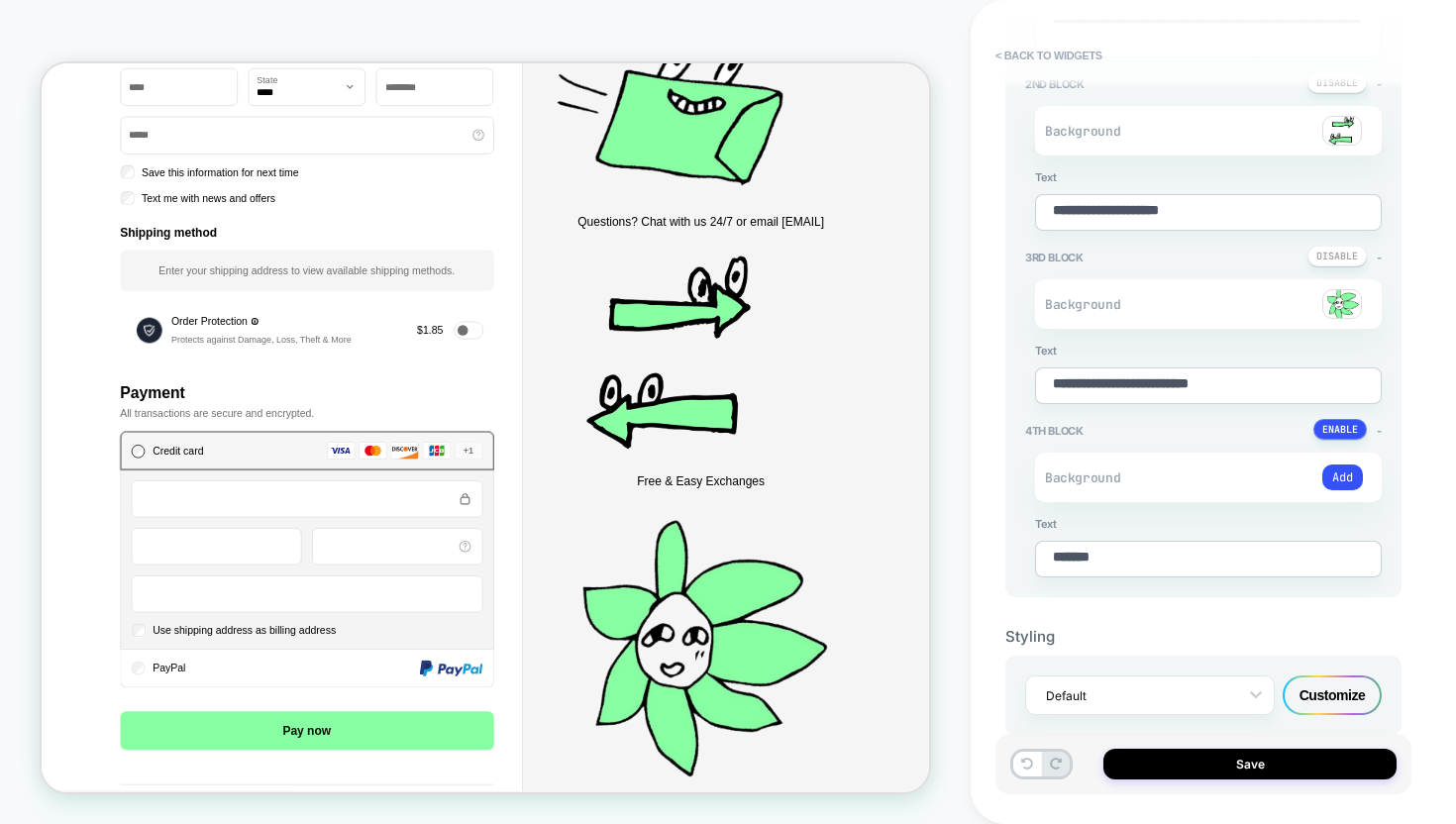 click on "Customize" at bounding box center [1332, 695] 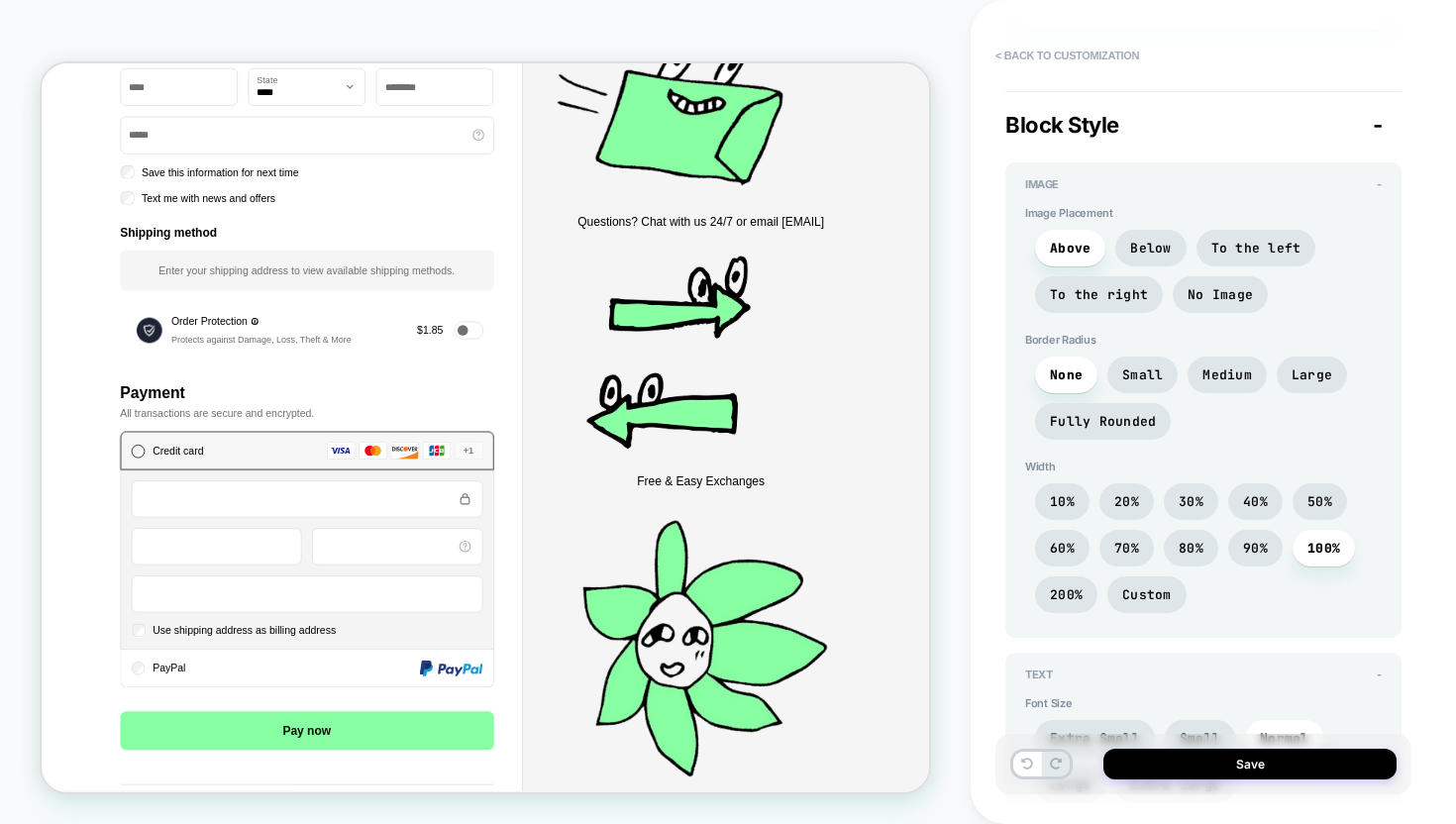 scroll, scrollTop: 1480, scrollLeft: 0, axis: vertical 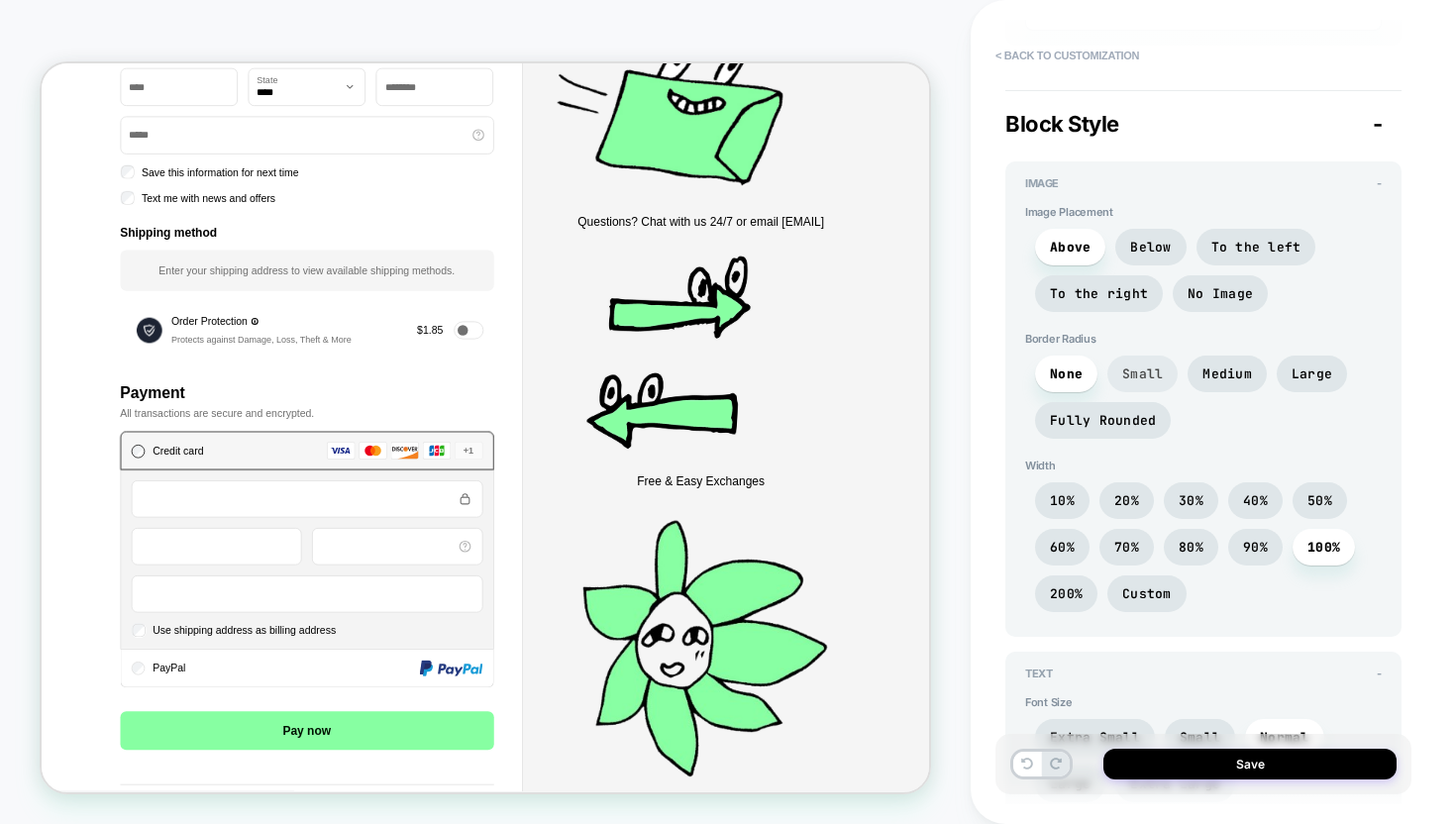 click on "Small" at bounding box center [1142, 373] 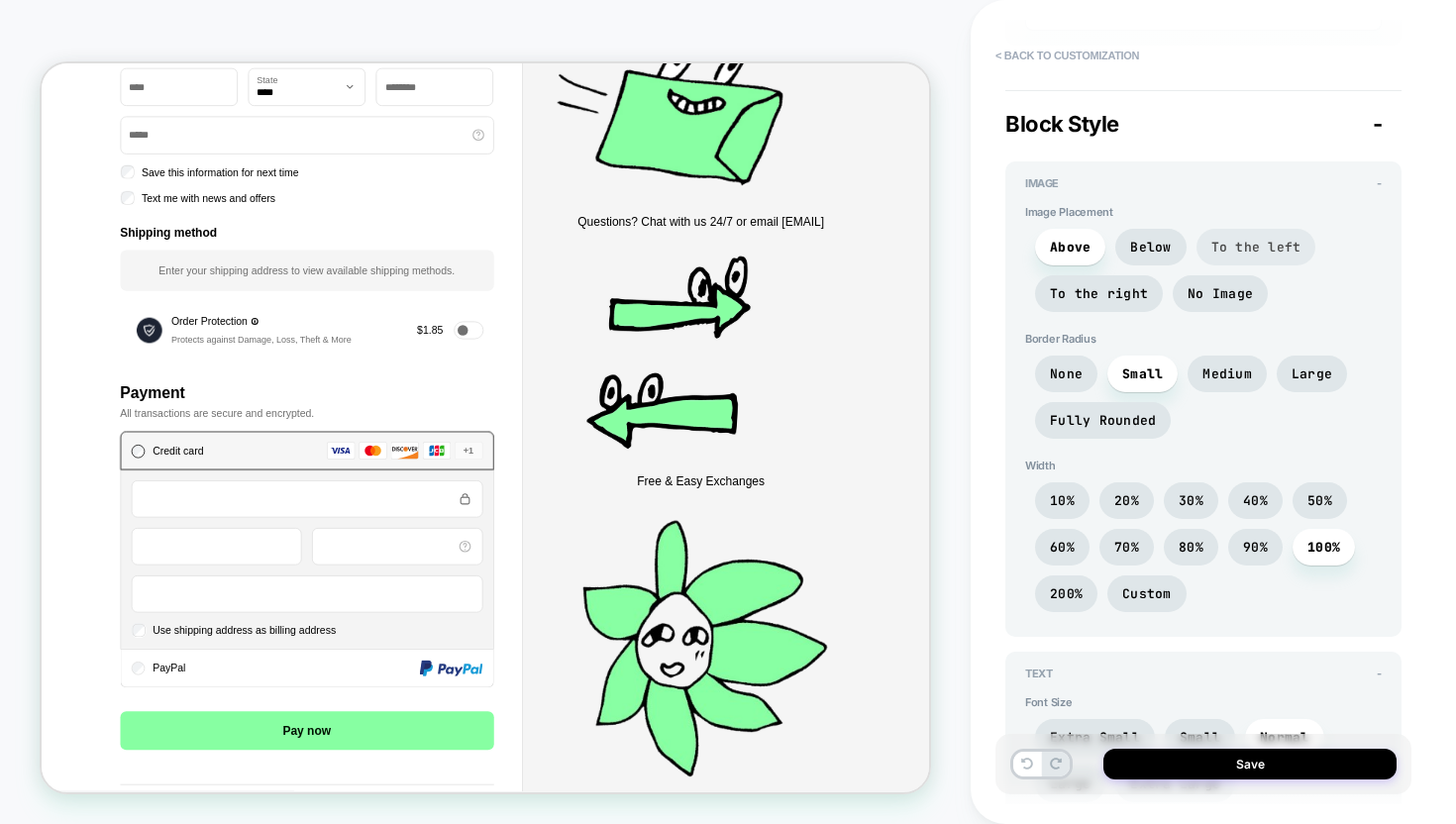 click on "To the left" at bounding box center (1256, 247) 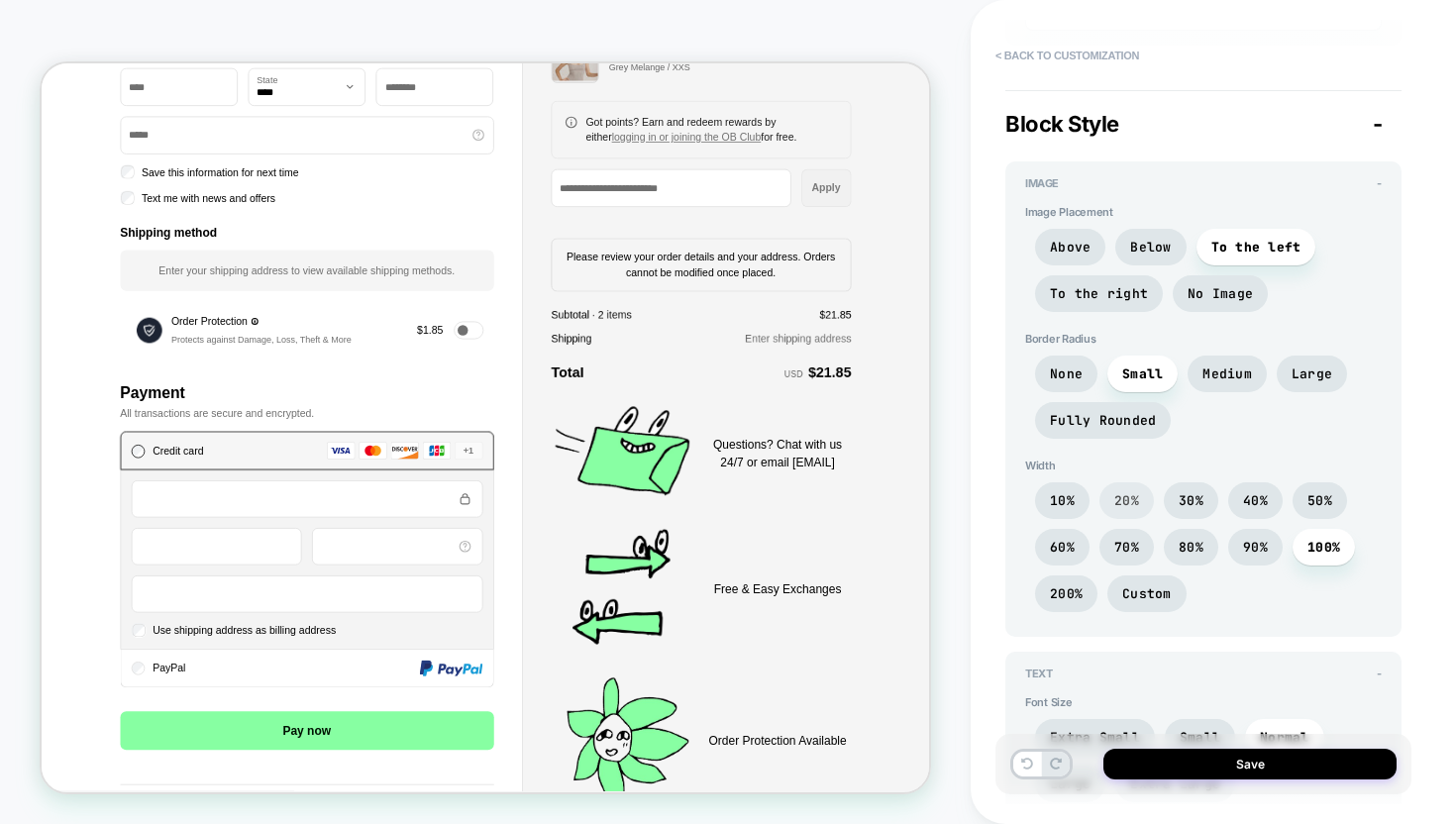 click on "20%" at bounding box center (1126, 500) 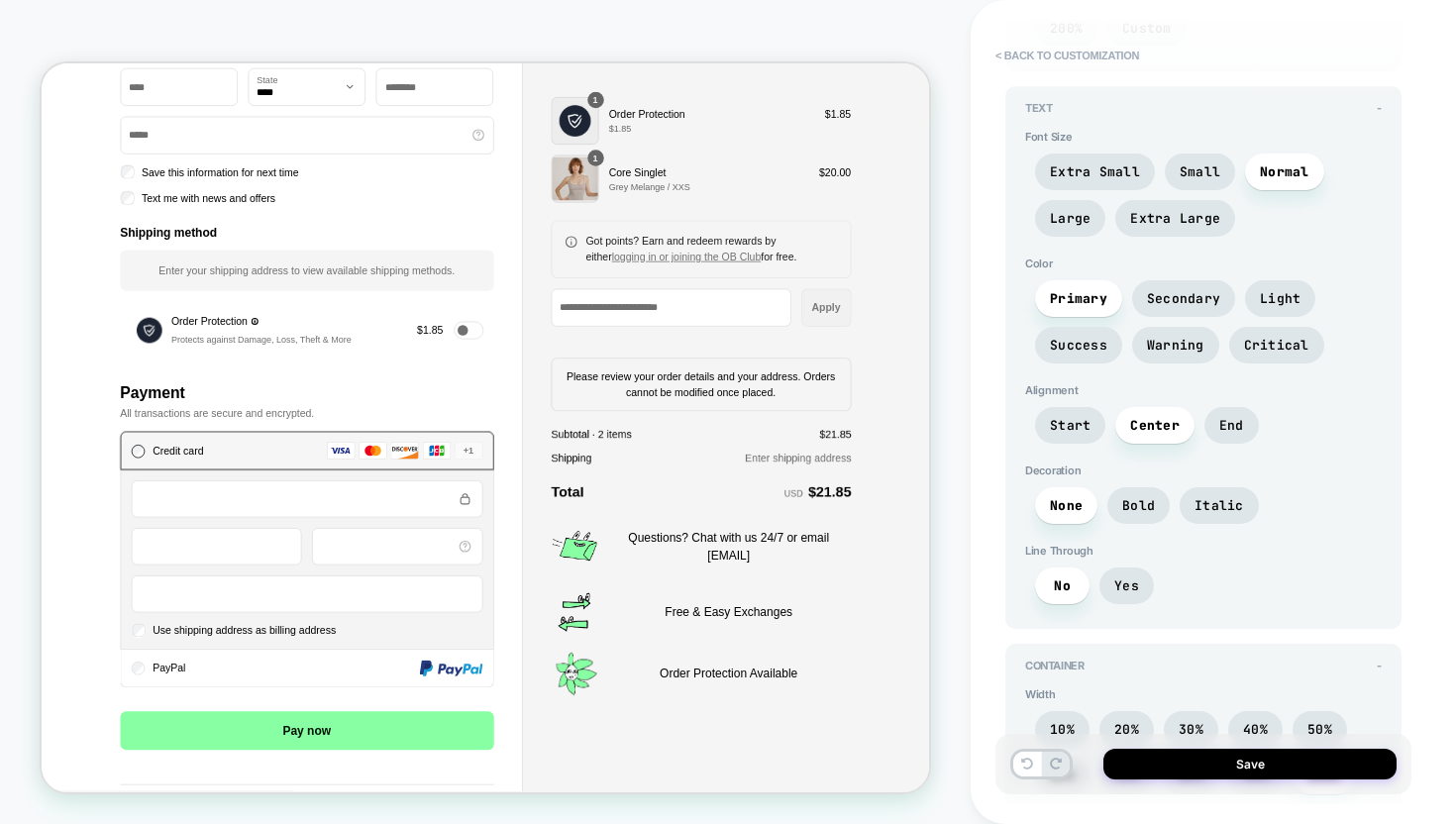 scroll, scrollTop: 2047, scrollLeft: 0, axis: vertical 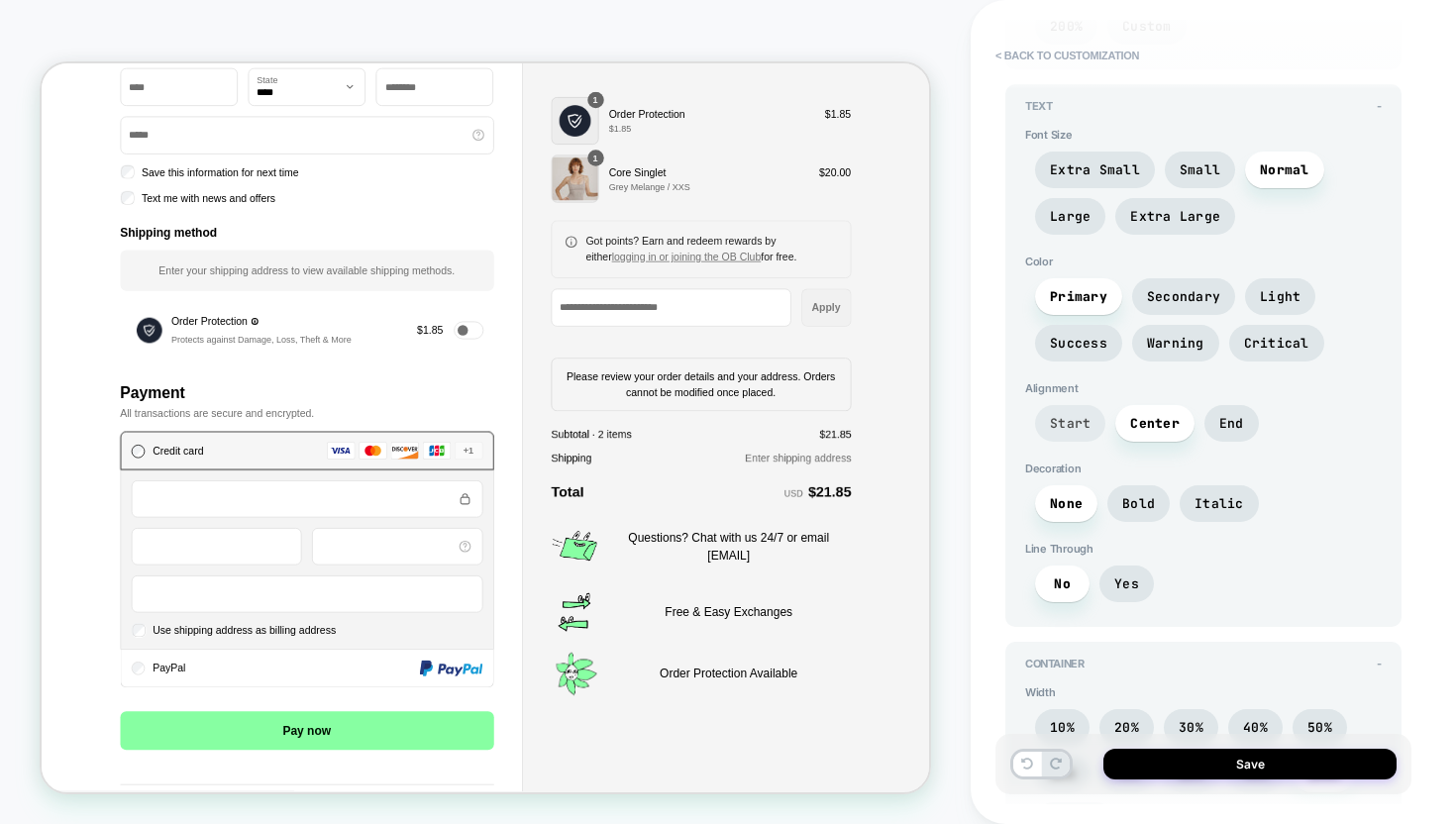 click on "Start" at bounding box center (1070, 423) 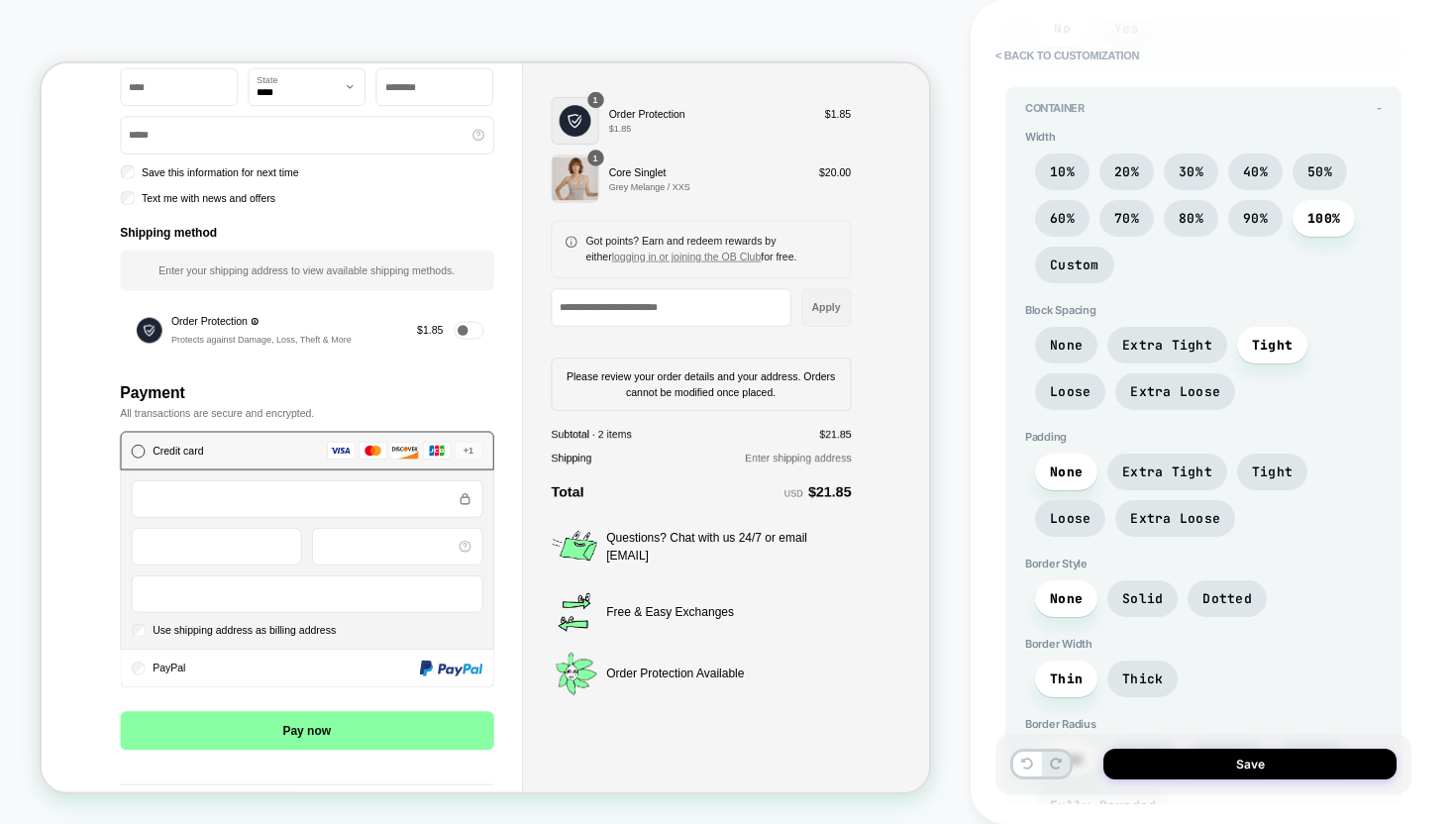 scroll, scrollTop: 2605, scrollLeft: 0, axis: vertical 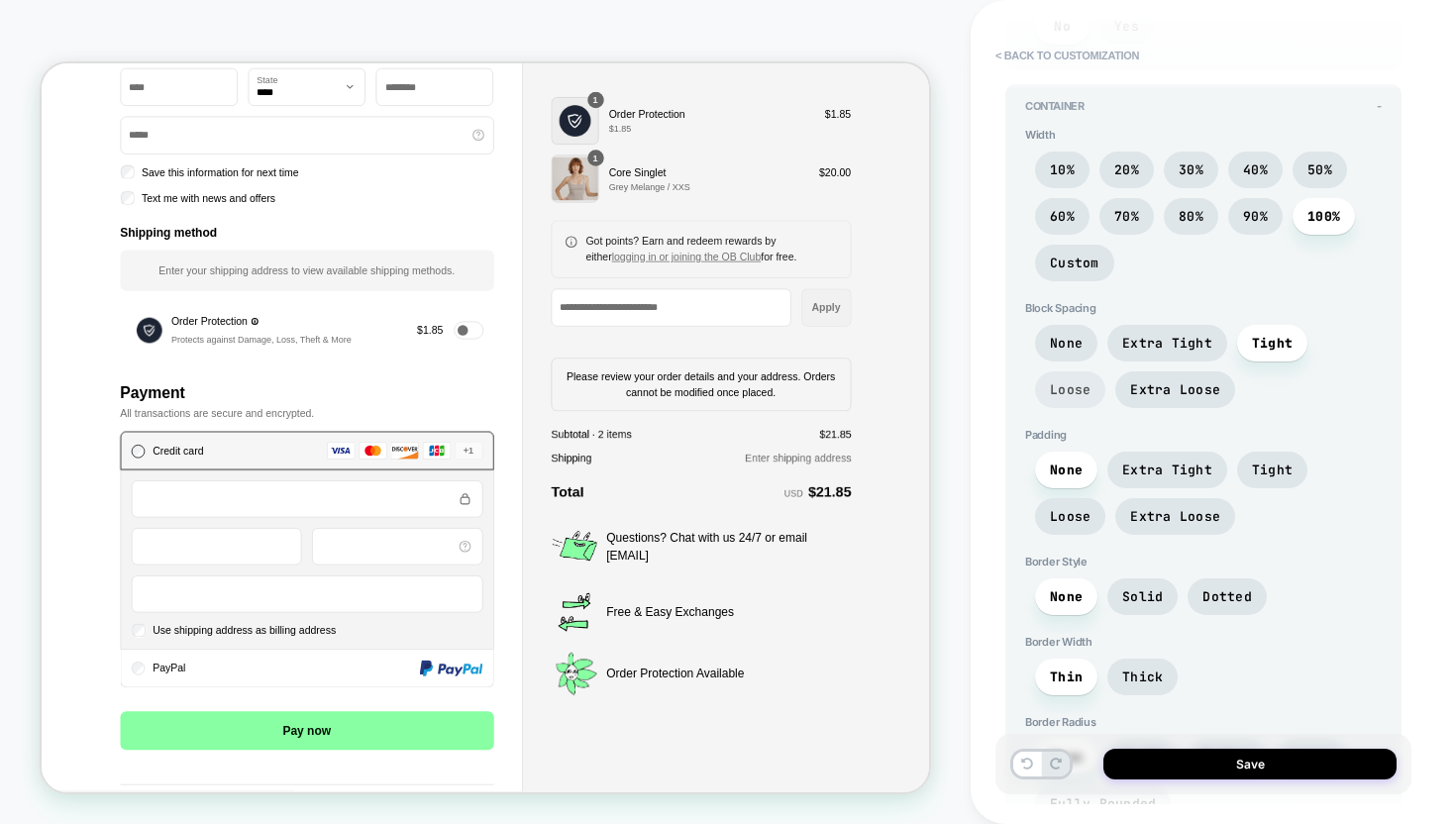 click on "Loose" at bounding box center (1070, 389) 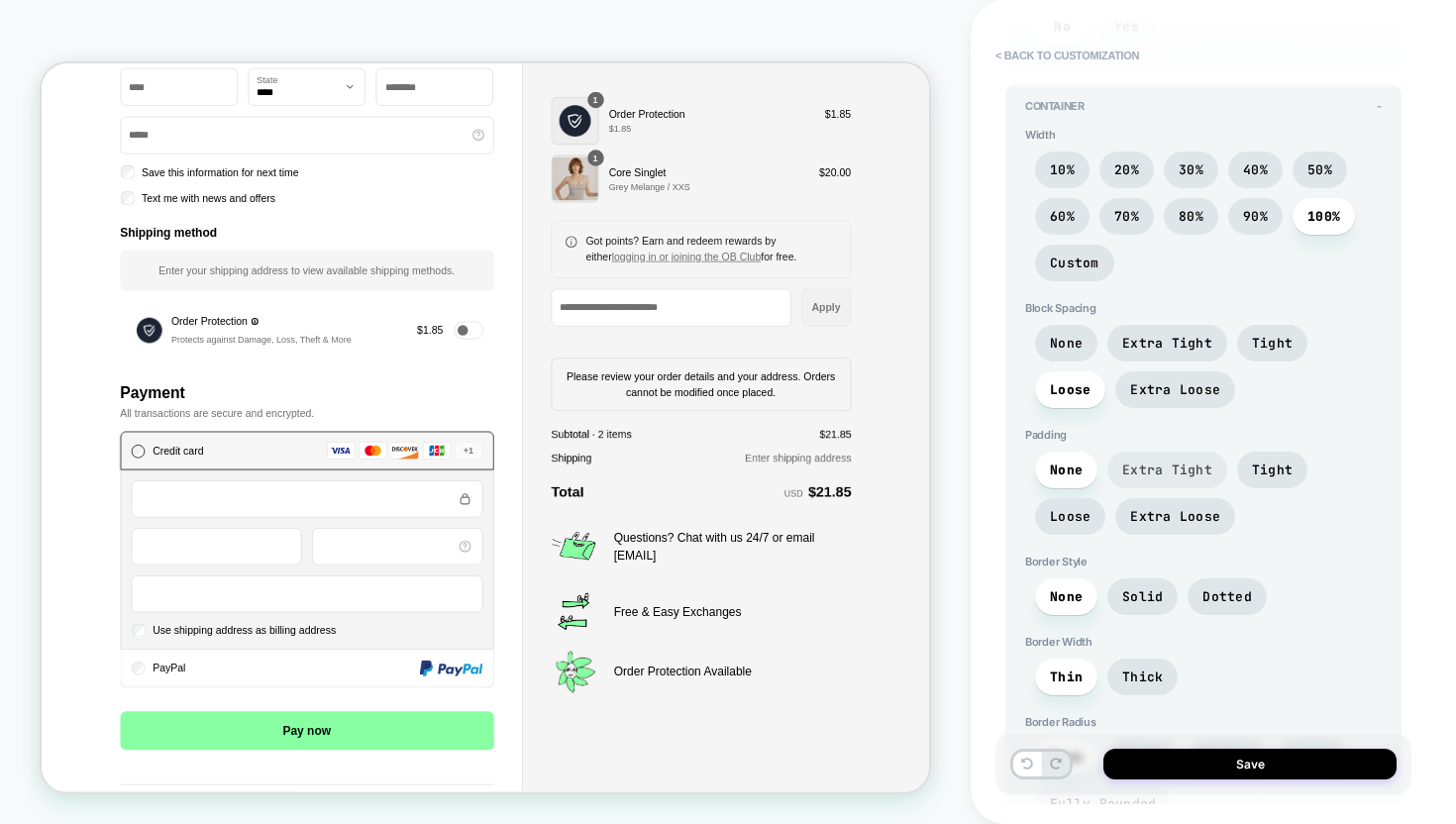 click on "Extra Tight" at bounding box center (1167, 469) 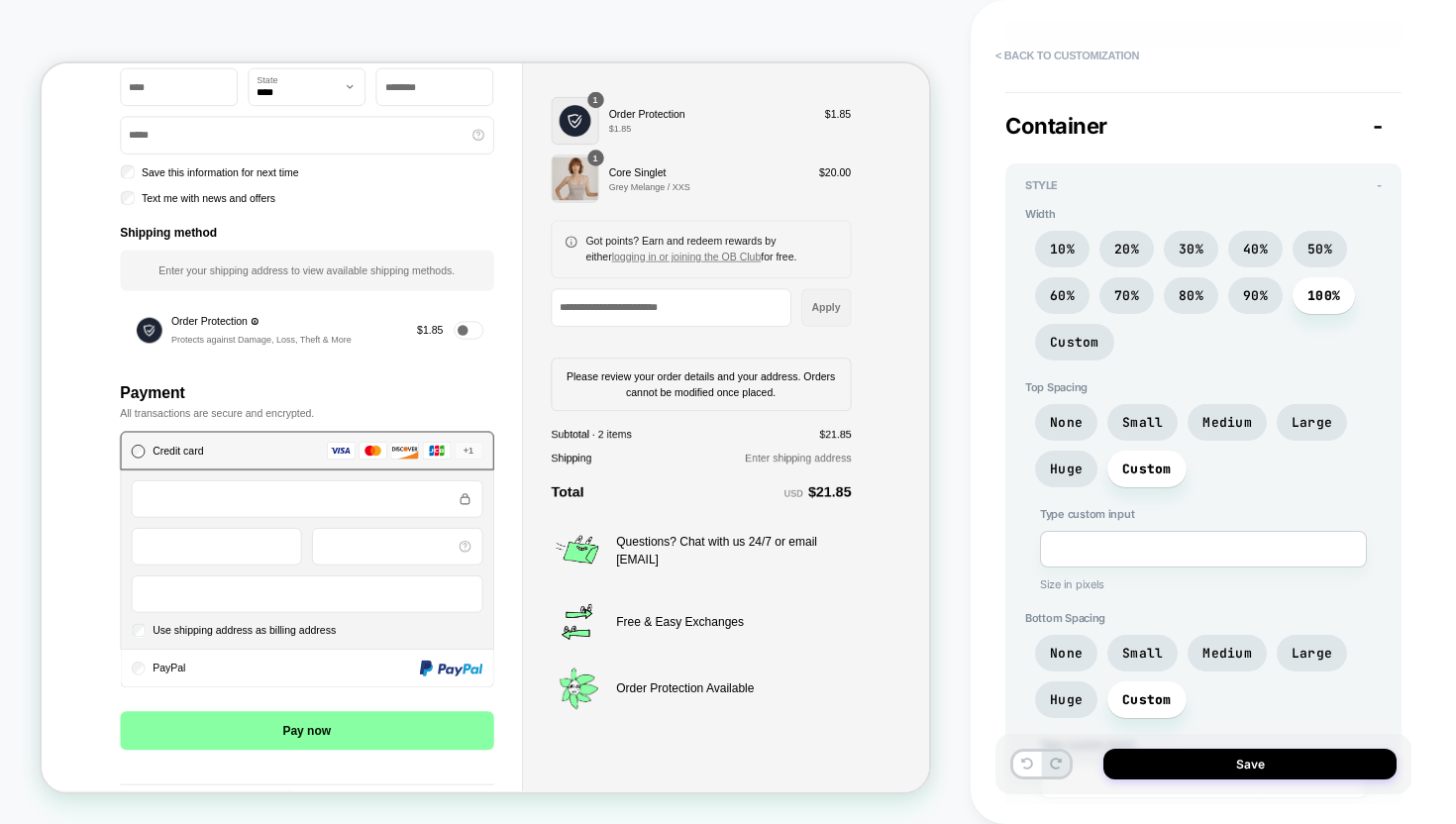 scroll, scrollTop: 3409, scrollLeft: 0, axis: vertical 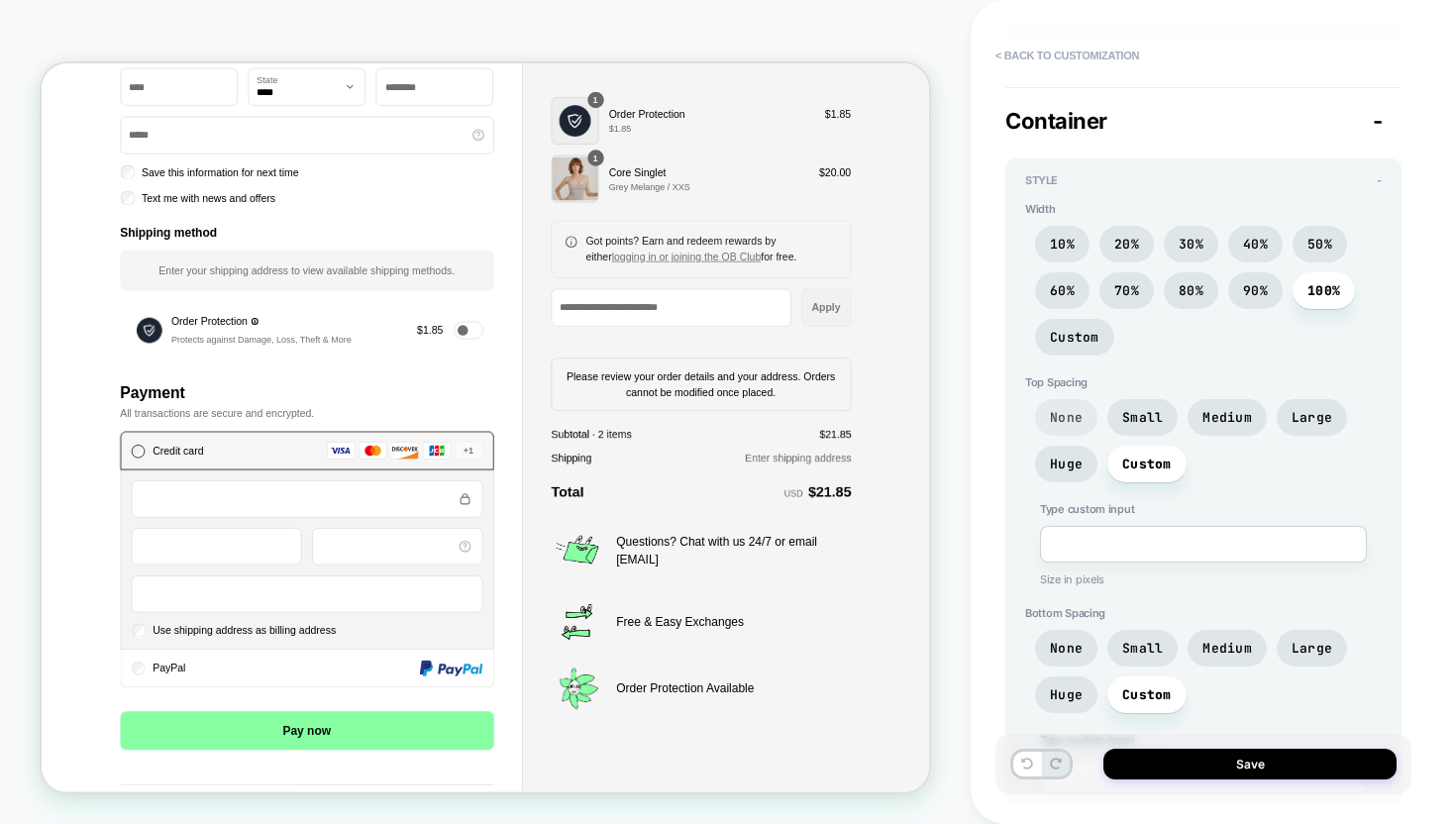 click on "None" at bounding box center [1066, 417] 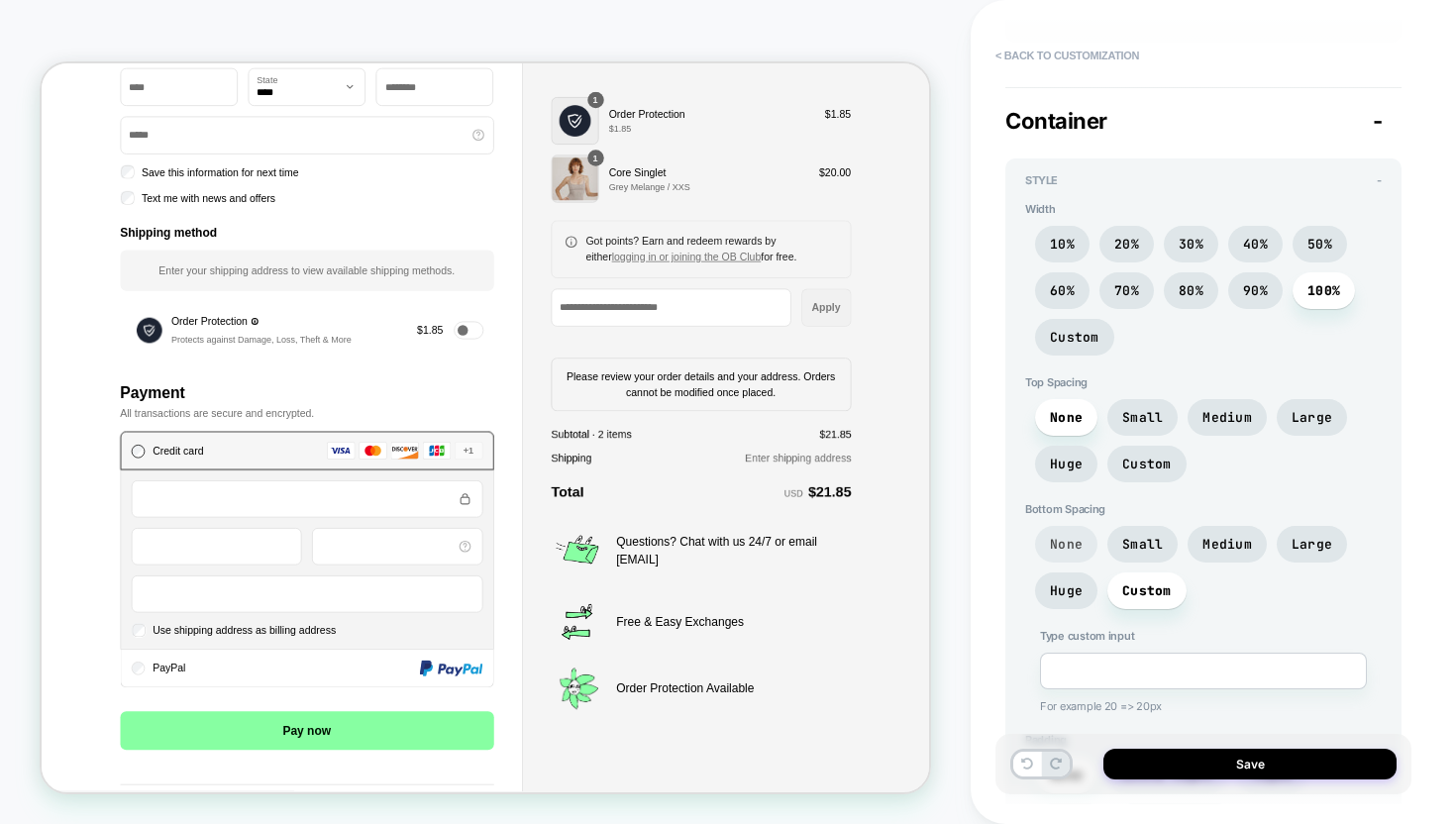 click on "None" at bounding box center (1066, 544) 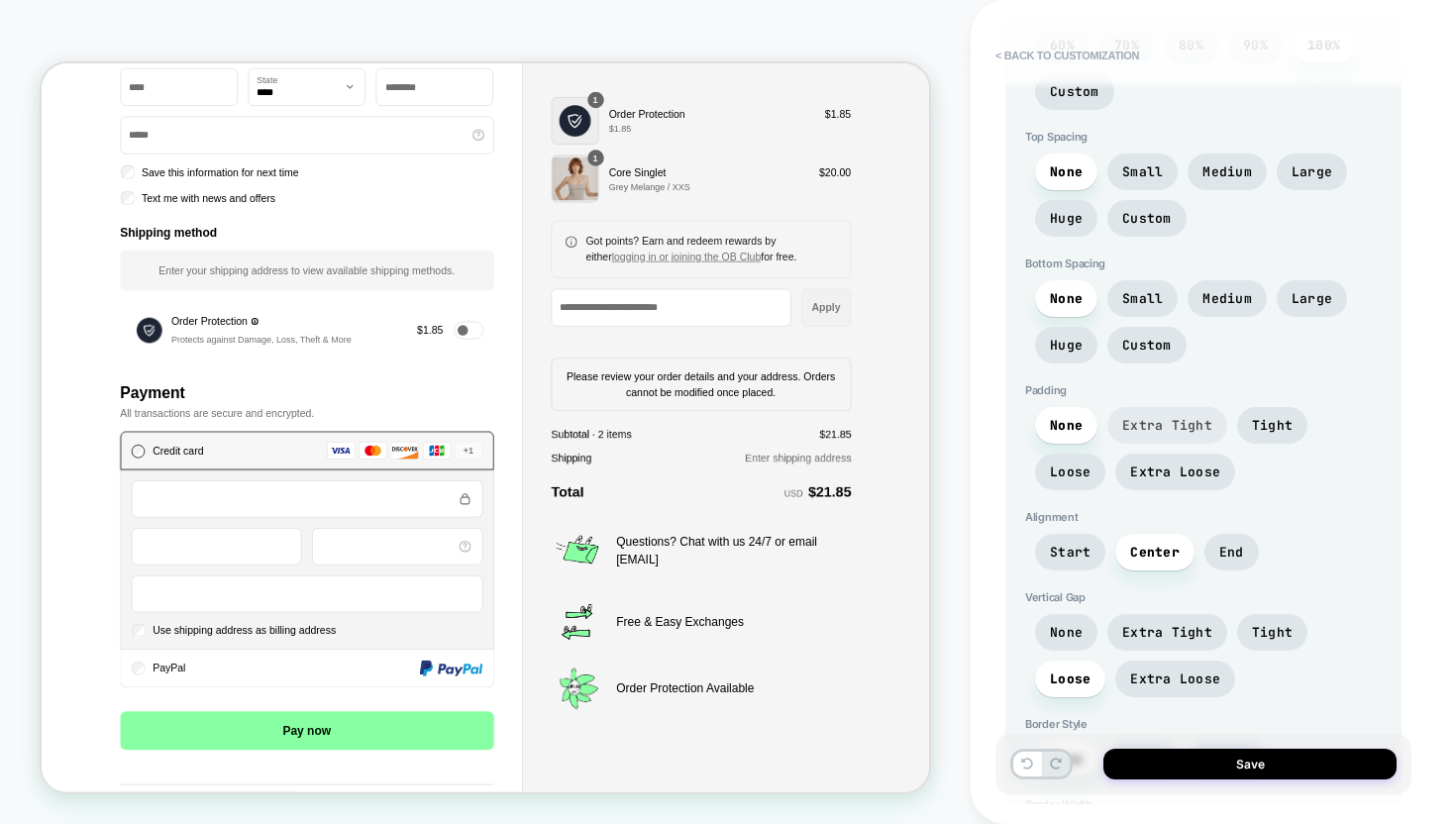 scroll, scrollTop: 3664, scrollLeft: 0, axis: vertical 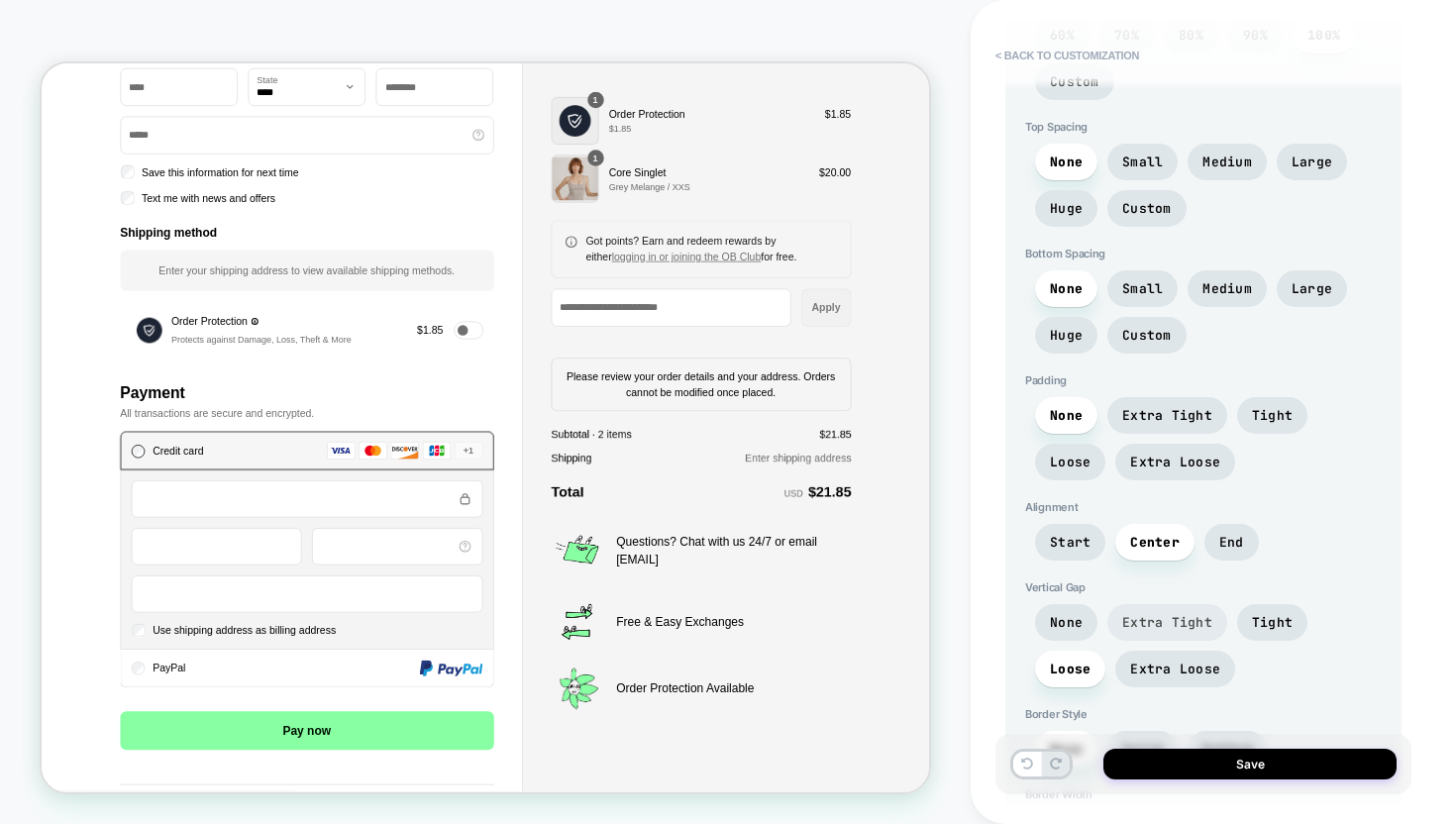click on "Extra Tight" at bounding box center [1167, 622] 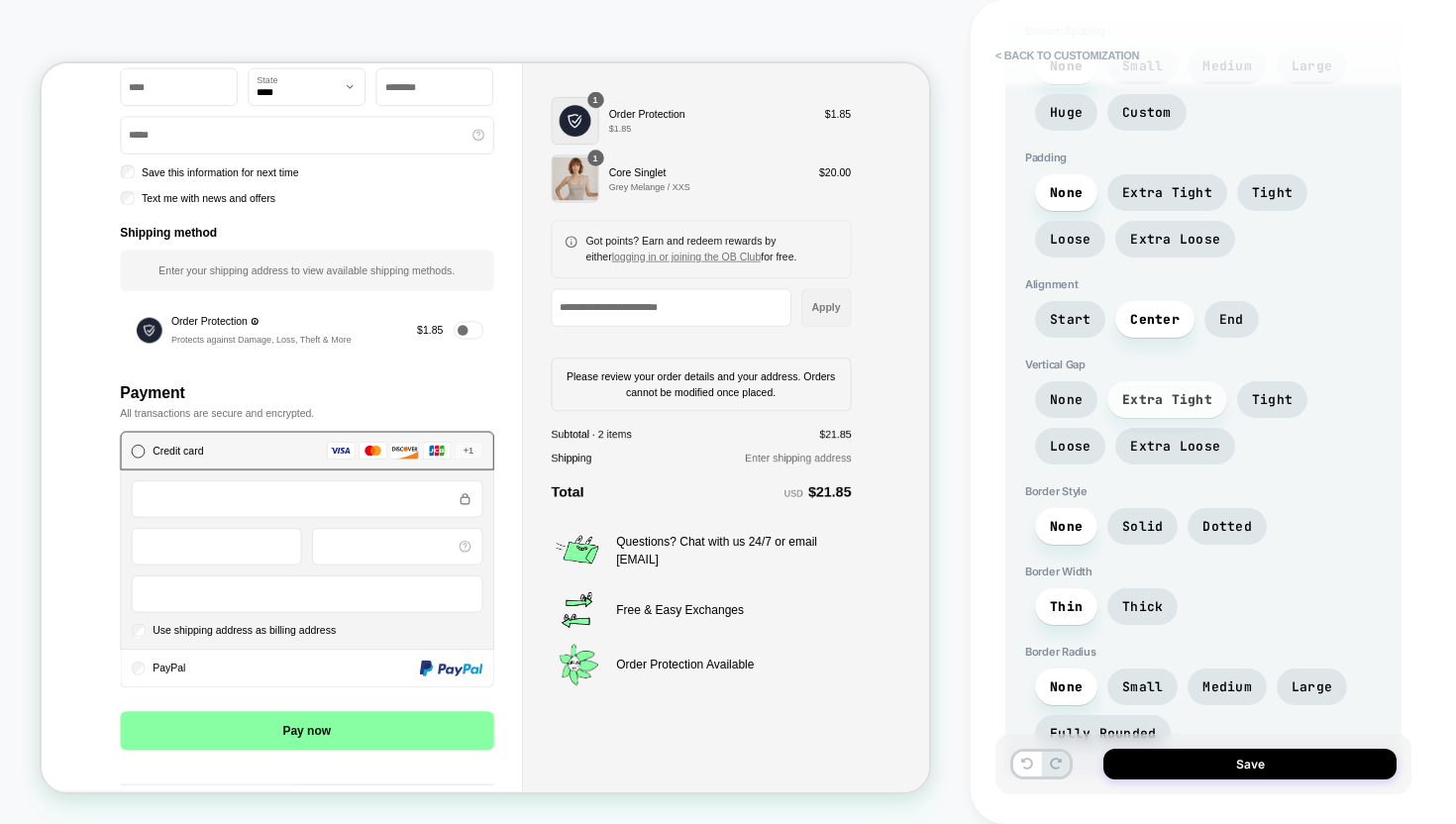 scroll, scrollTop: 3946, scrollLeft: 0, axis: vertical 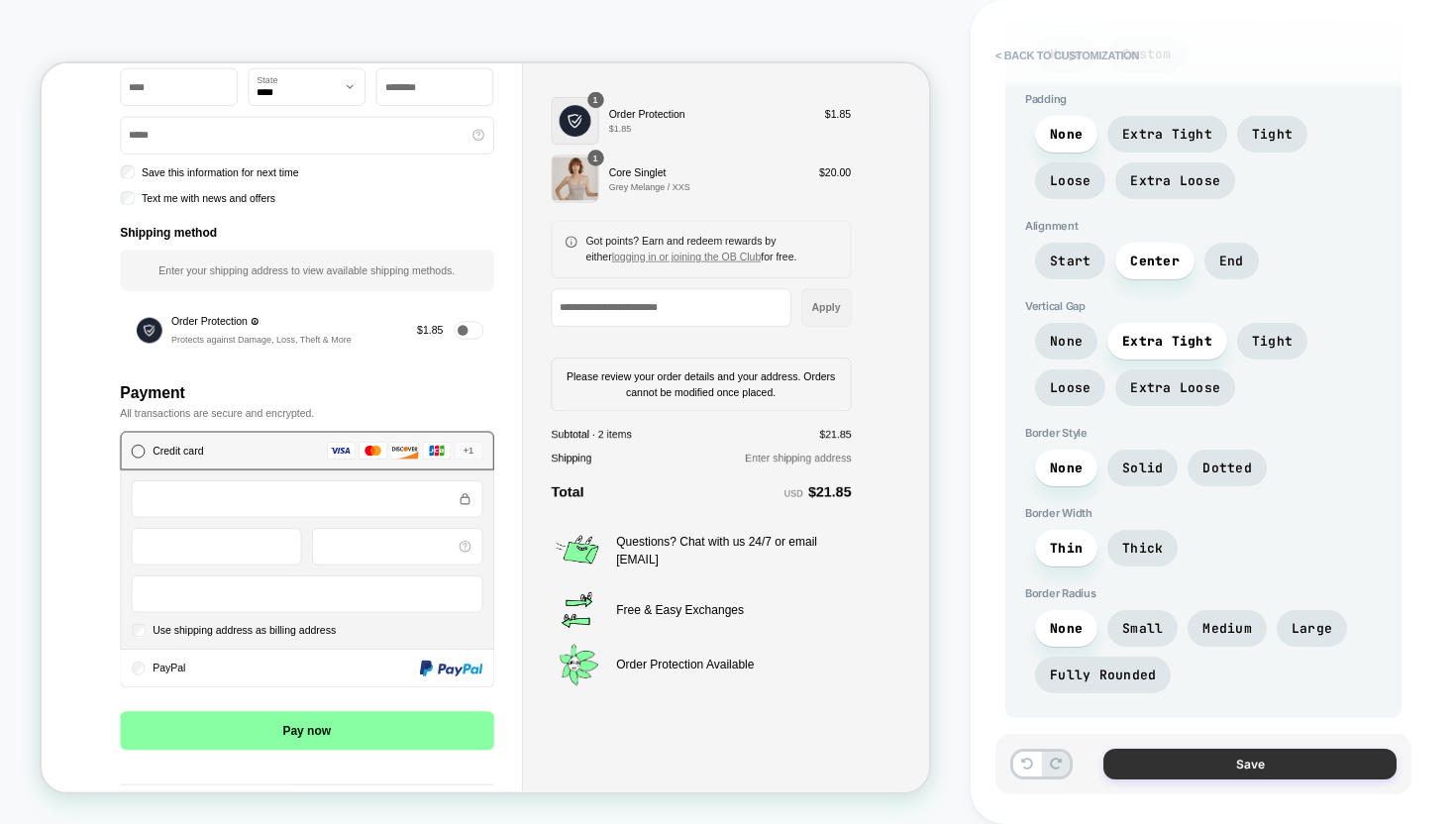 click on "Save" at bounding box center (1250, 764) 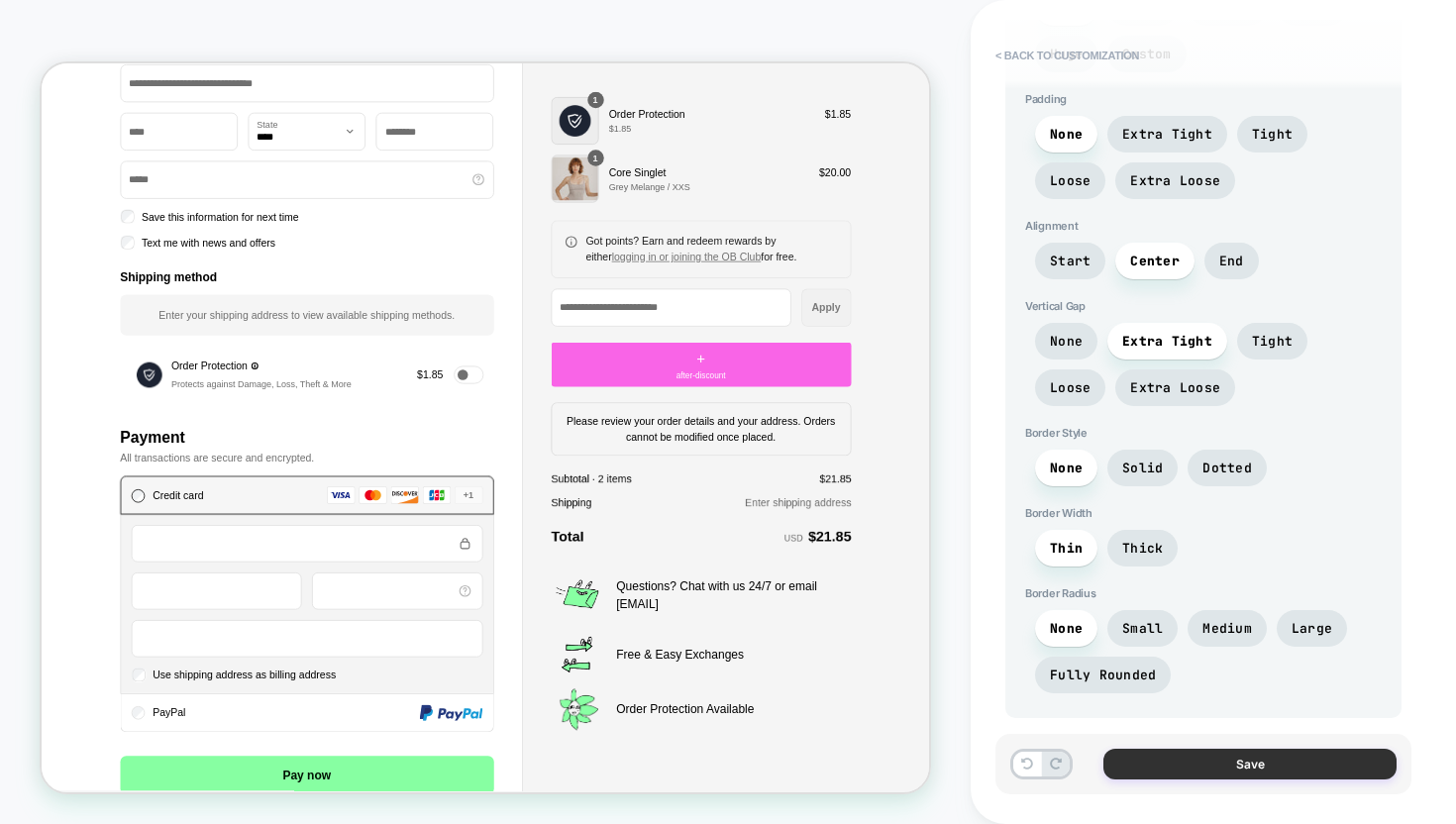 type on "*" 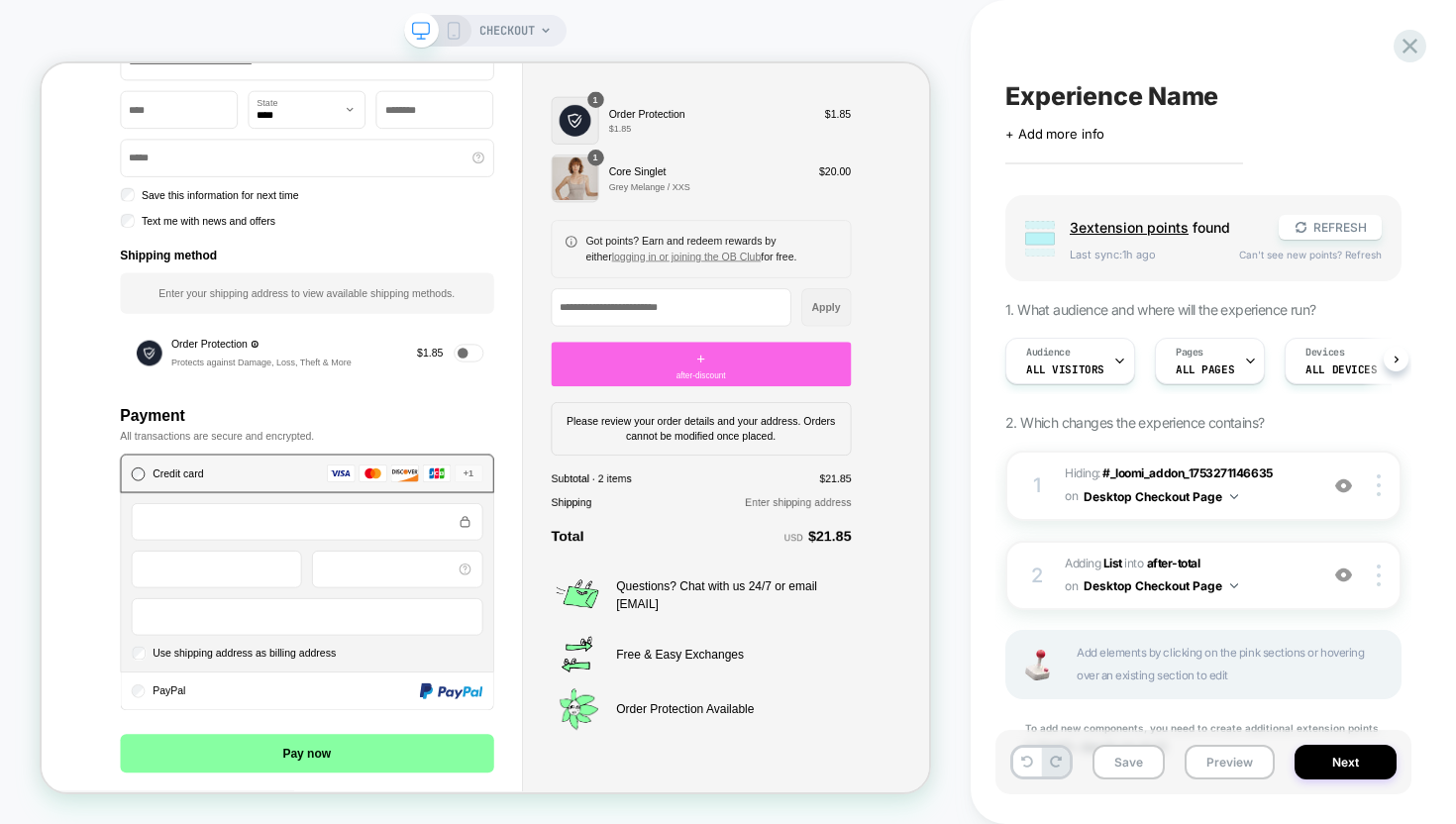 scroll, scrollTop: 870, scrollLeft: 0, axis: vertical 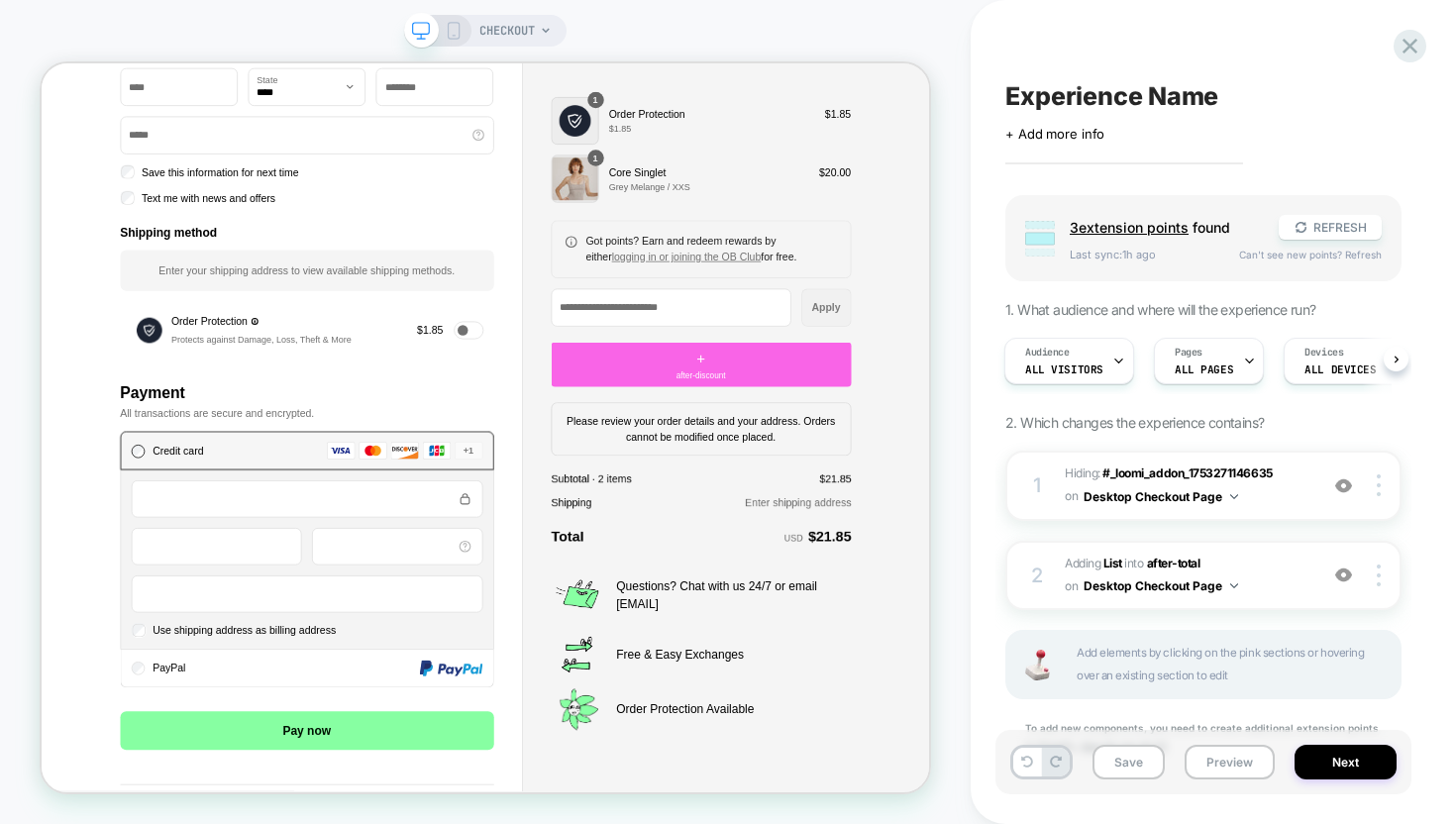 click on "Experience Name" at bounding box center (1111, 96) 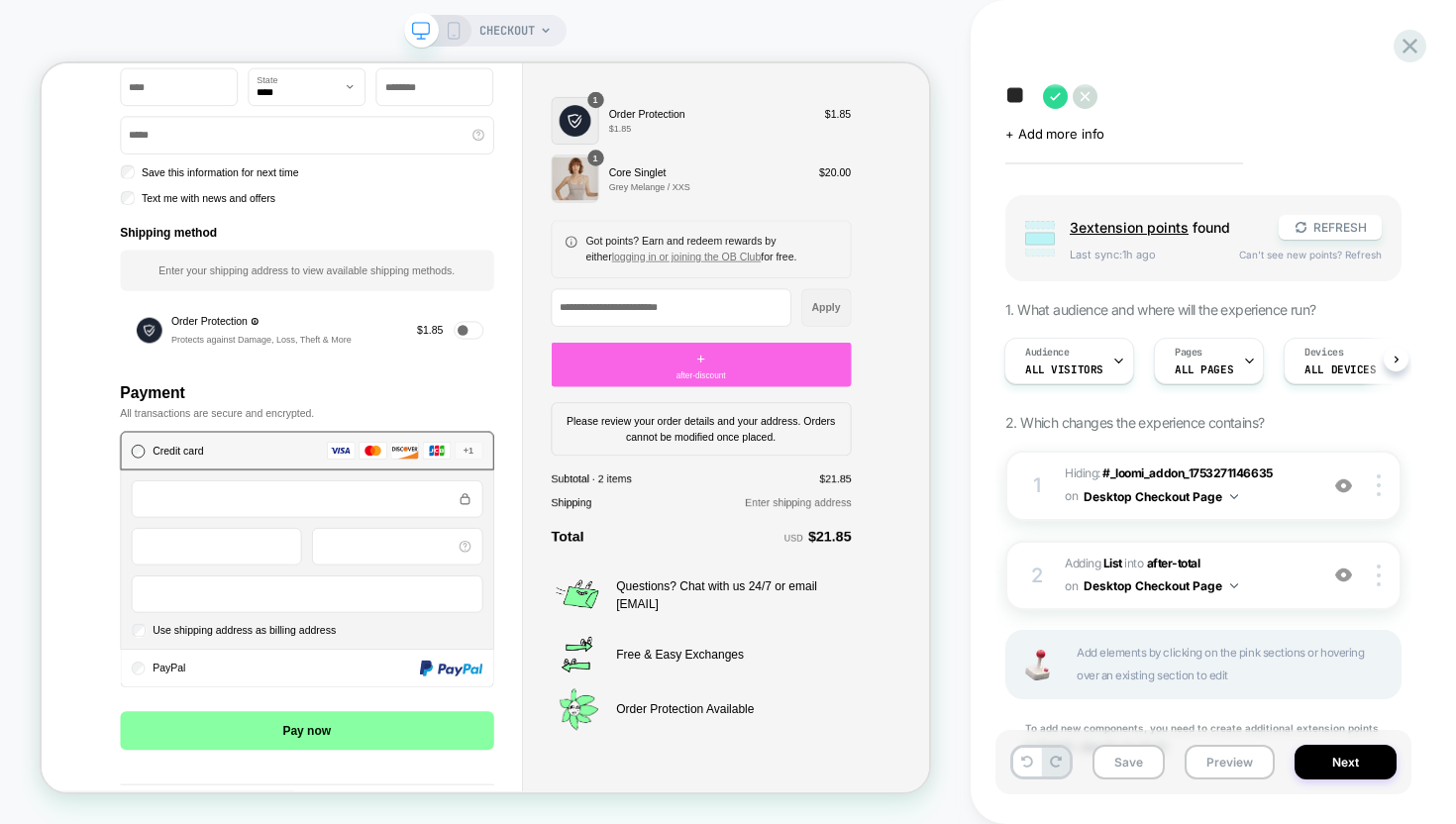scroll, scrollTop: 0, scrollLeft: 0, axis: both 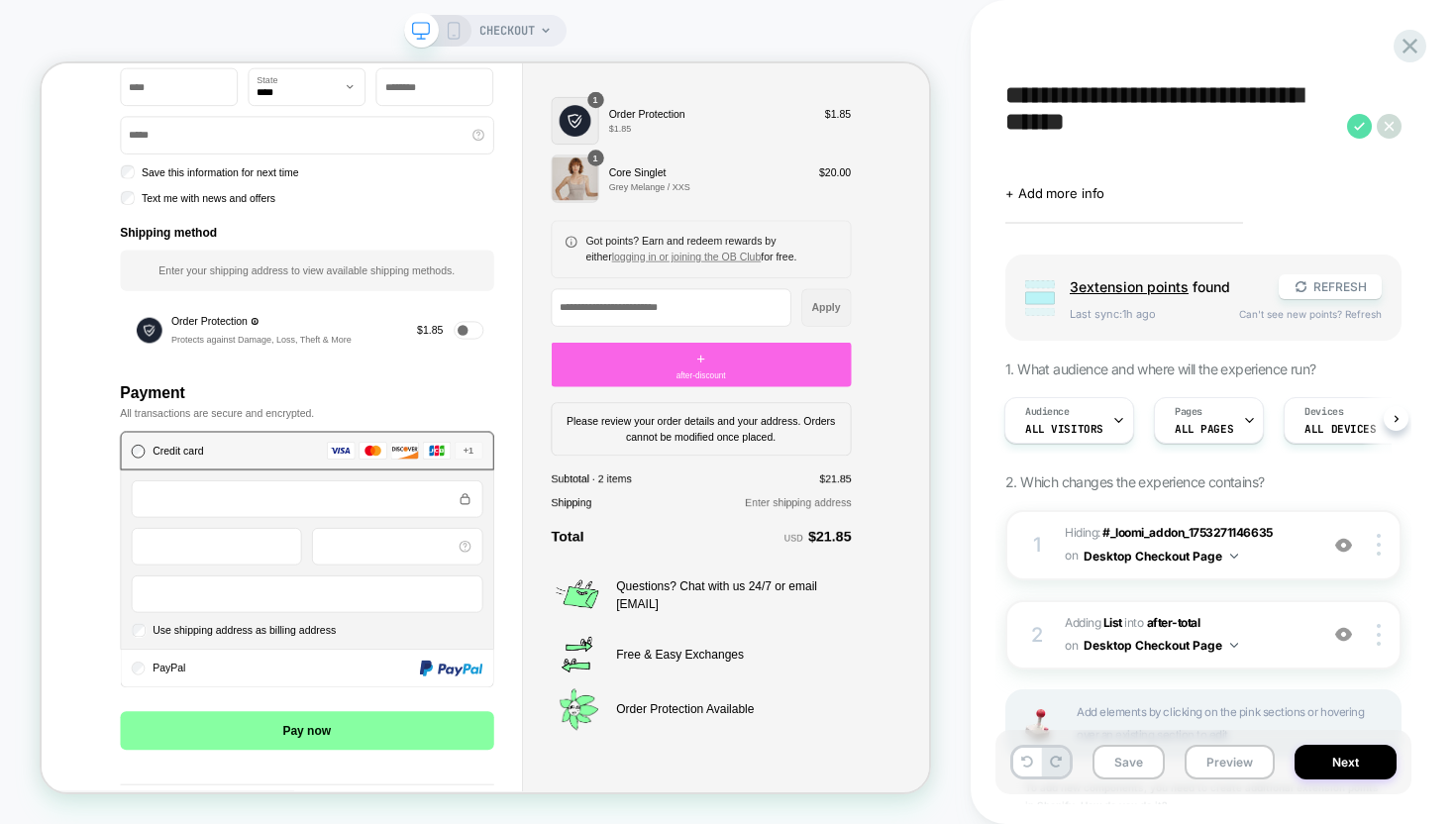type on "**********" 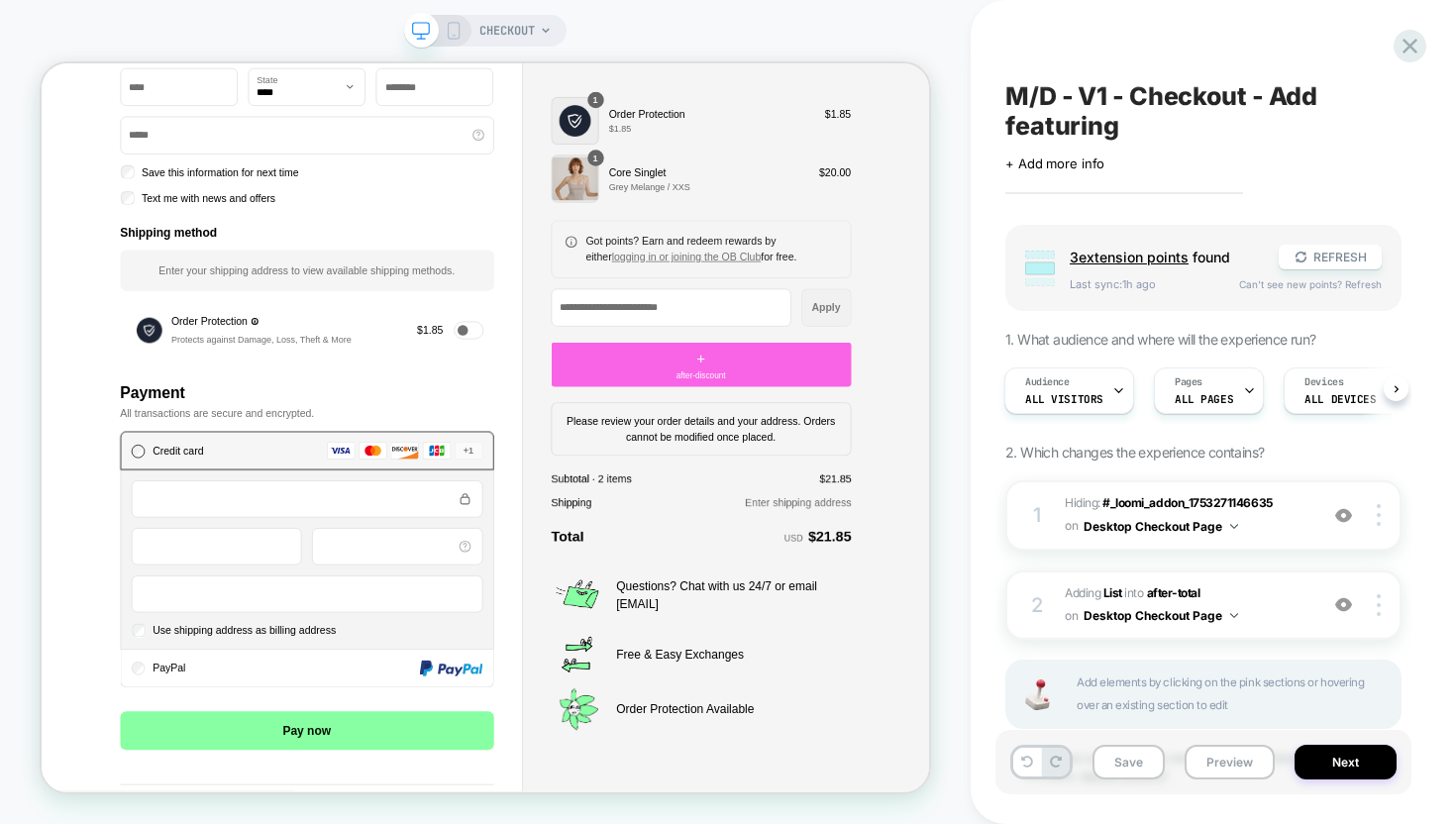 scroll, scrollTop: 106, scrollLeft: 0, axis: vertical 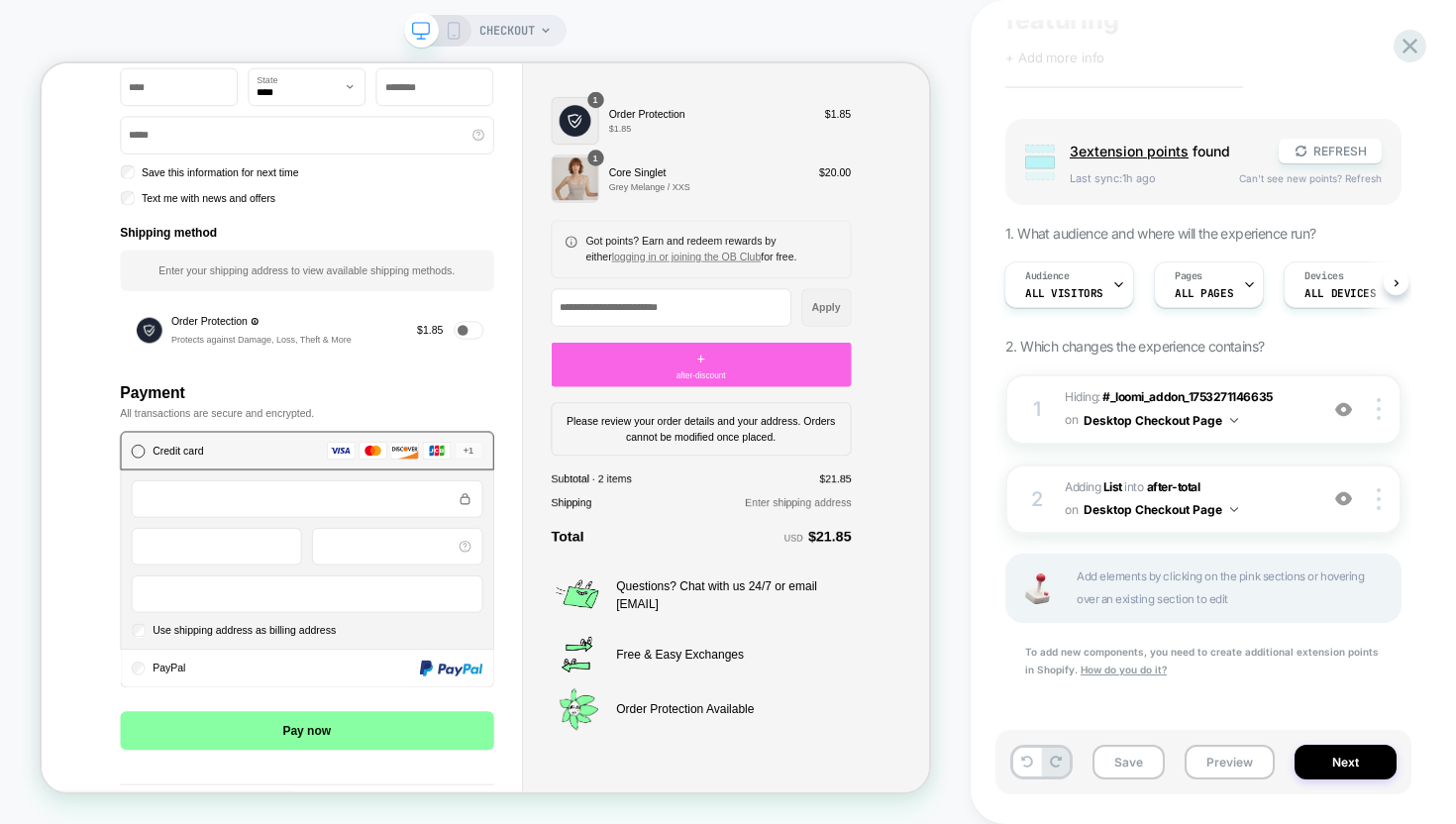 click 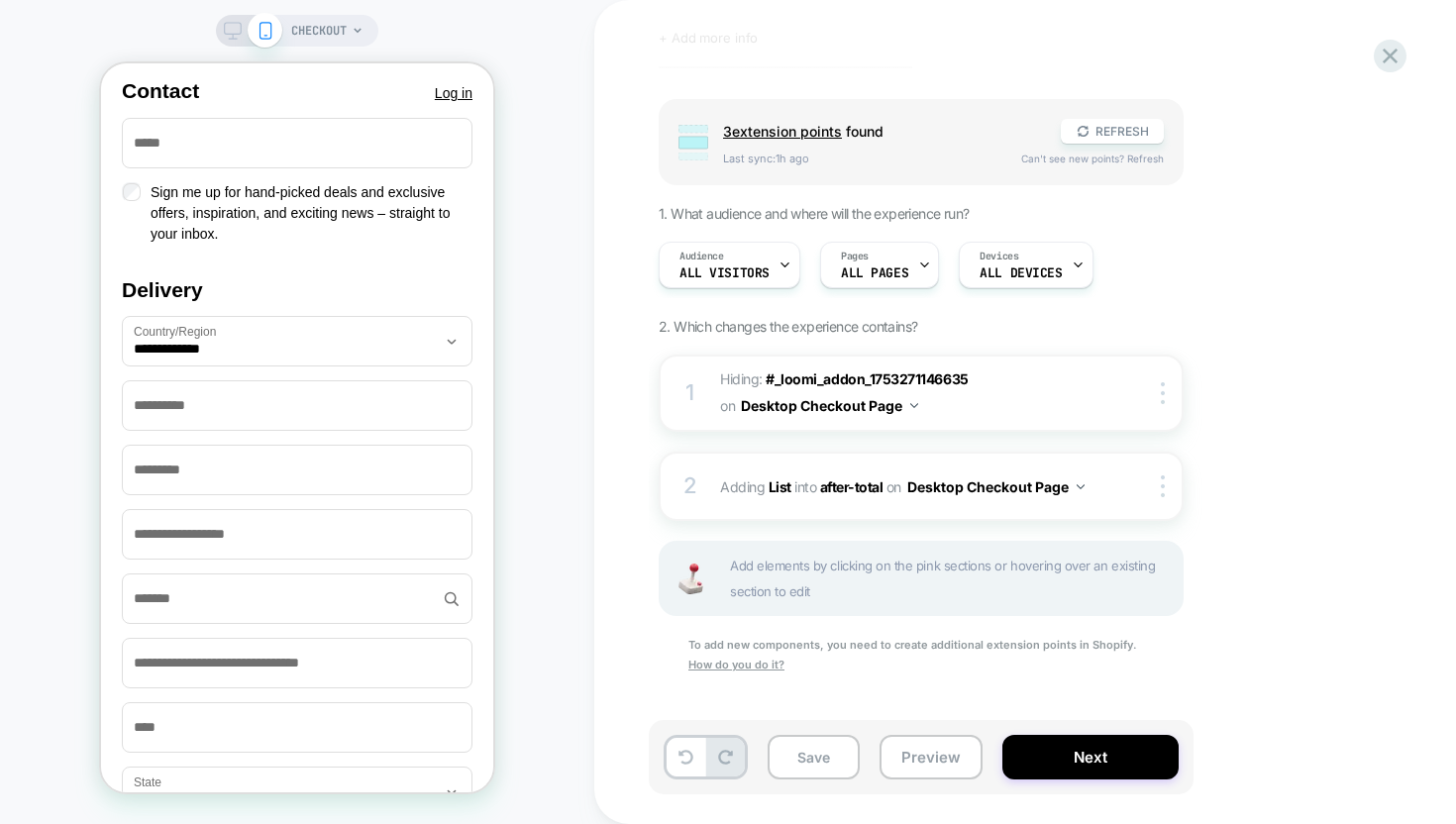 scroll, scrollTop: 0, scrollLeft: 0, axis: both 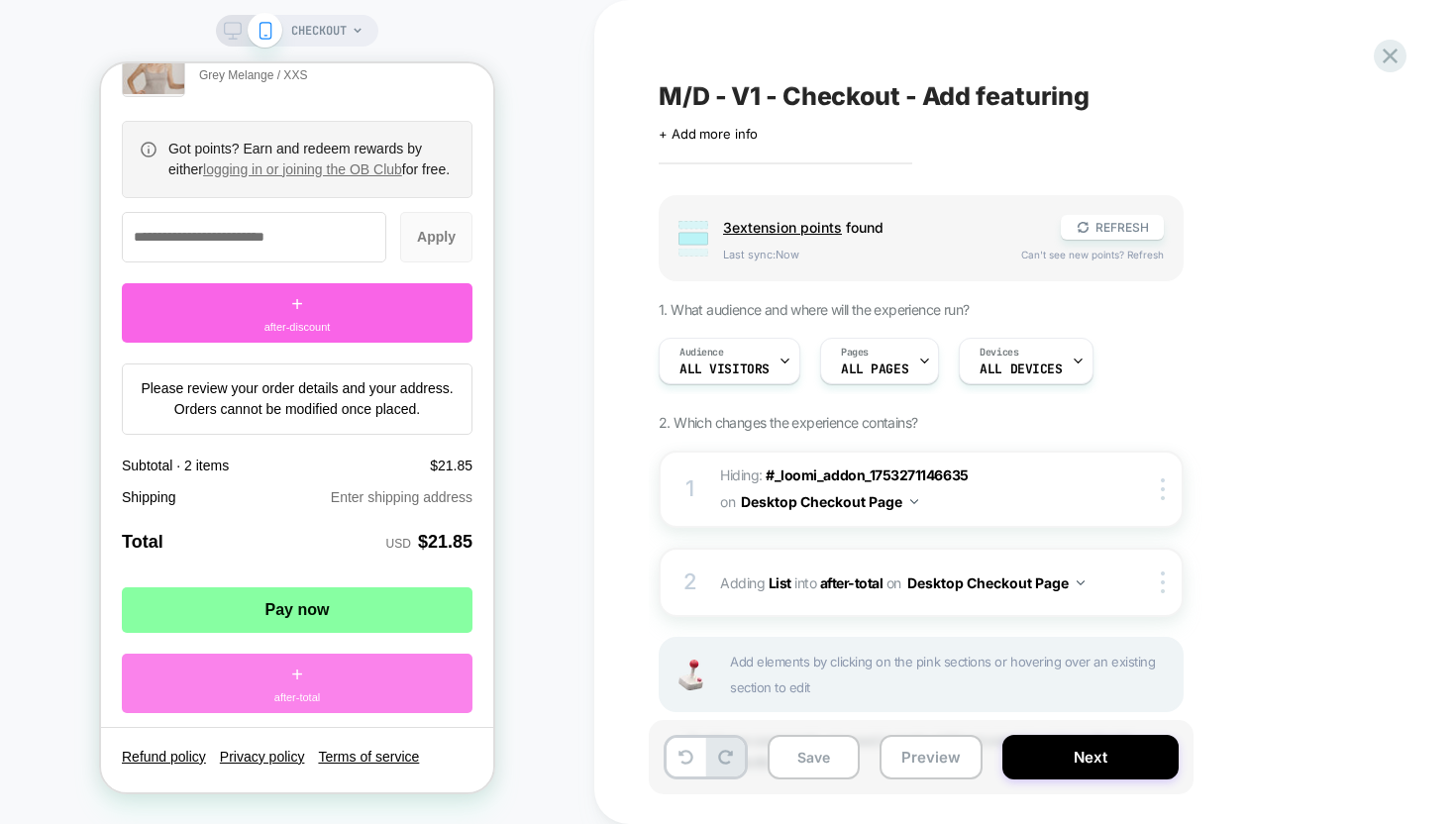 click on "+ after-total" at bounding box center [297, 683] 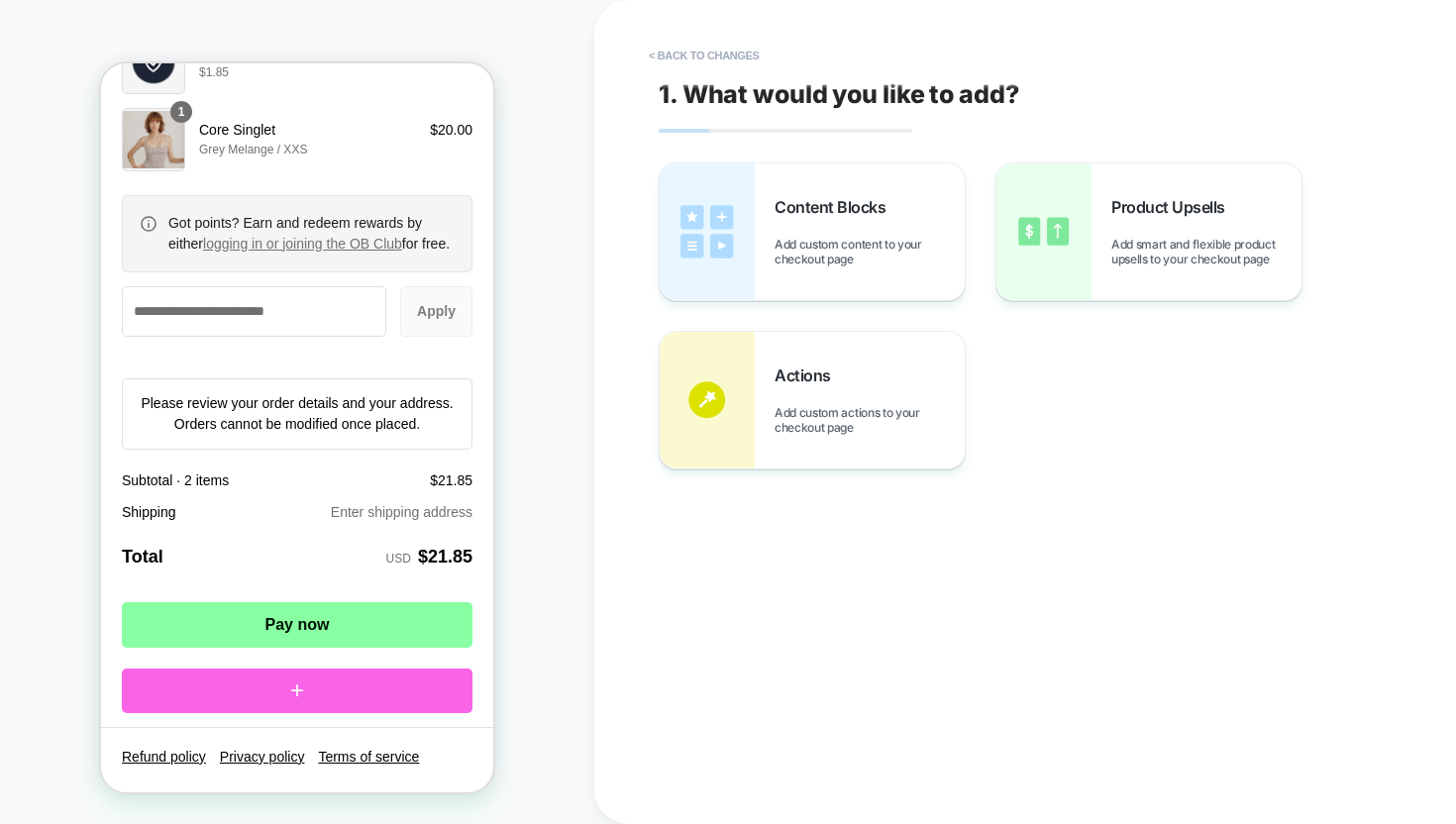 scroll, scrollTop: 2679, scrollLeft: 0, axis: vertical 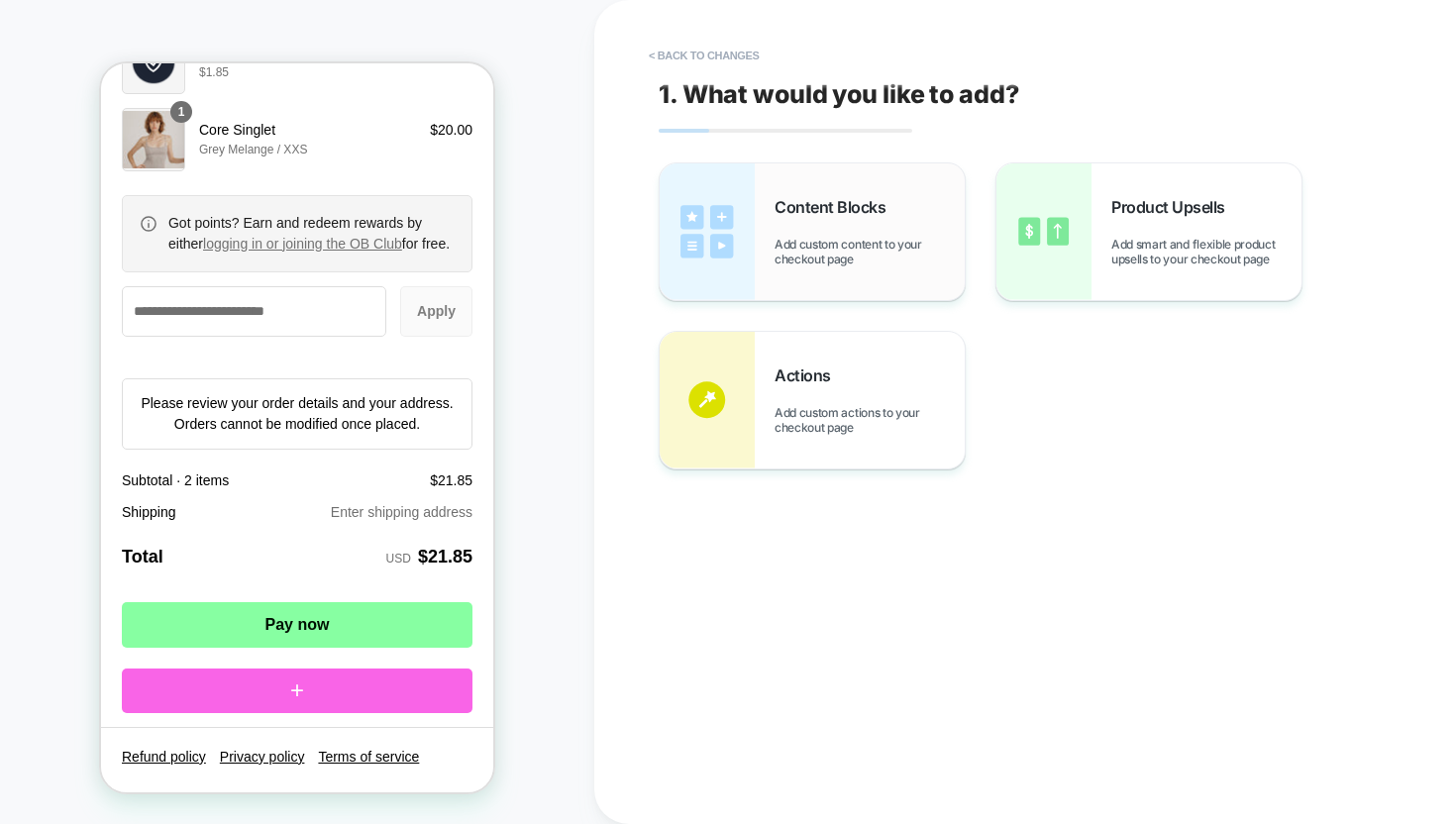 click on "Content Blocks Add custom content to your checkout page" at bounding box center [812, 232] 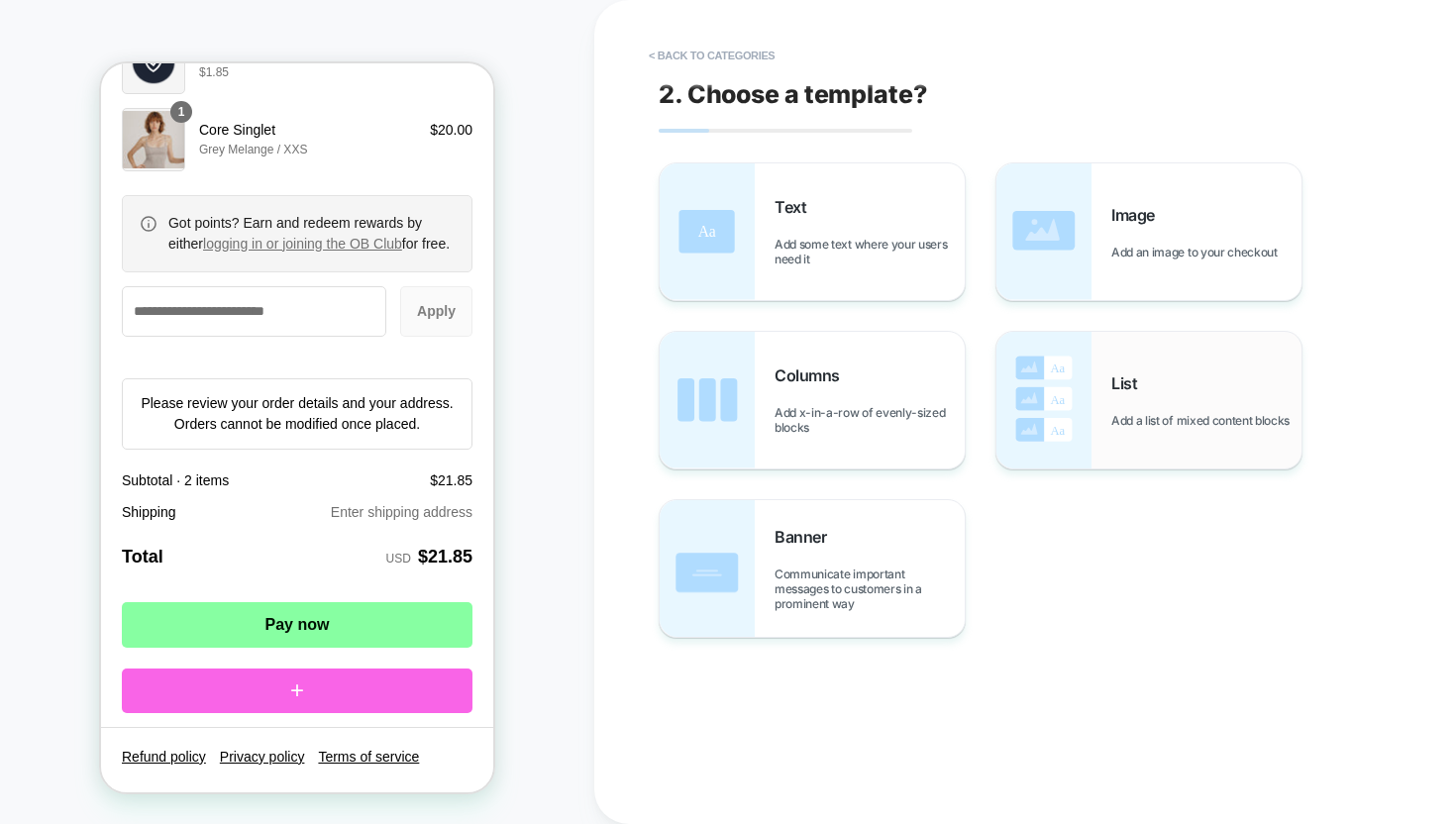 scroll, scrollTop: 2753, scrollLeft: 0, axis: vertical 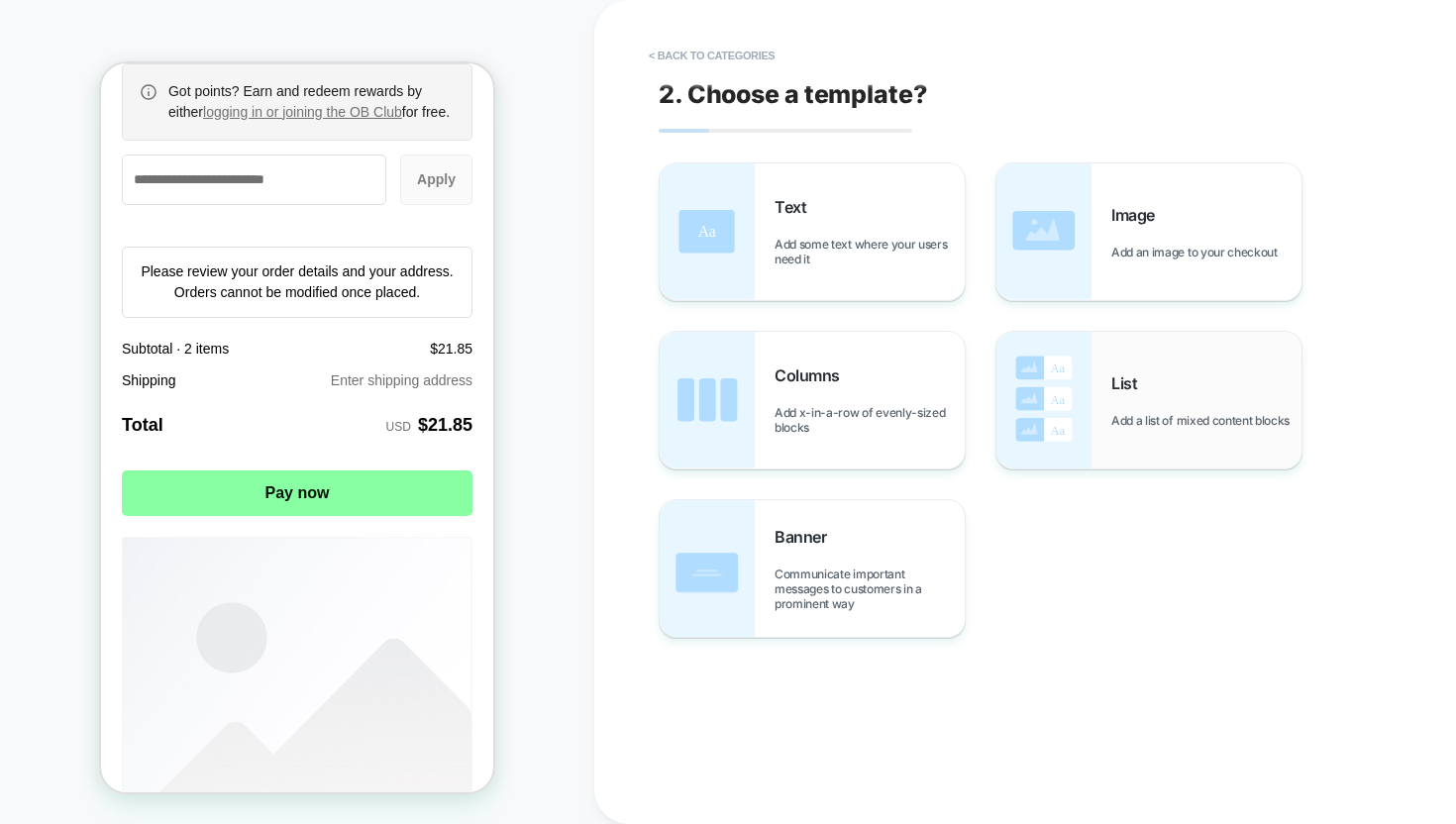 click on "List Add a list of mixed content blocks" at bounding box center (1206, 400) 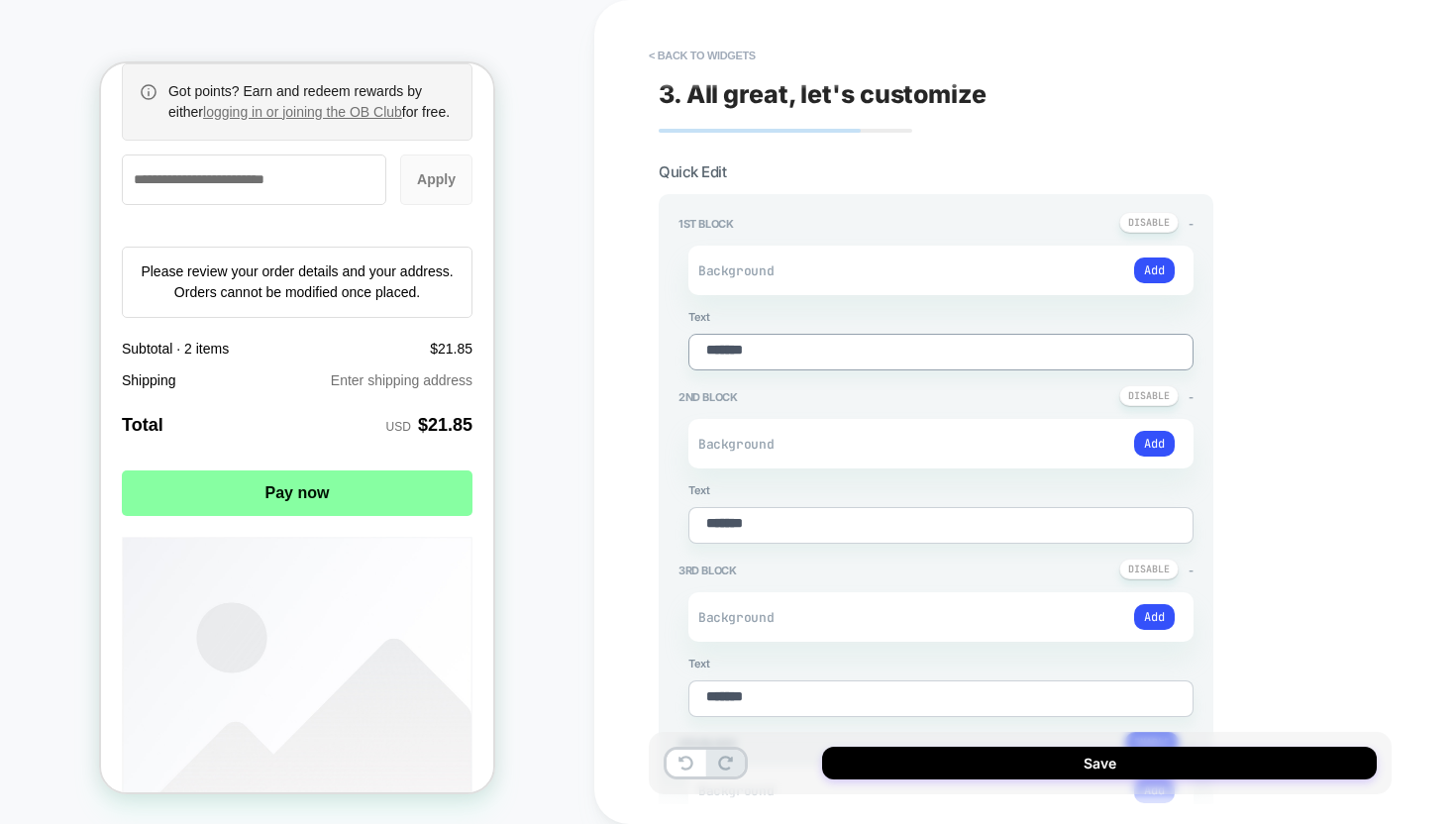 drag, startPoint x: 824, startPoint y: 352, endPoint x: 620, endPoint y: 352, distance: 204 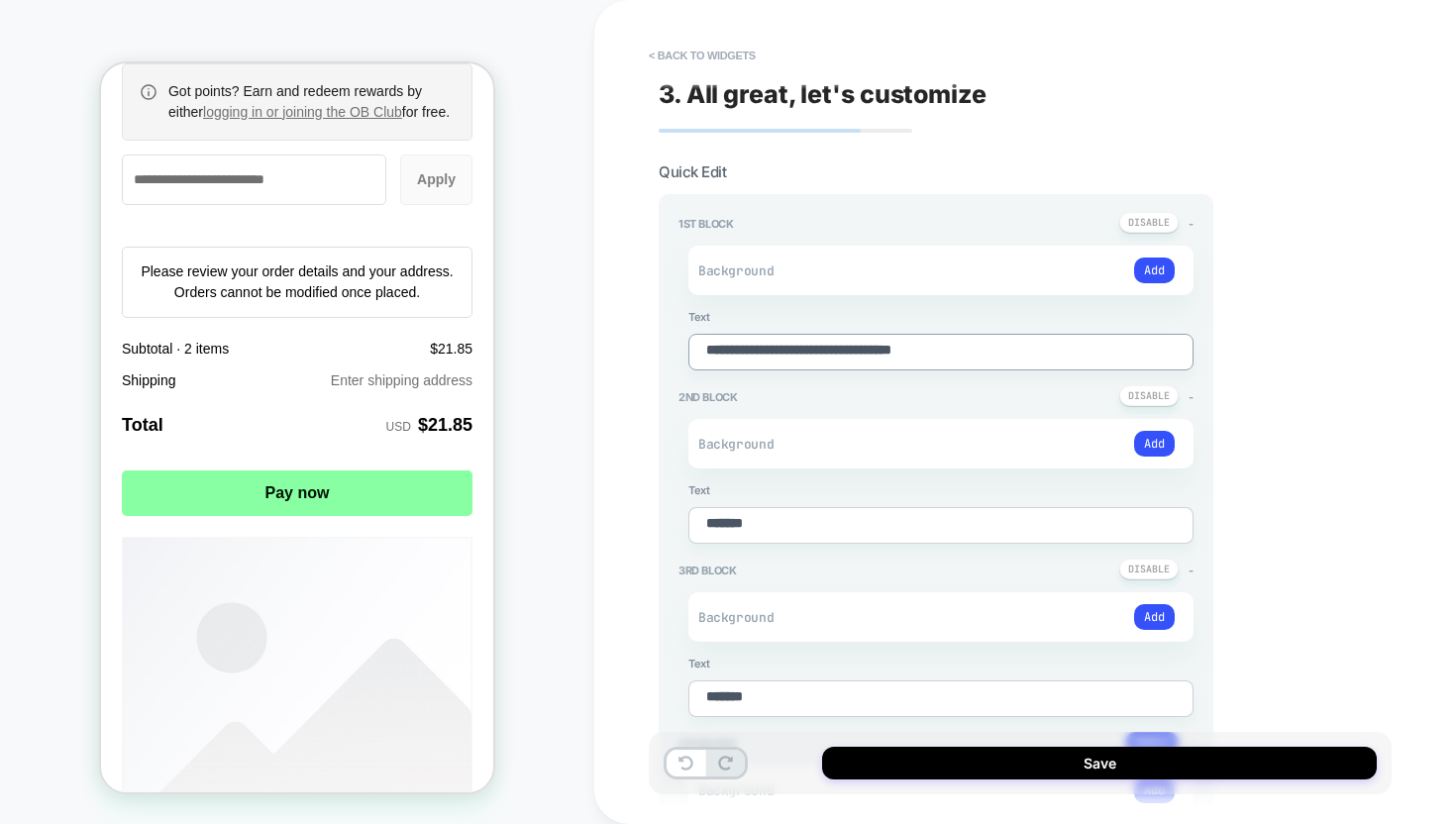 type on "*" 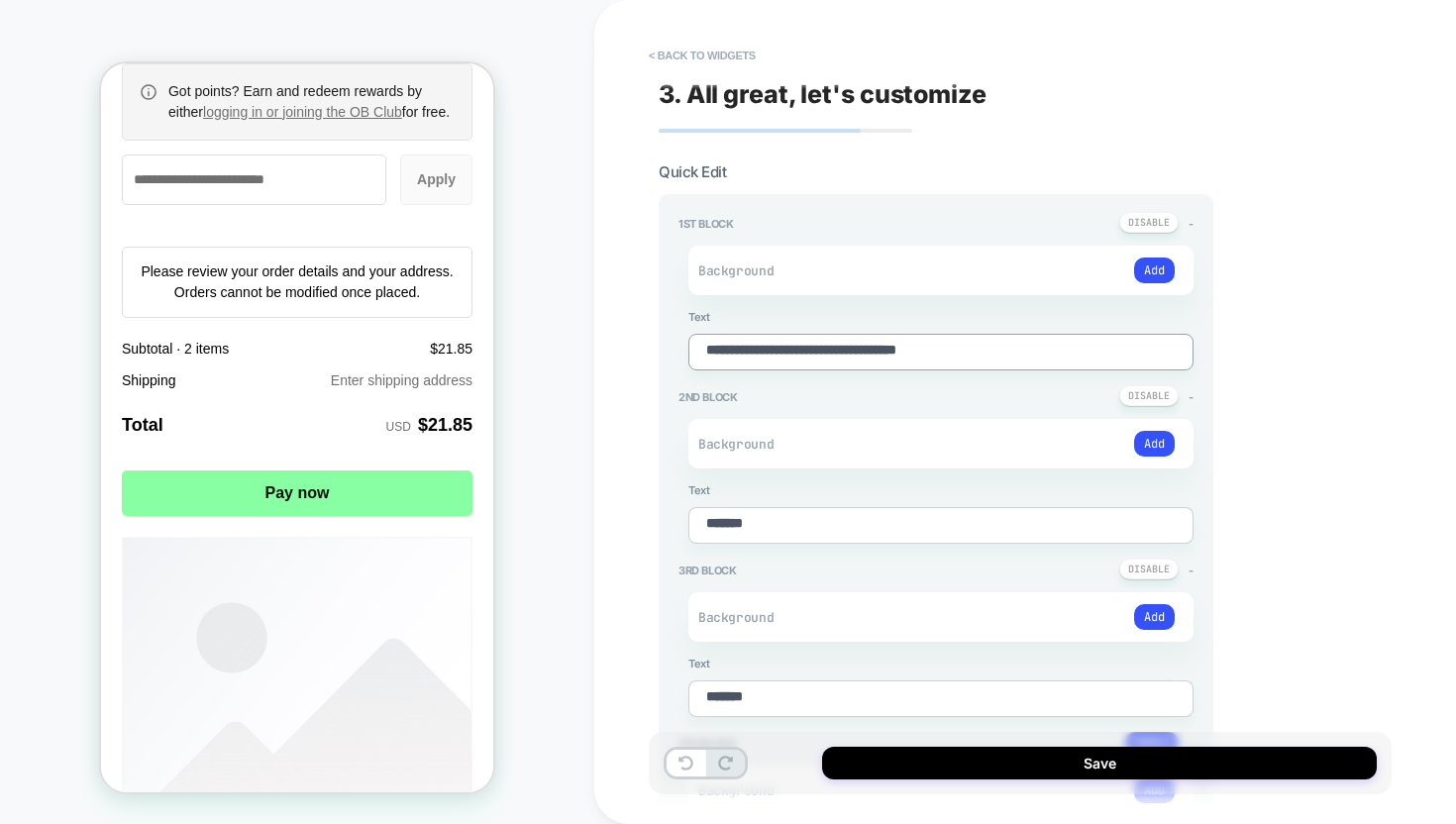 type on "*" 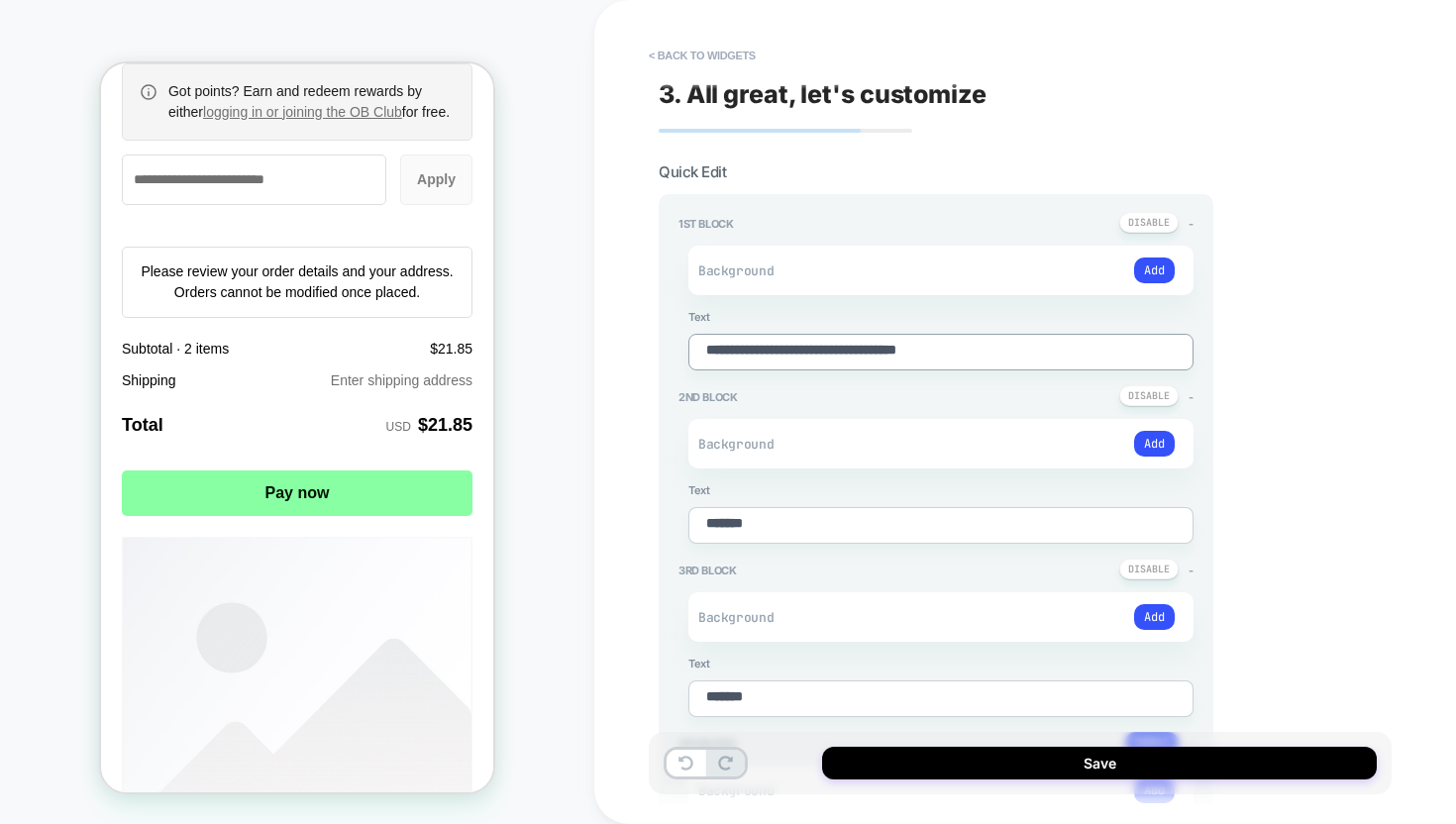 click on "**********" at bounding box center [941, 352] 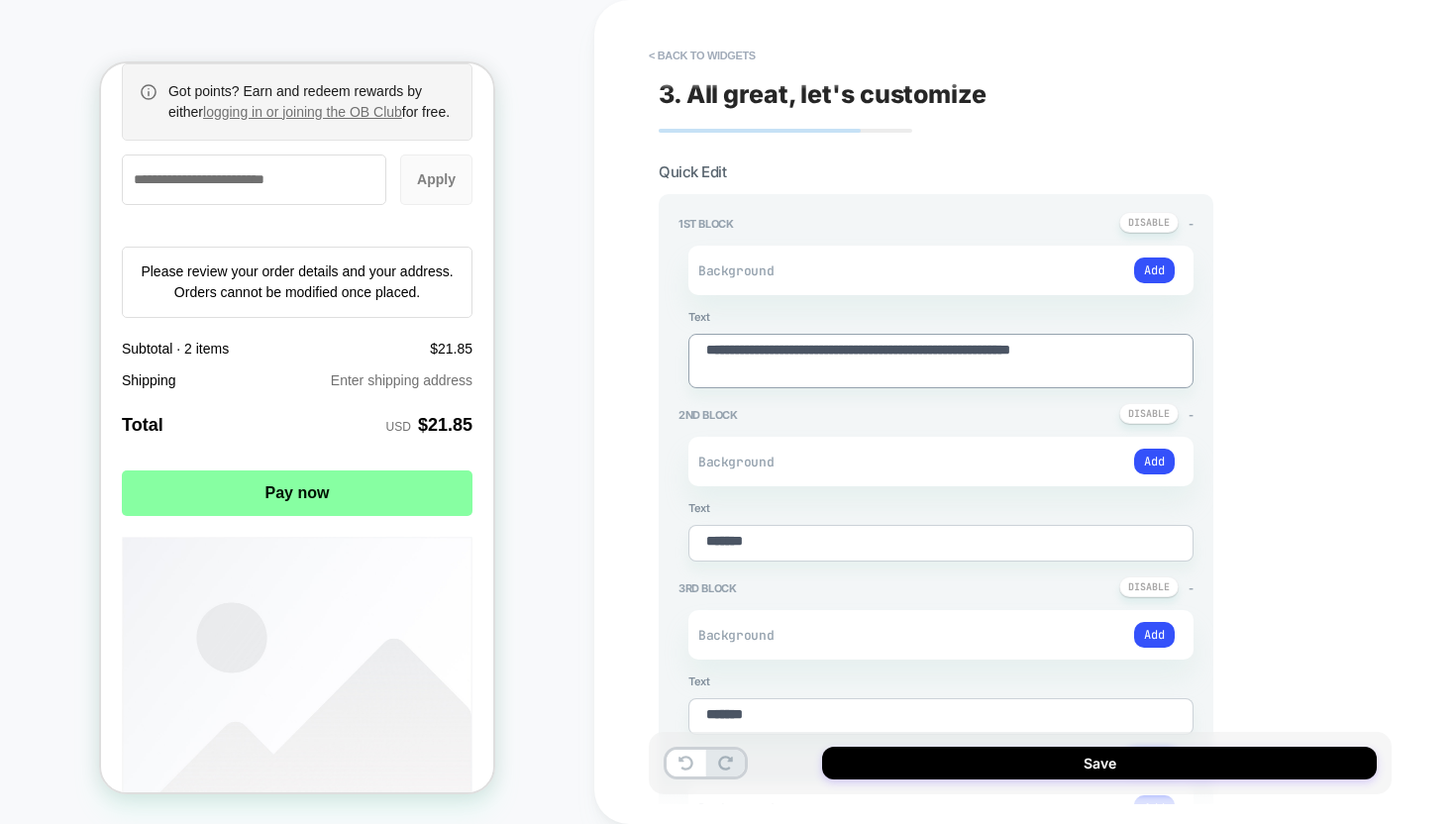 click on "**********" at bounding box center [941, 360] 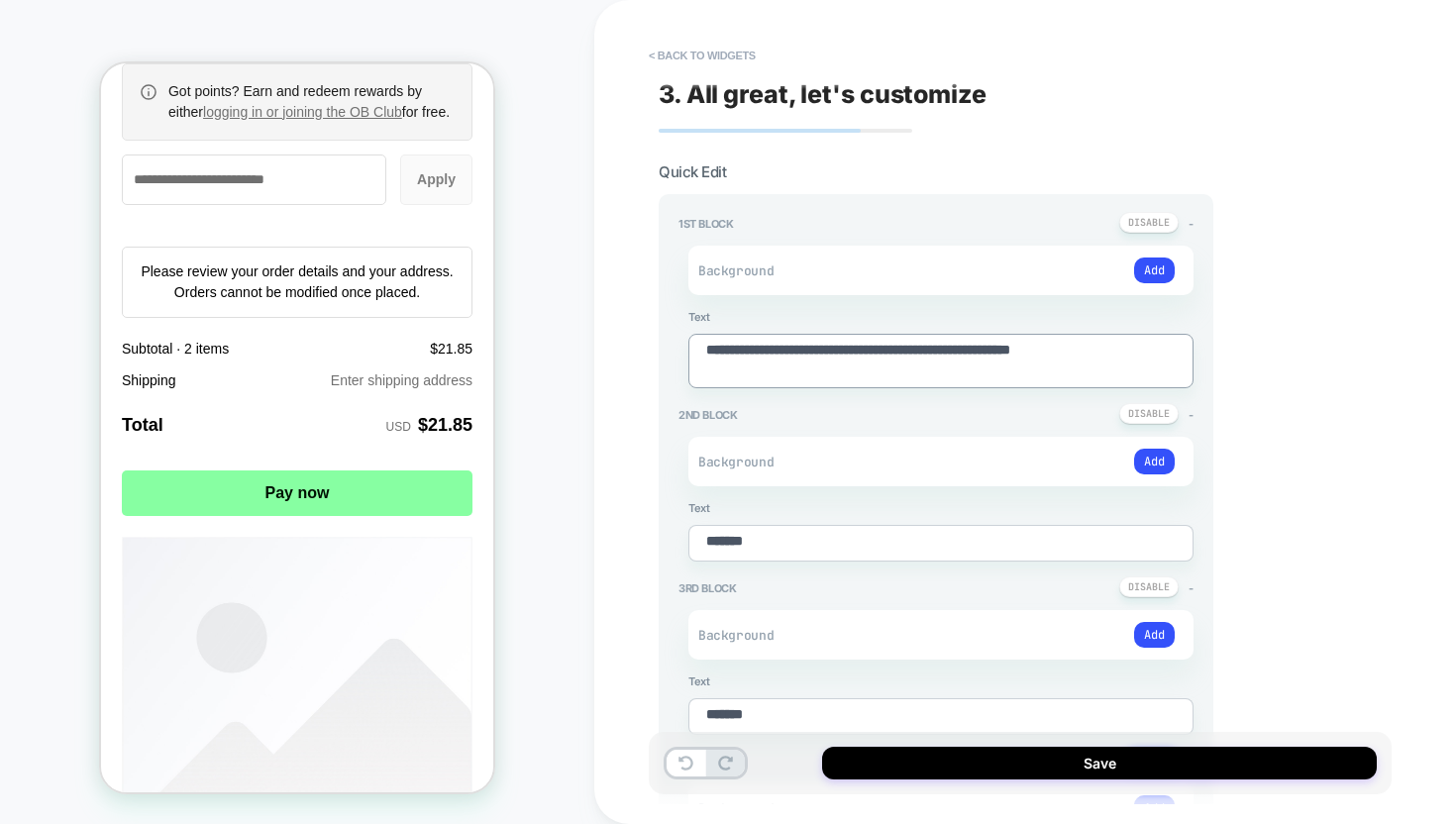 type on "*" 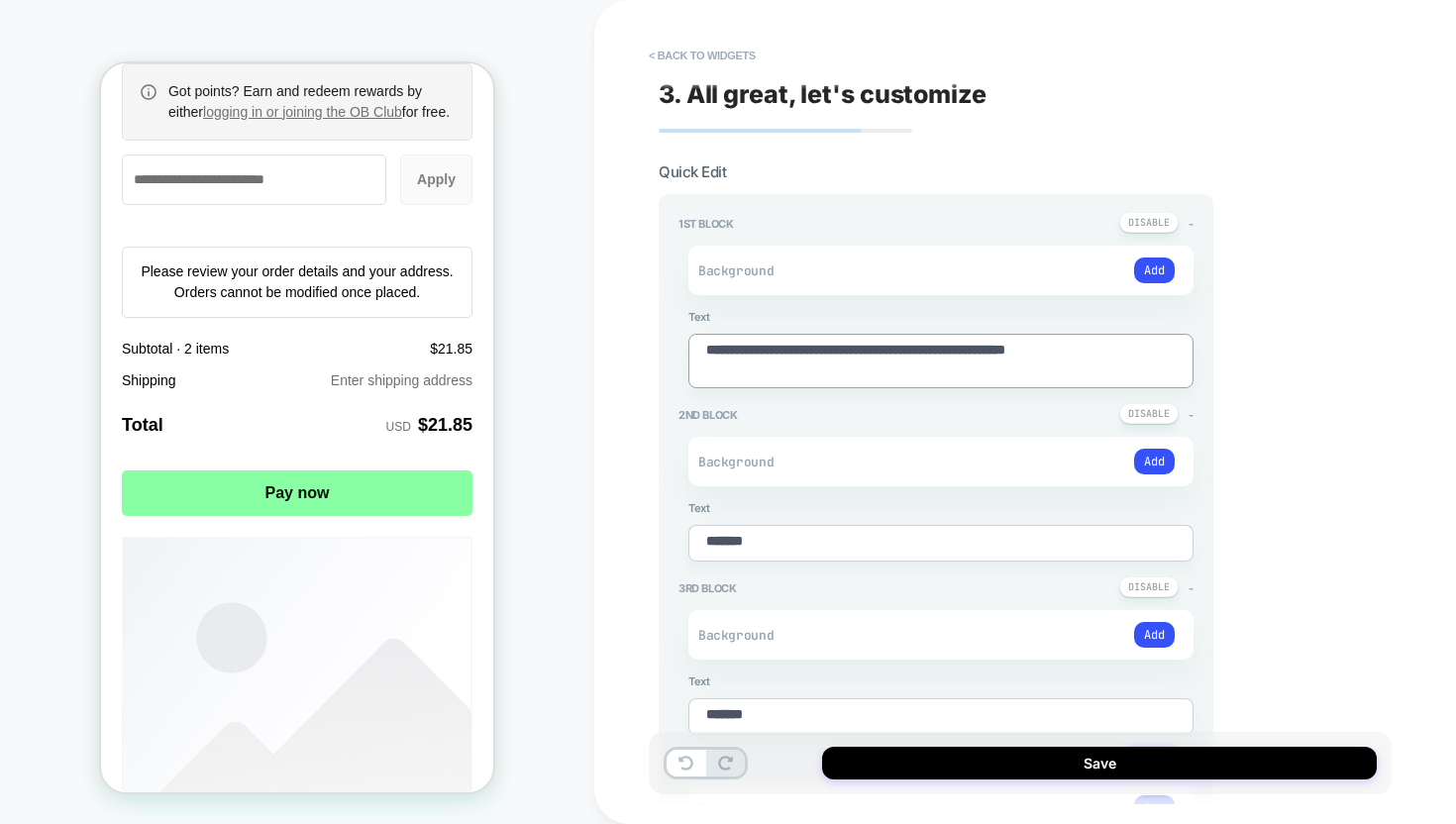 type on "*" 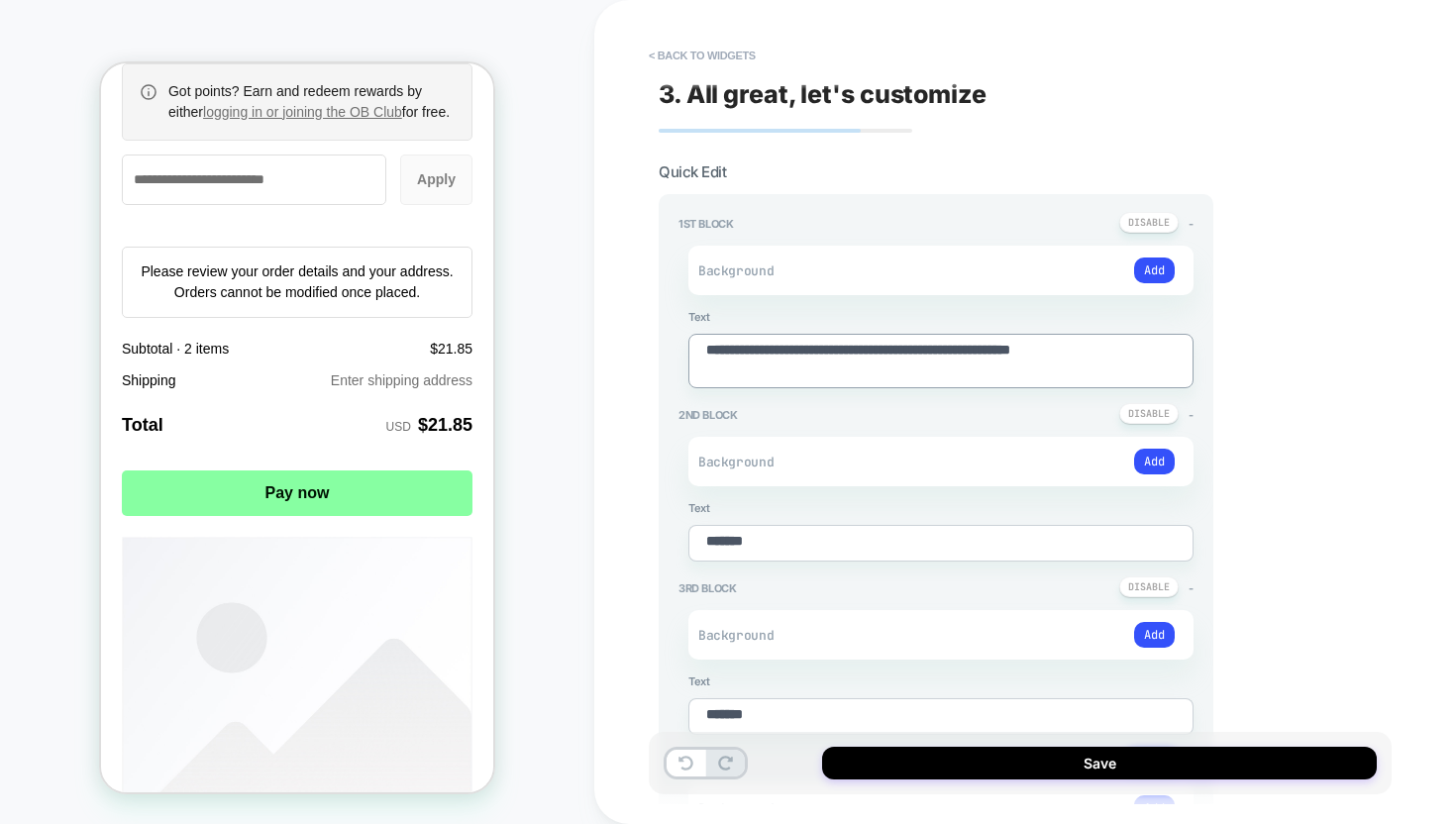 type on "*" 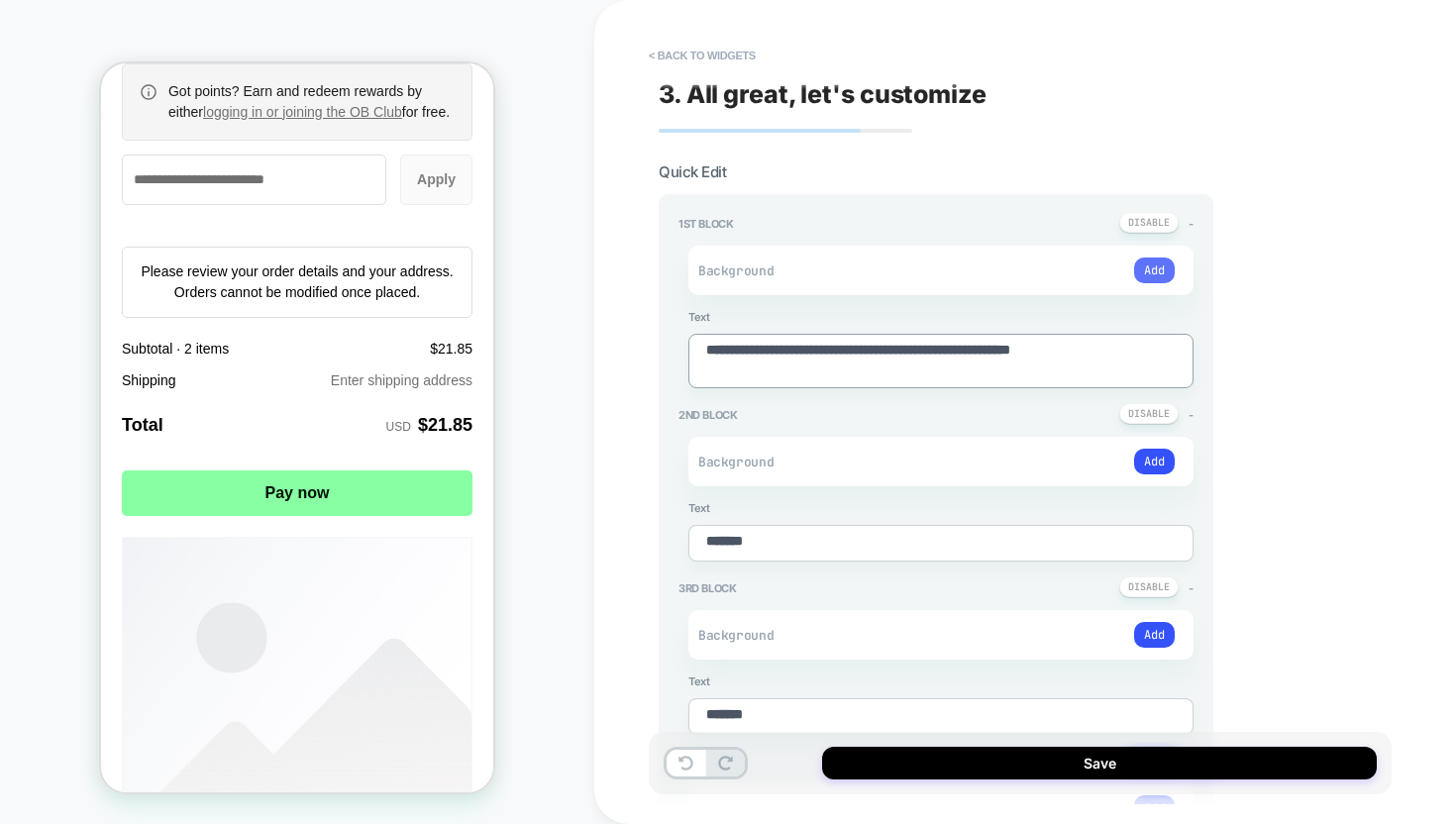 type on "**********" 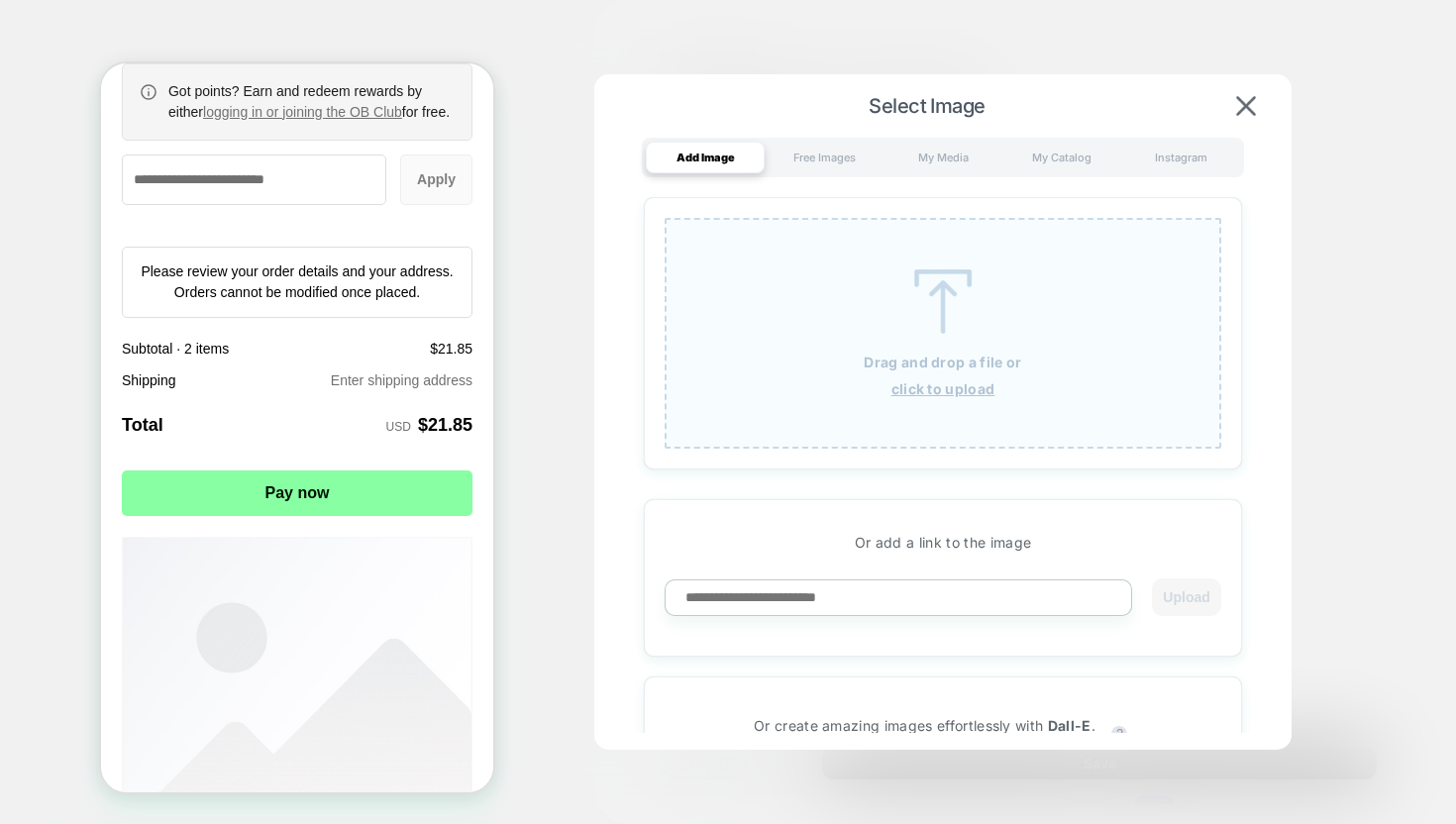 click at bounding box center (943, 301) 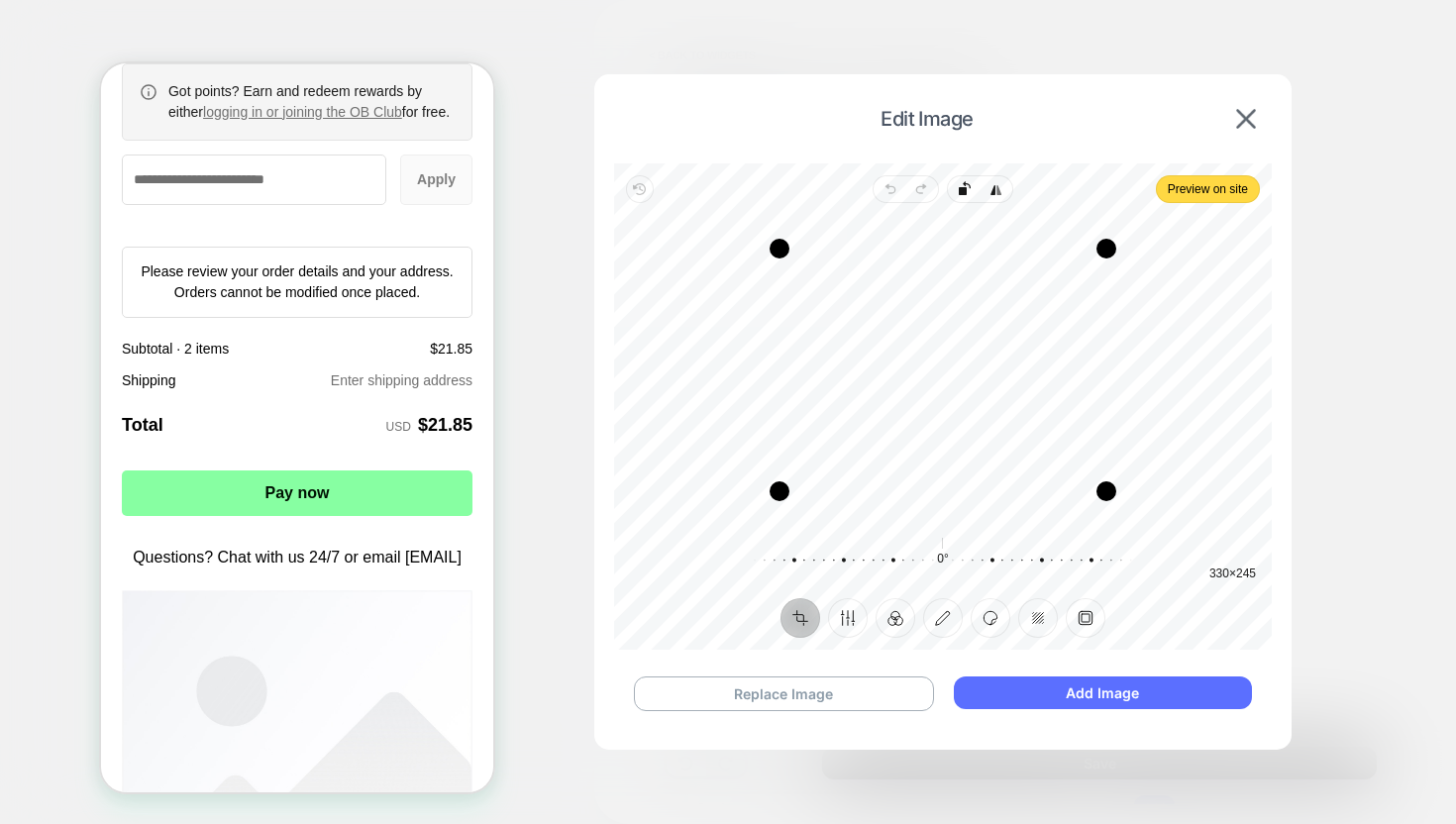 click on "Add Image" at bounding box center (1102, 692) 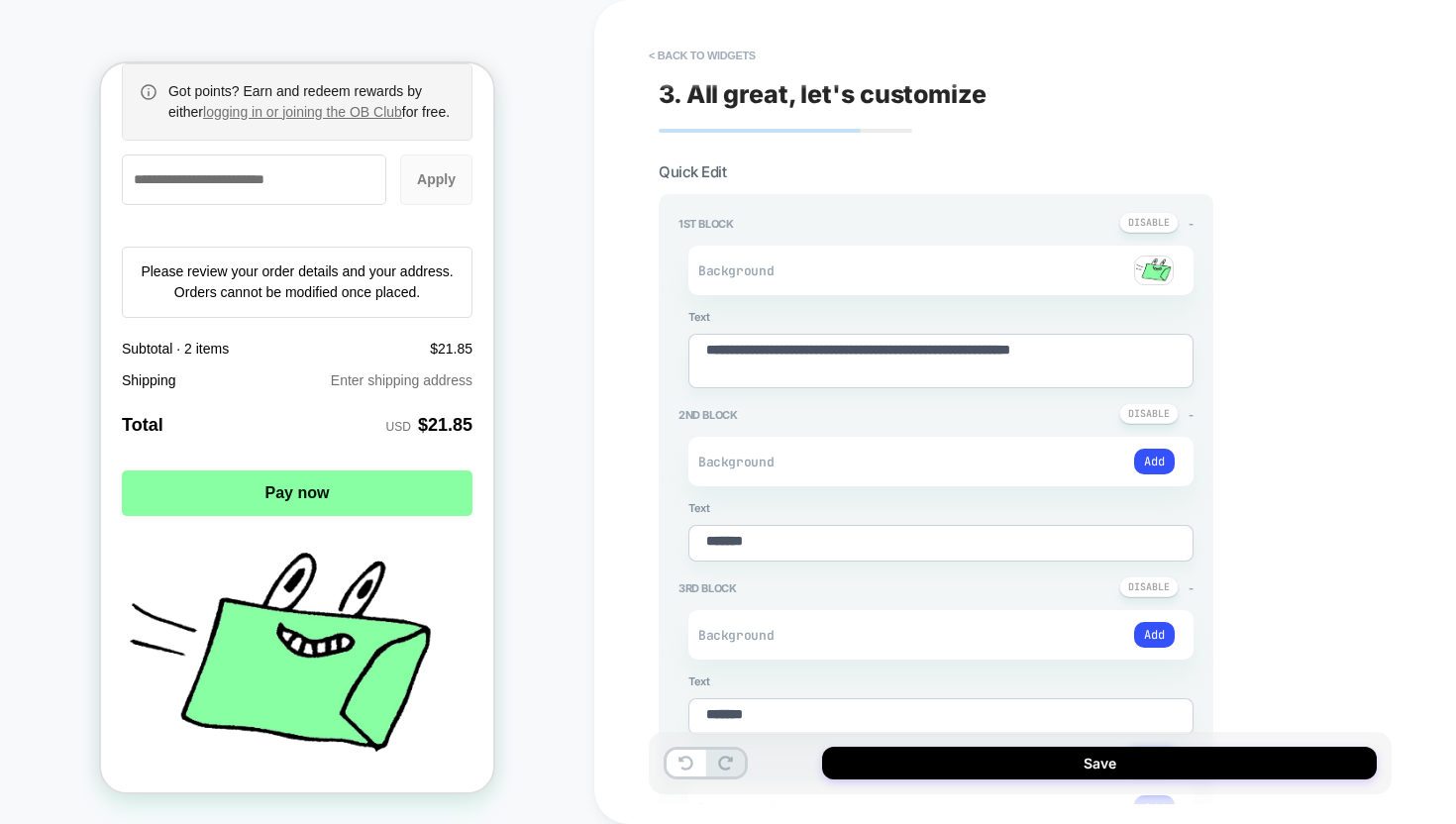 scroll, scrollTop: 62, scrollLeft: 0, axis: vertical 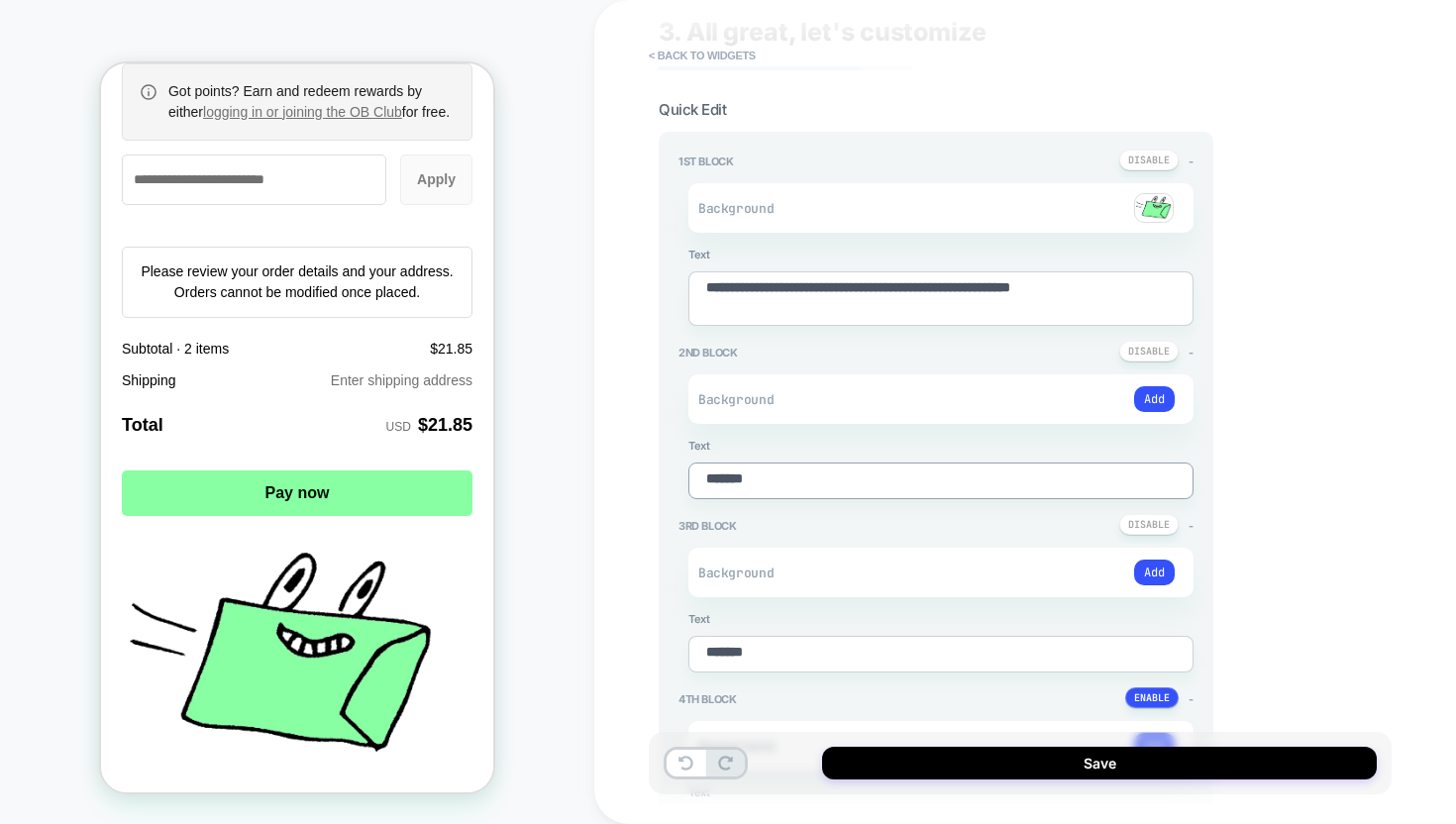 drag, startPoint x: 803, startPoint y: 478, endPoint x: 657, endPoint y: 478, distance: 146 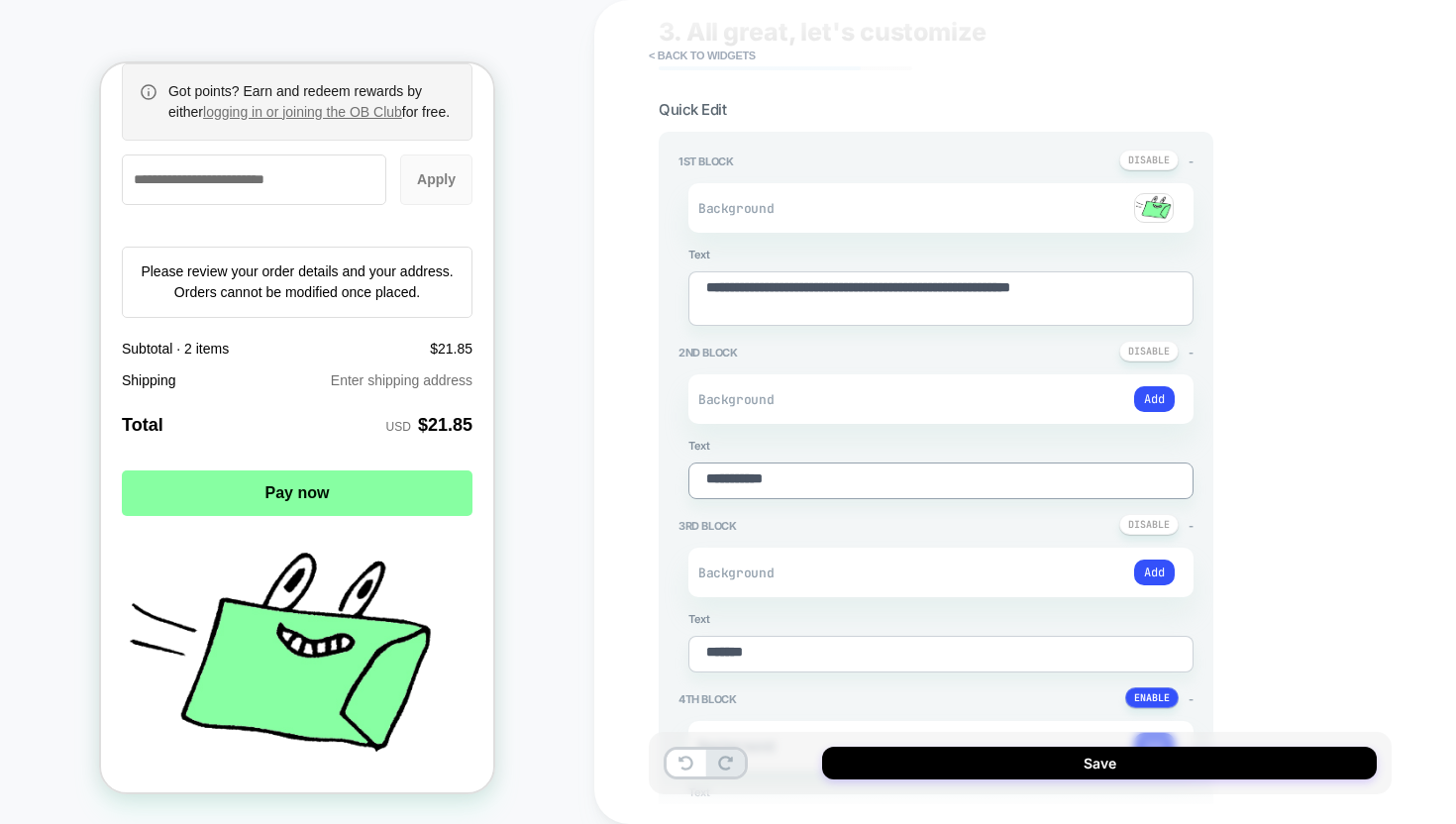 type on "*" 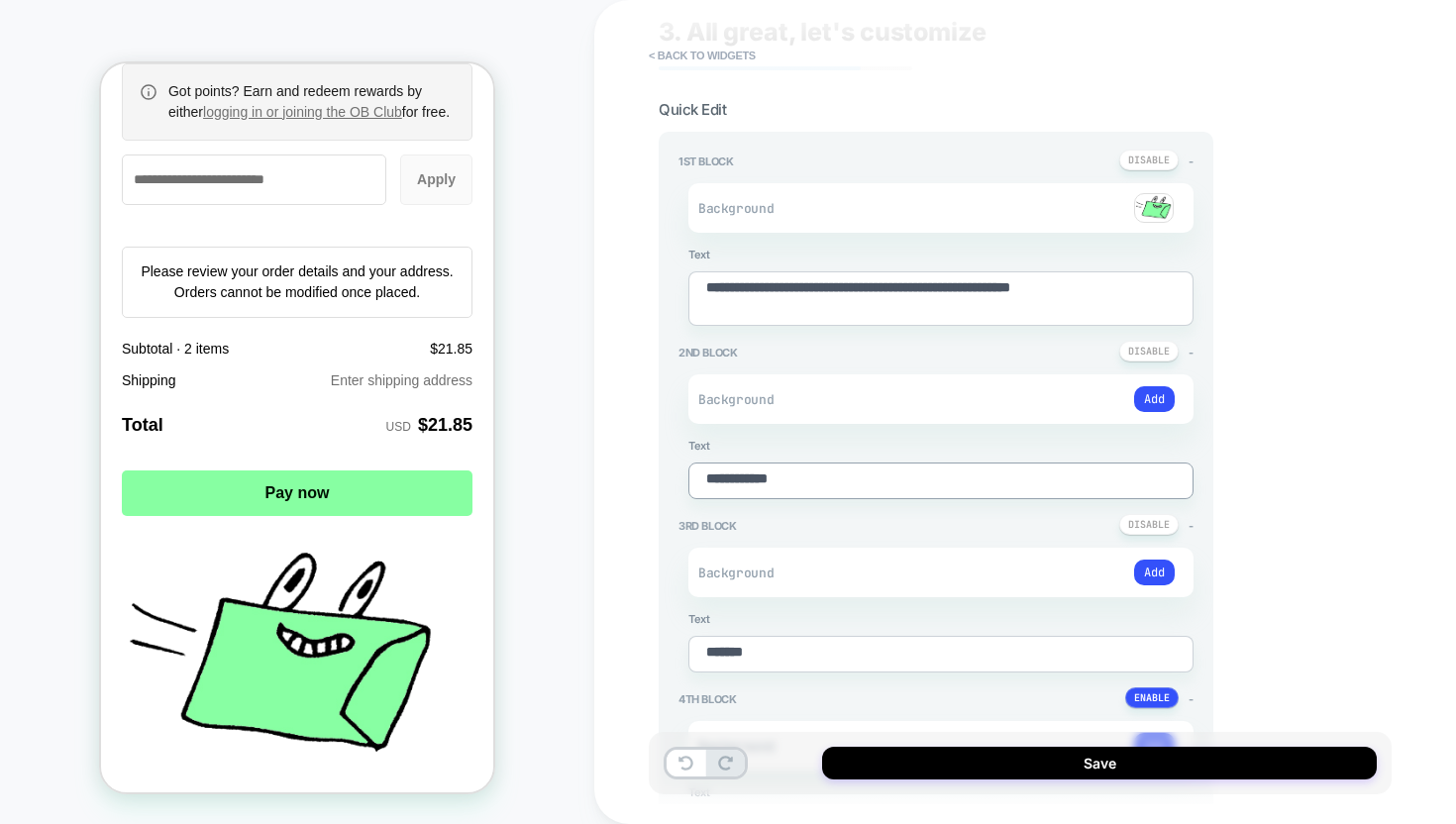 type on "*" 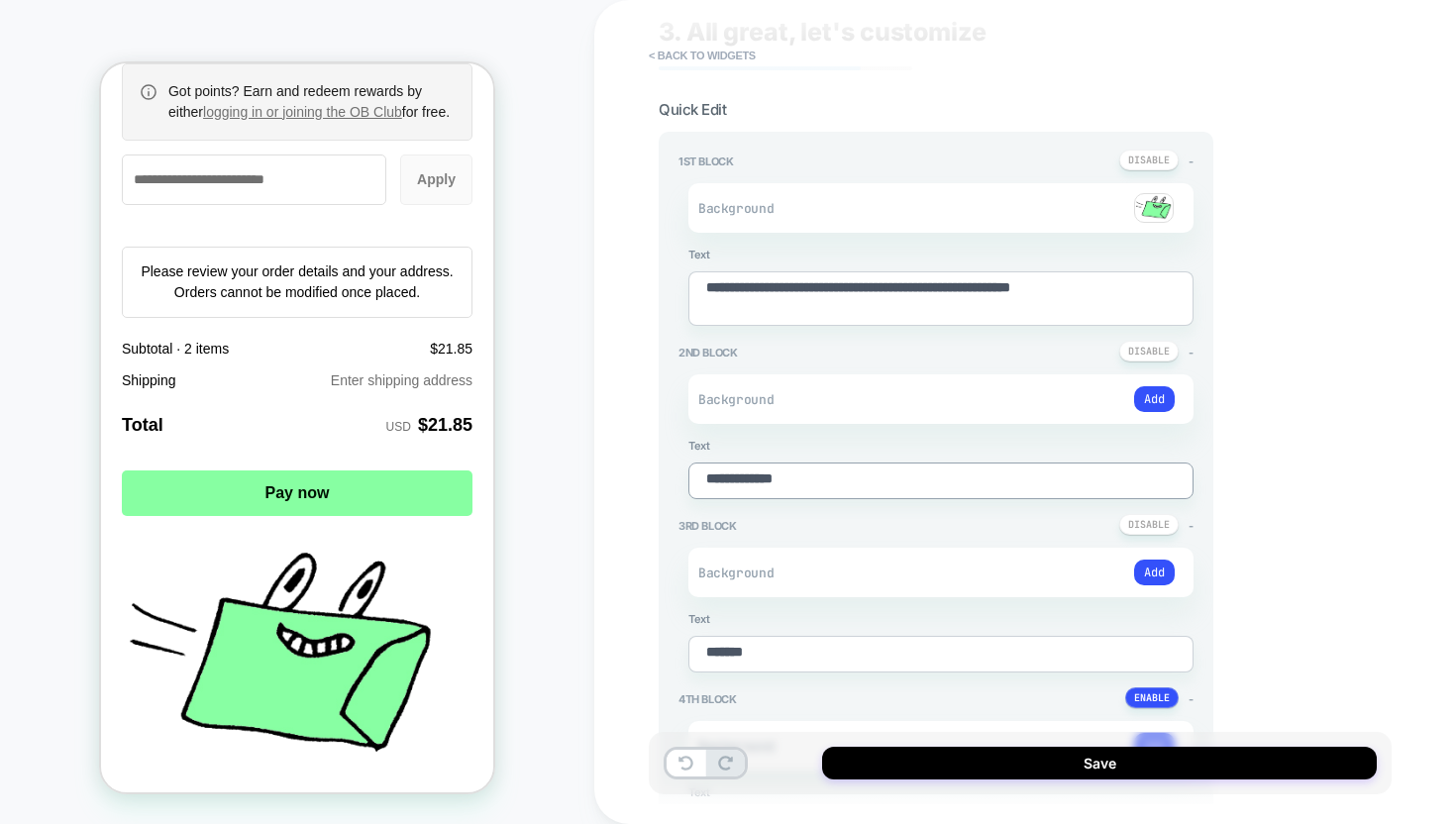 type on "*" 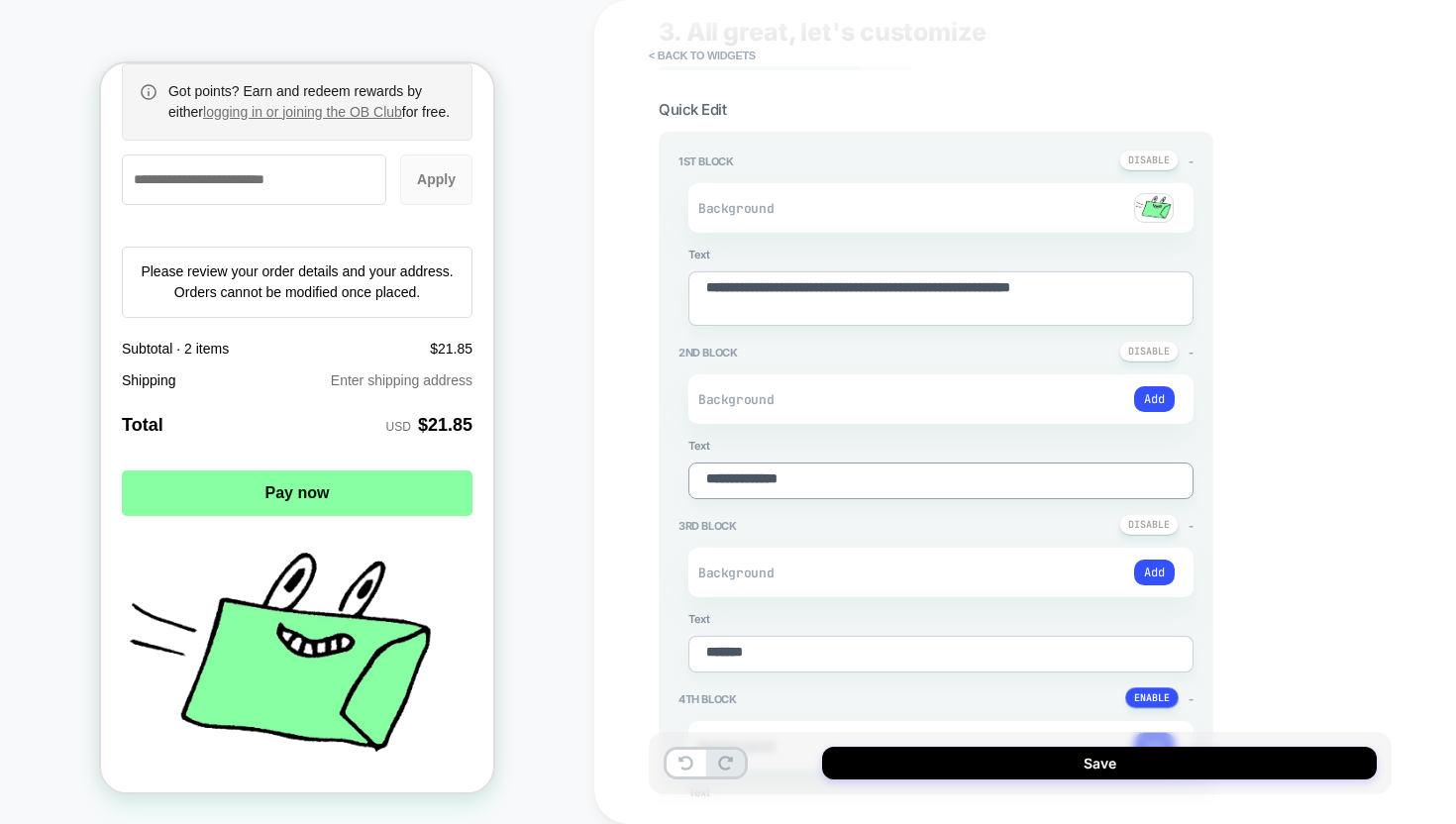 type on "*" 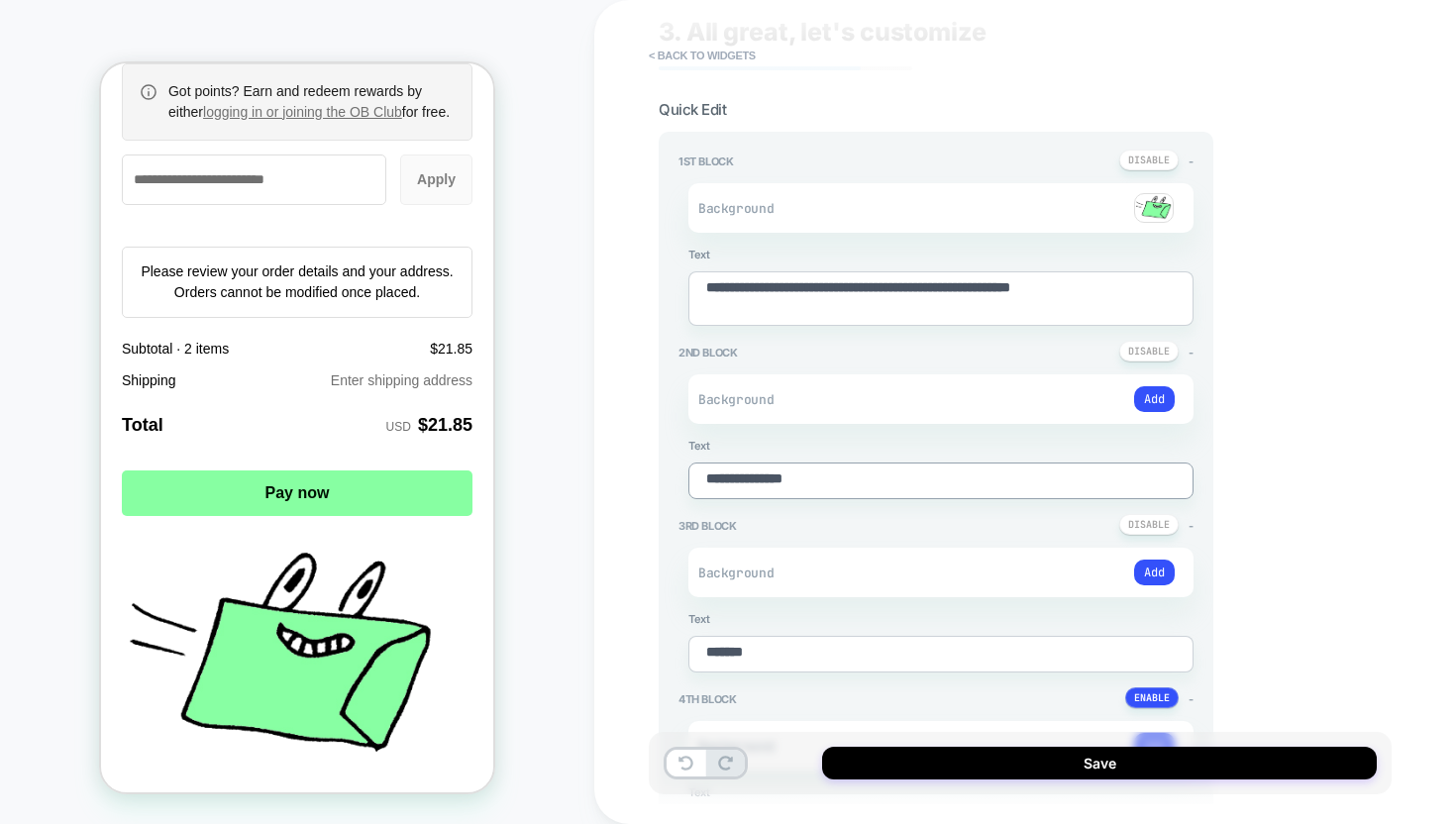 type on "*" 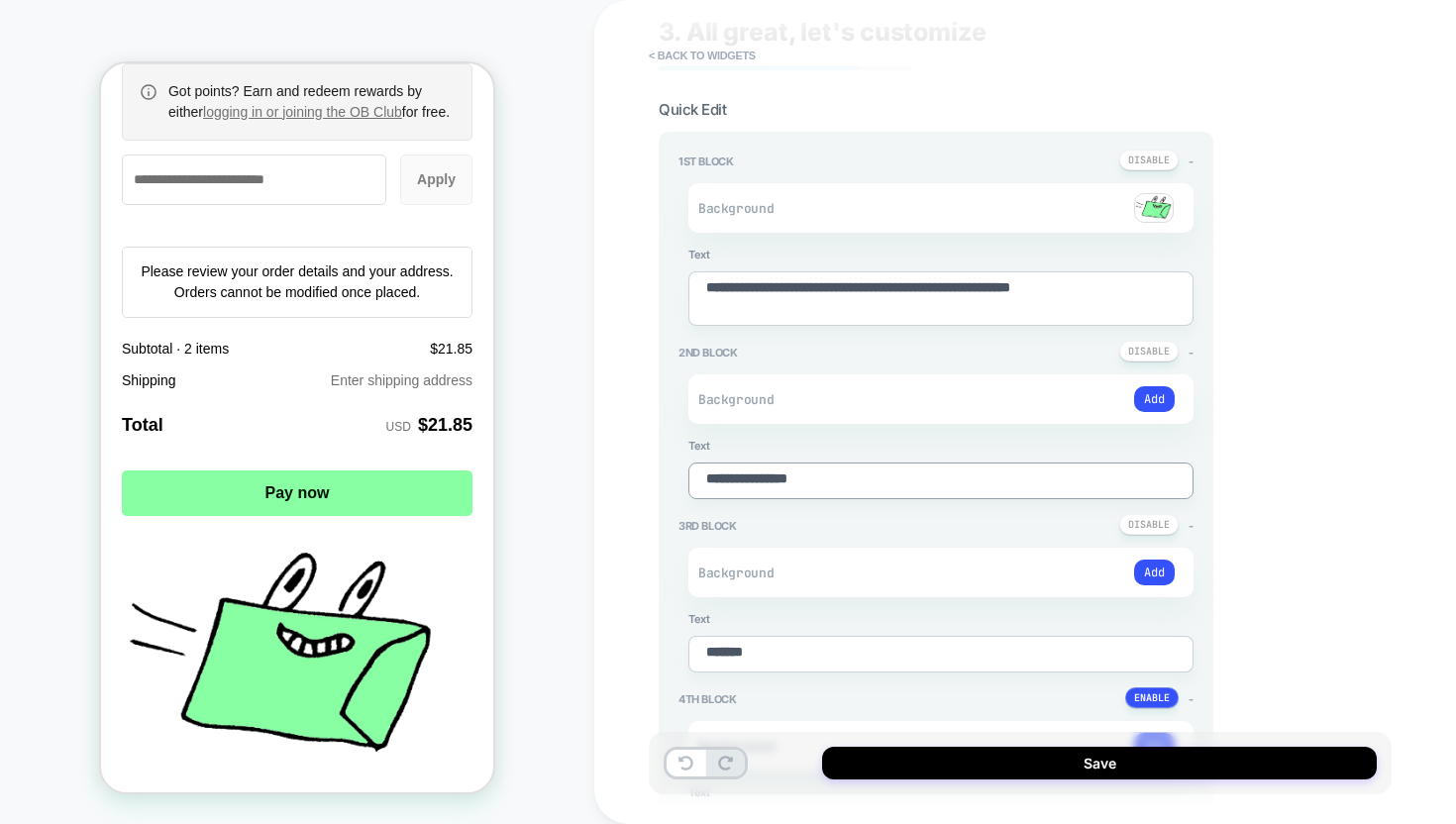type on "*" 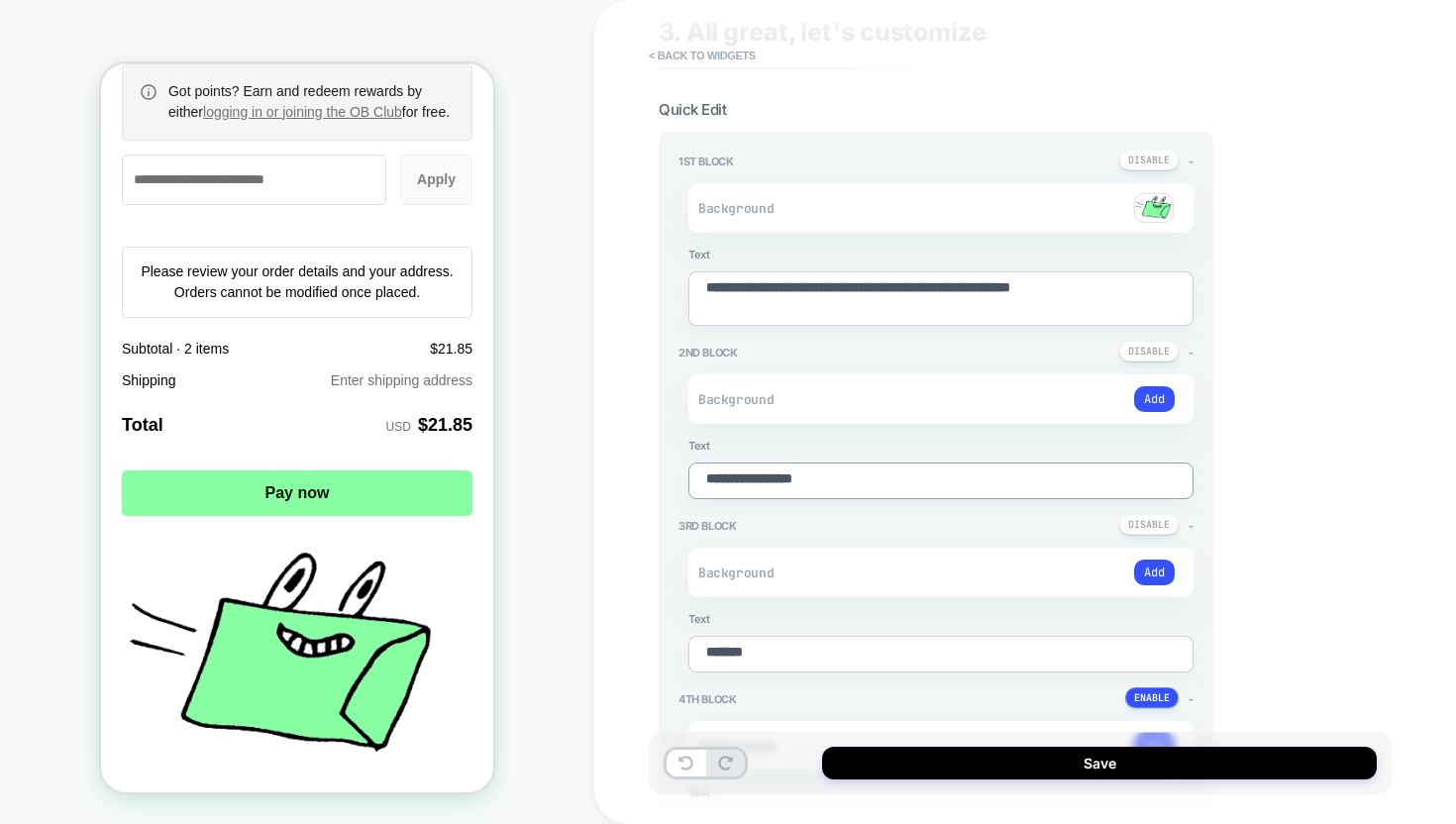 type on "*" 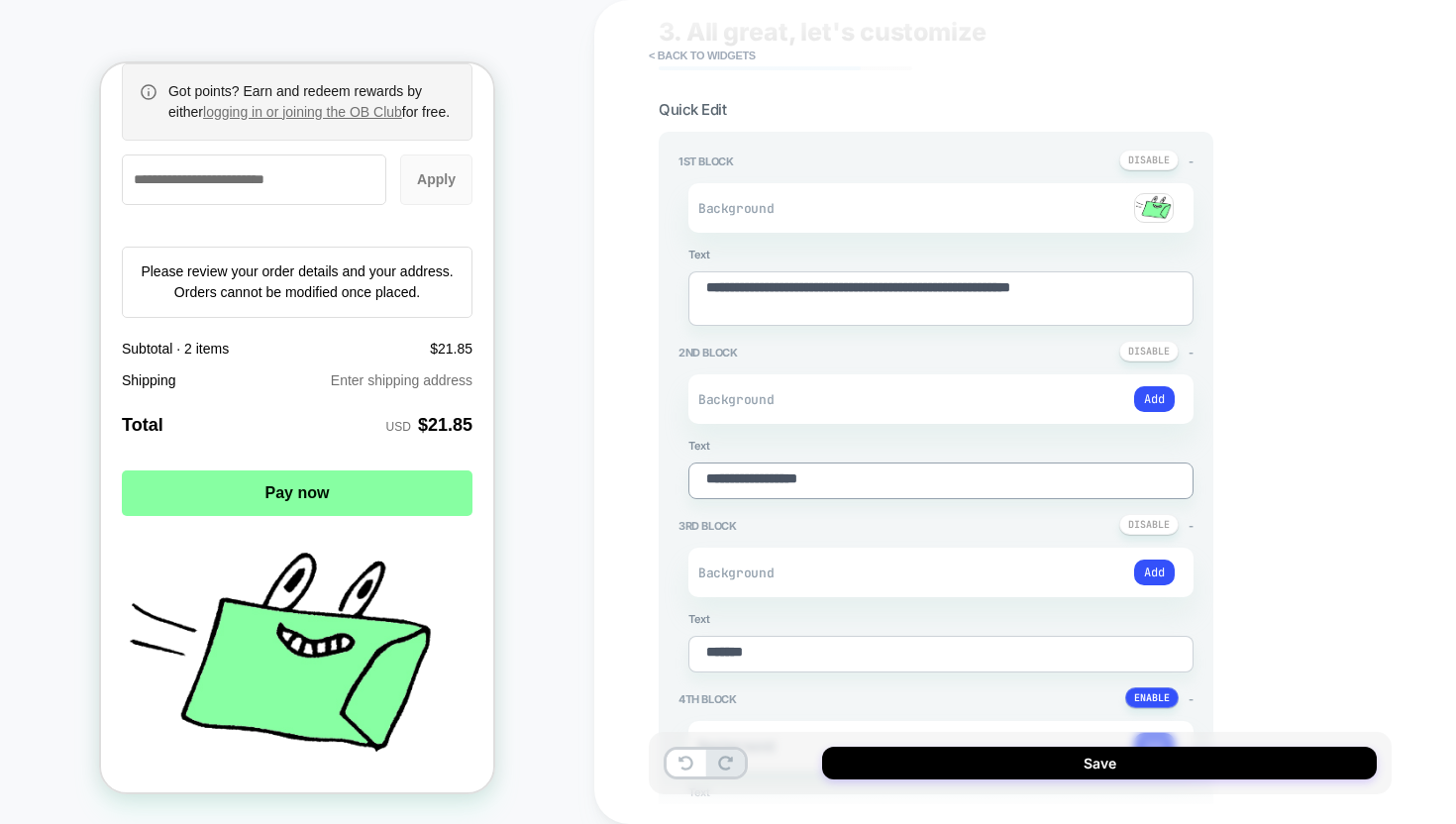 type on "*" 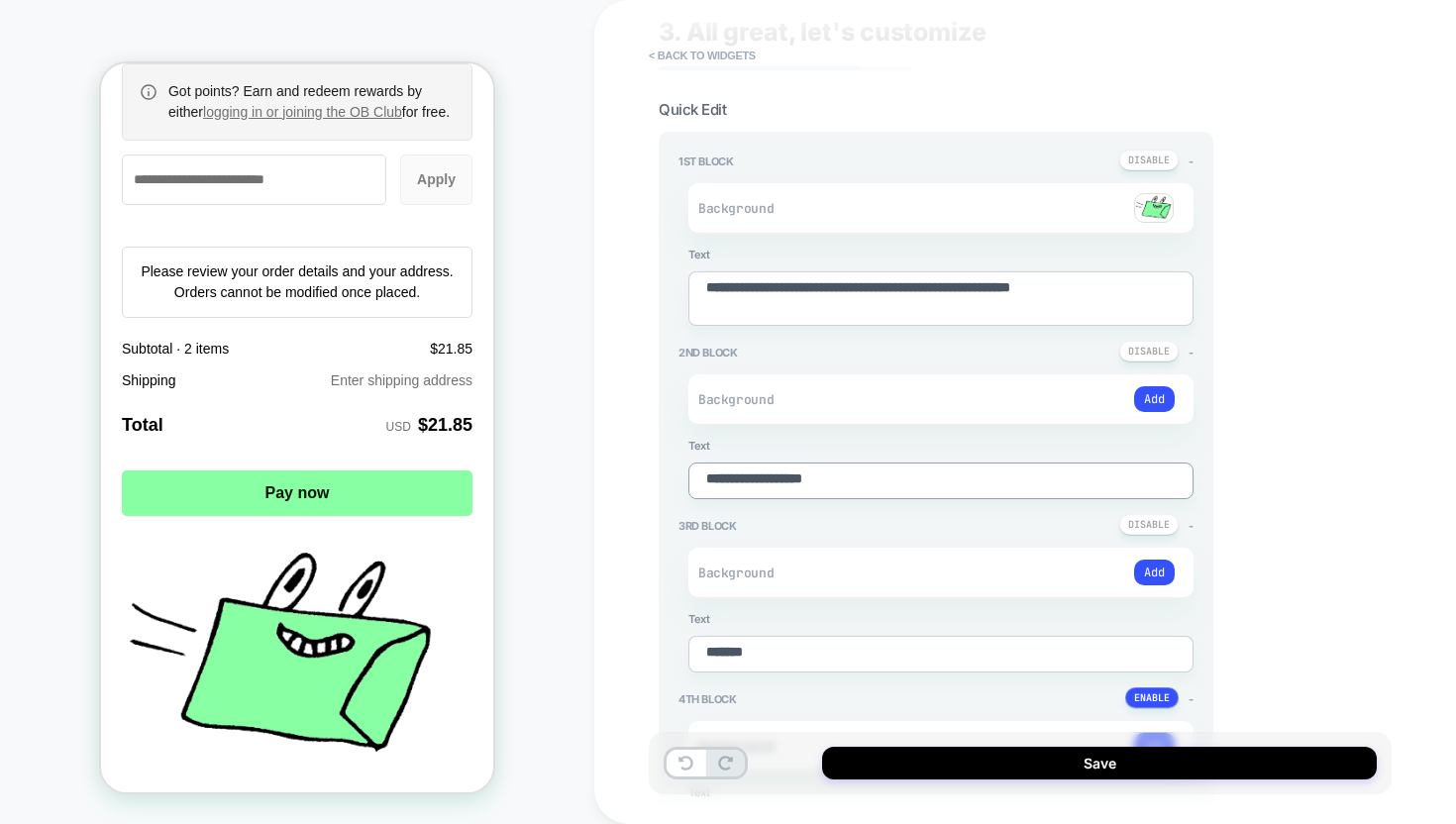 type on "*" 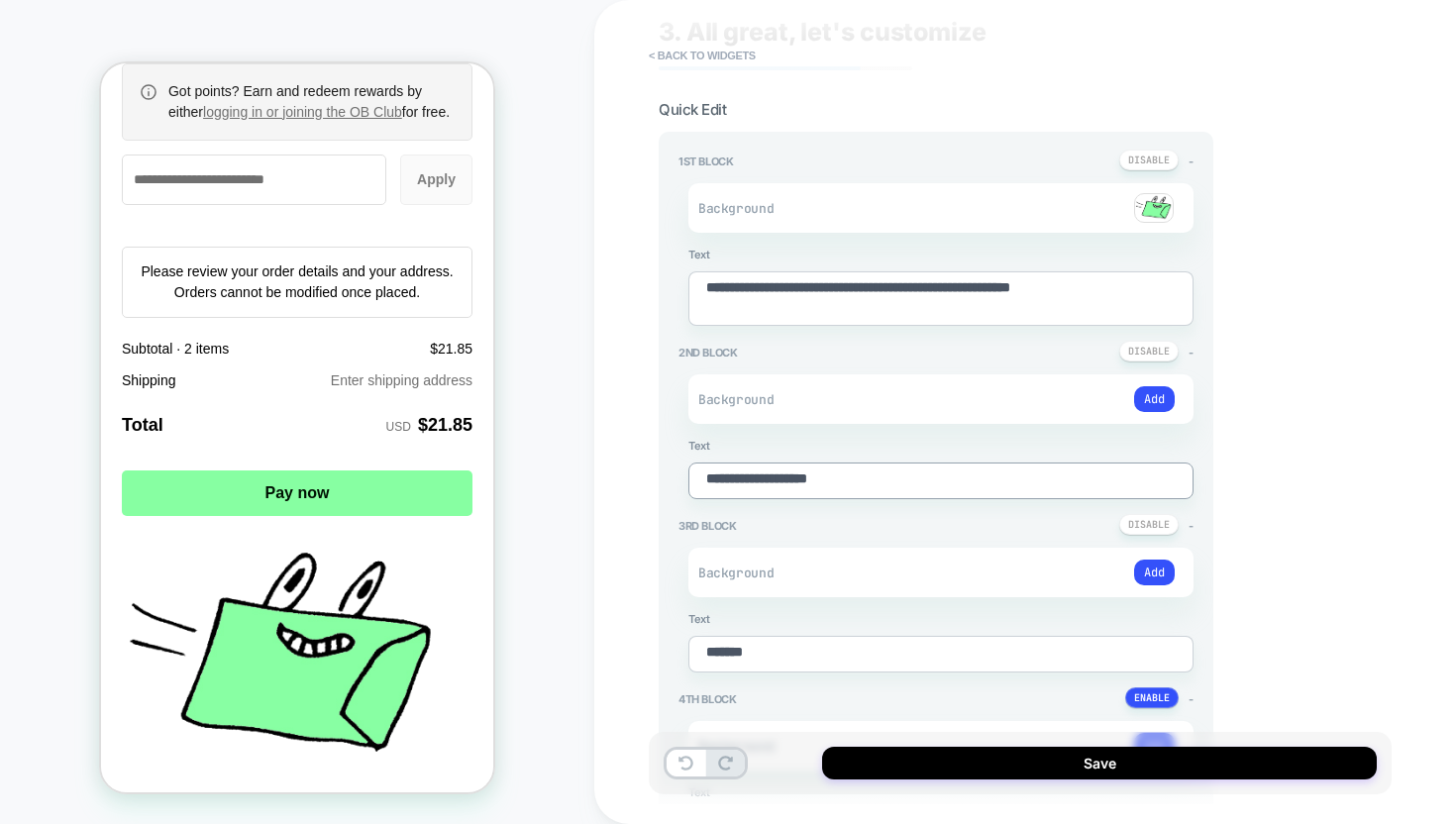 type on "*" 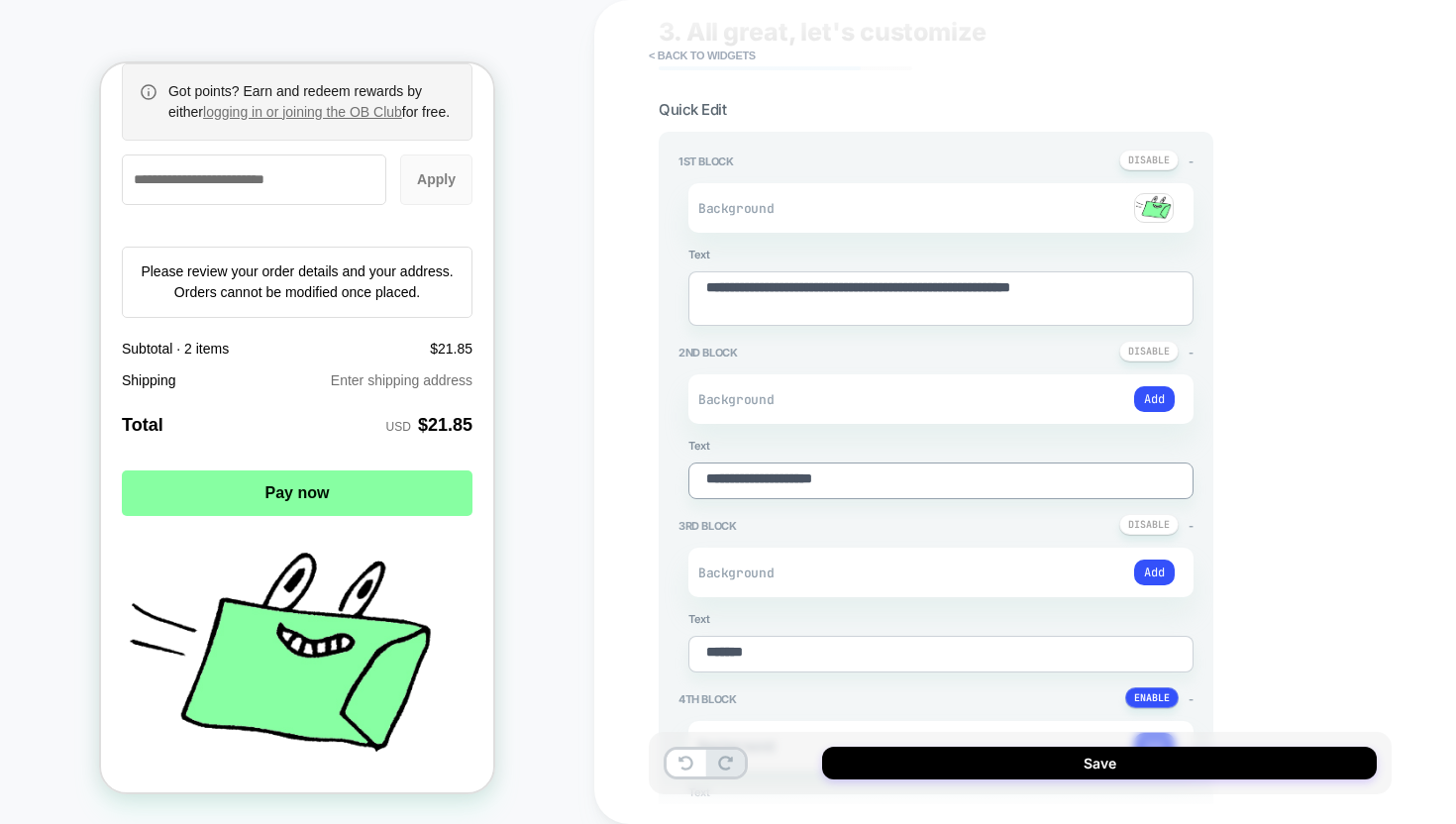 click on "**********" at bounding box center [941, 480] 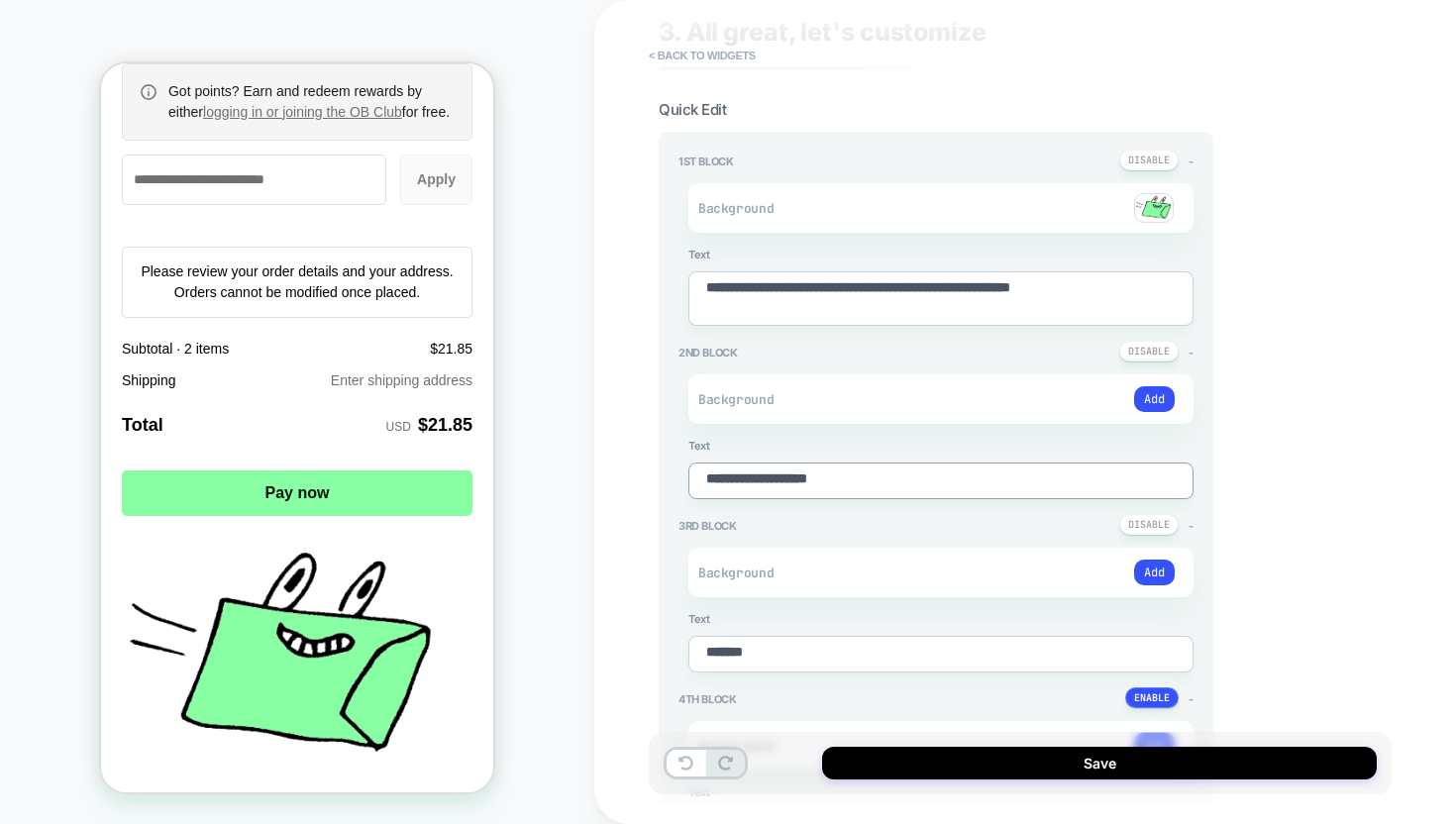 type on "*" 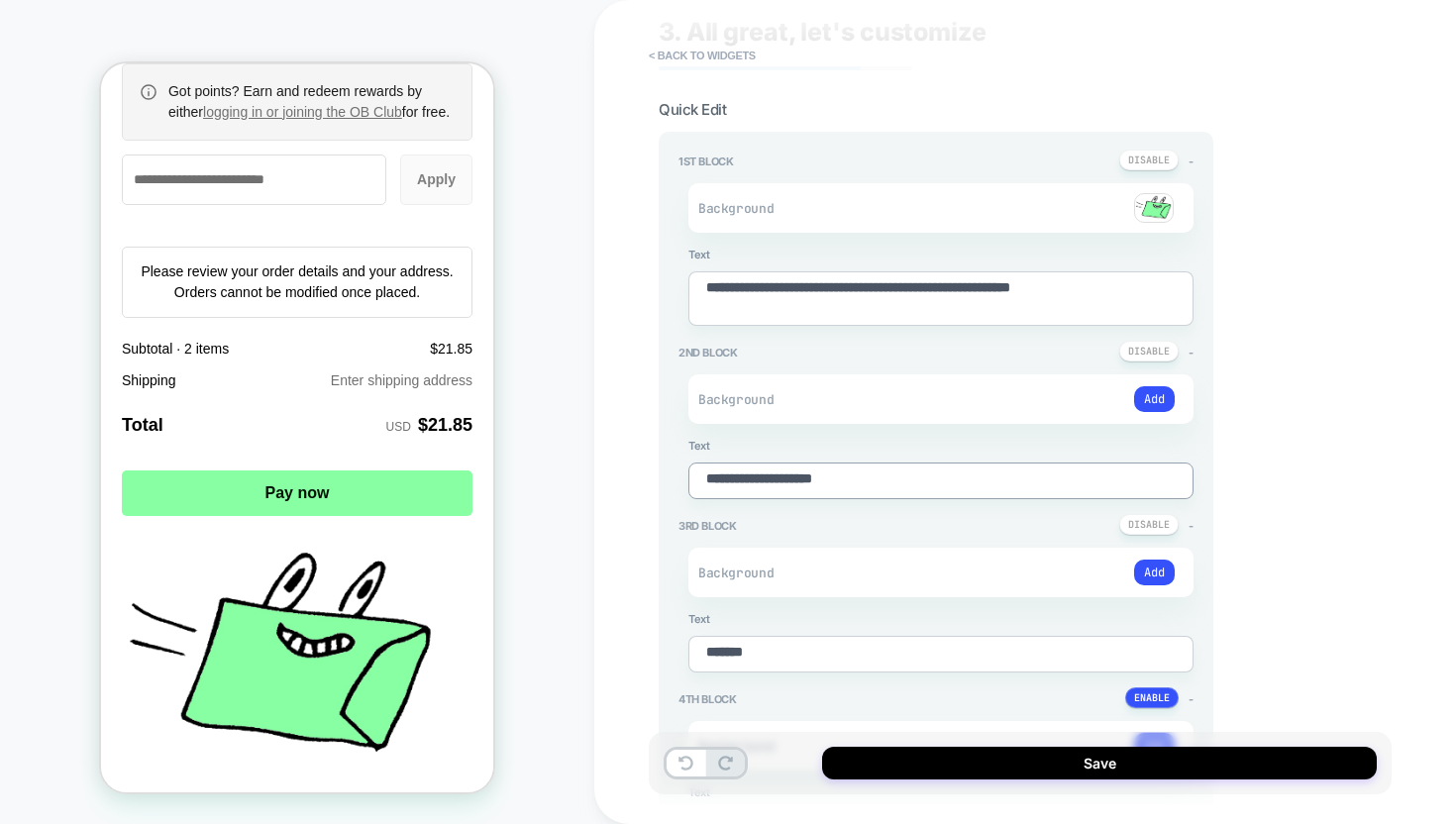 type on "*" 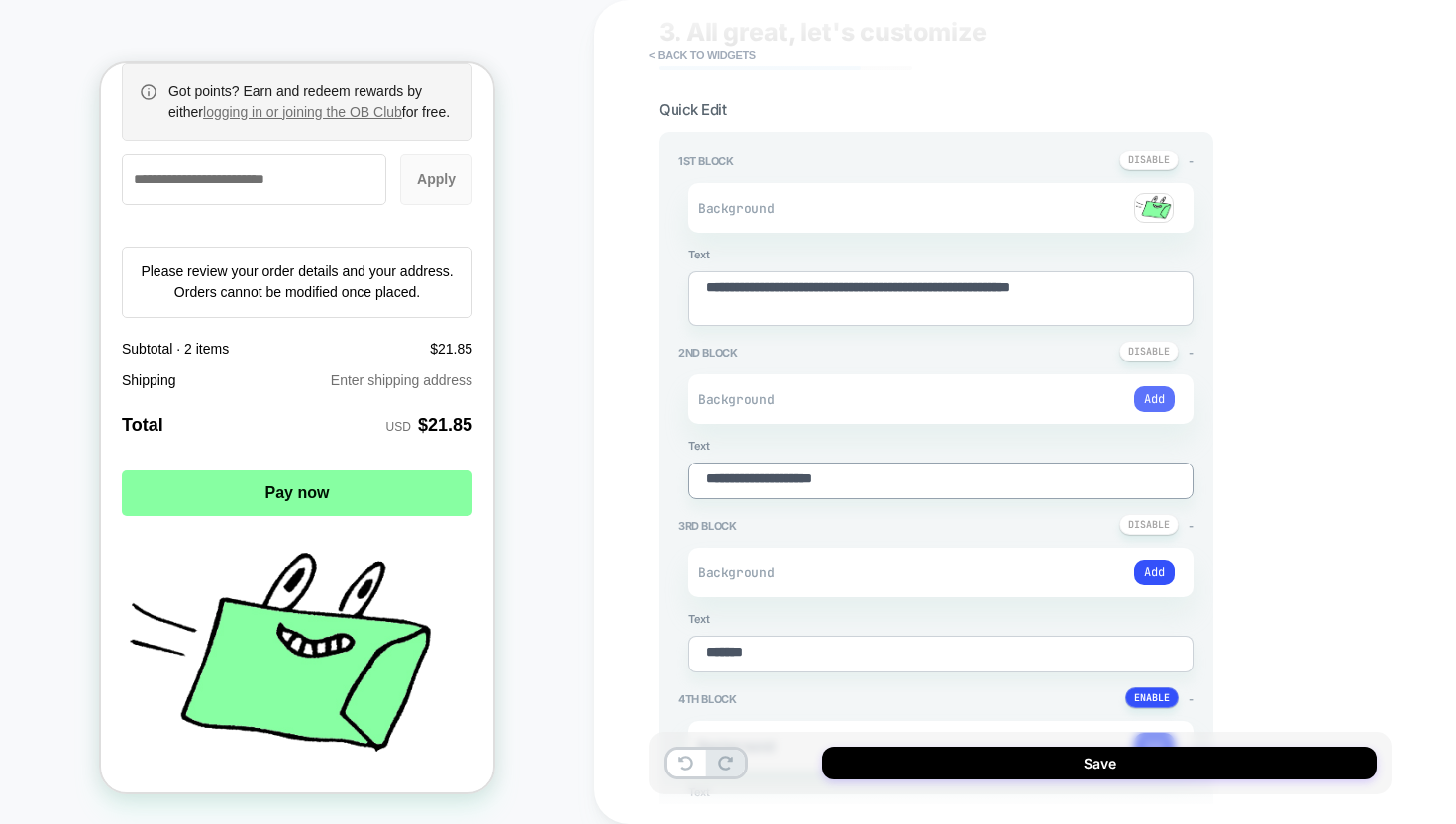 click on "Add" at bounding box center [1154, 399] 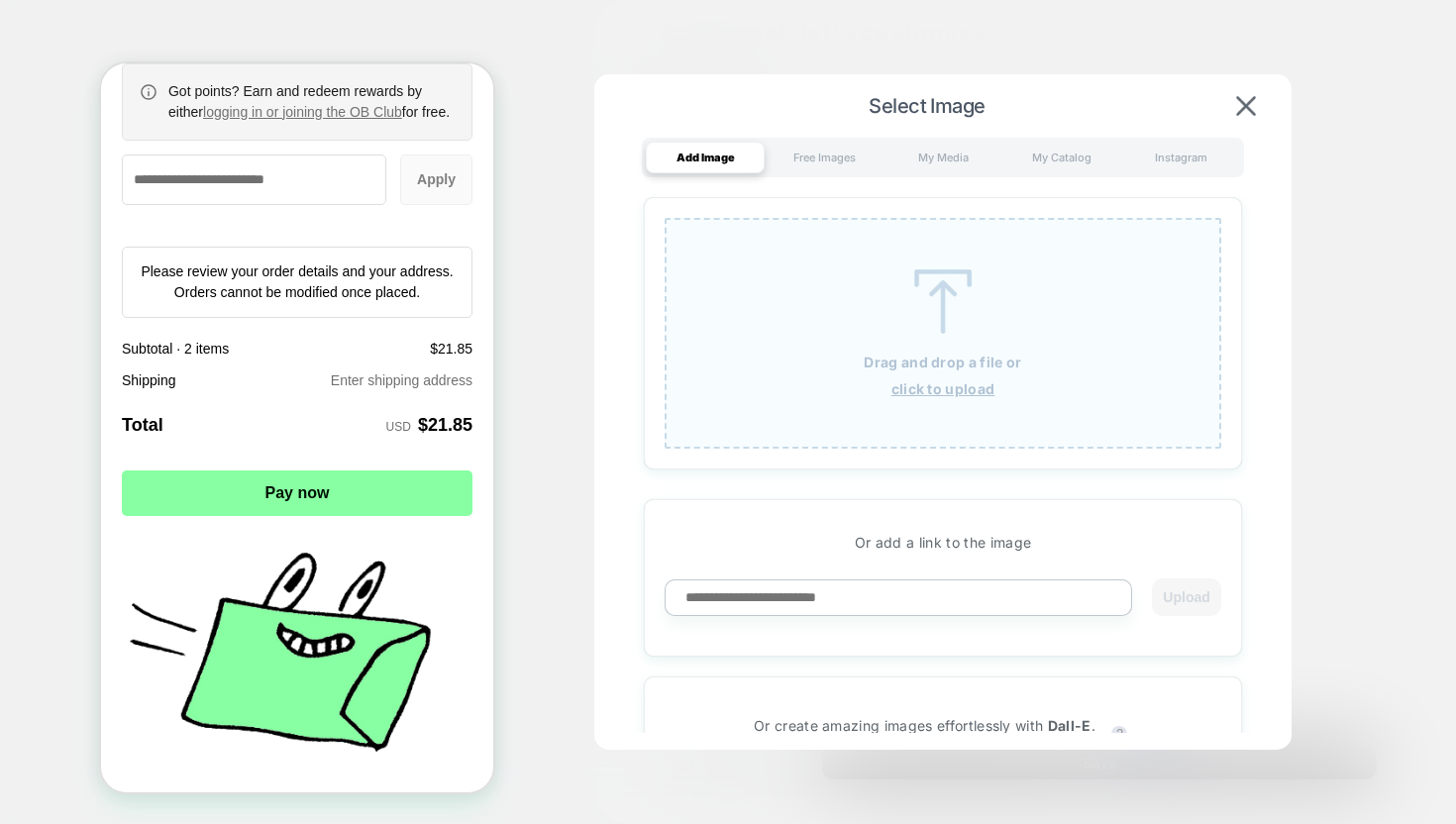 click on "Drag and drop a file or" at bounding box center [942, 361] 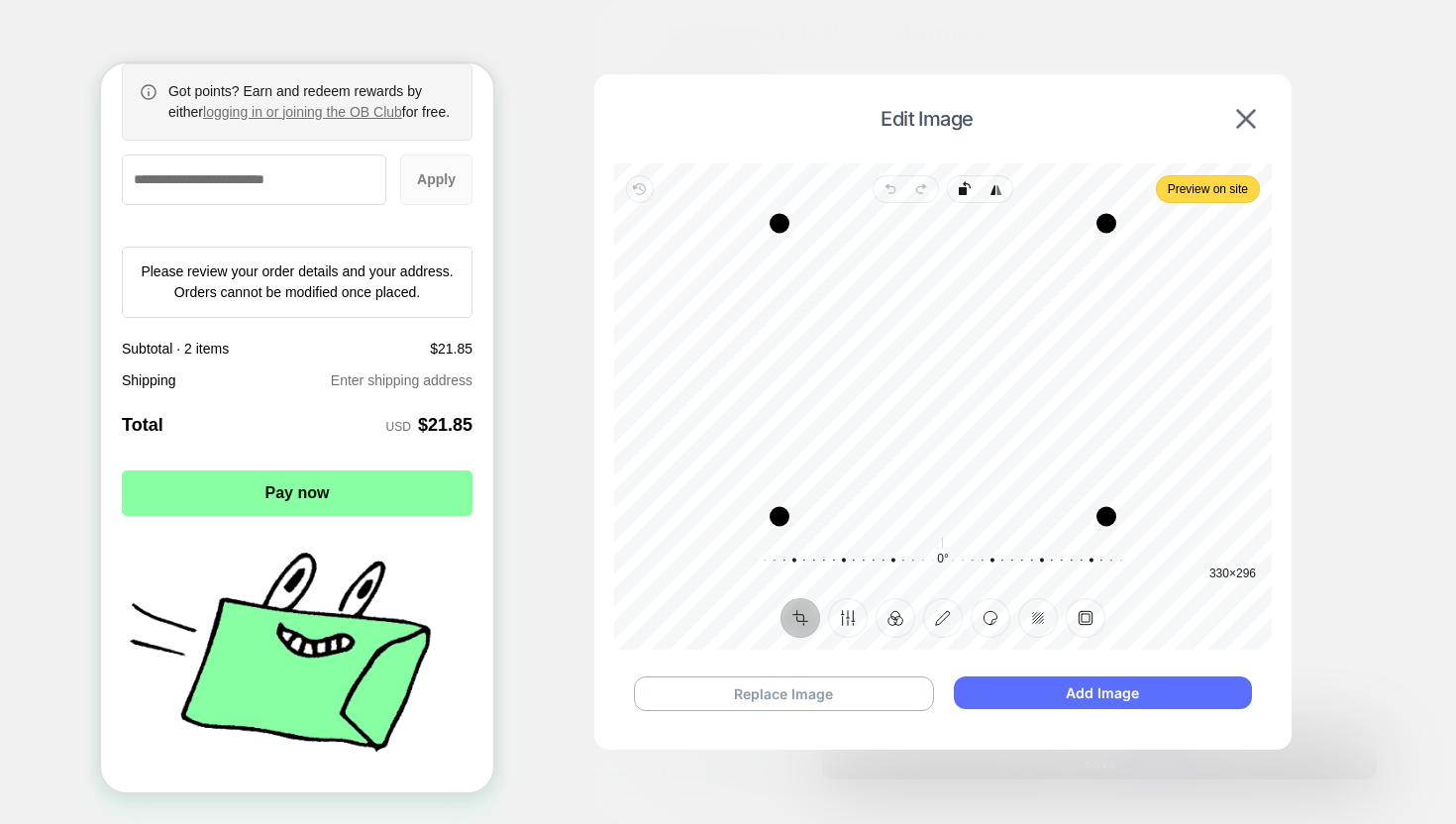 click on "Add Image" at bounding box center [1102, 692] 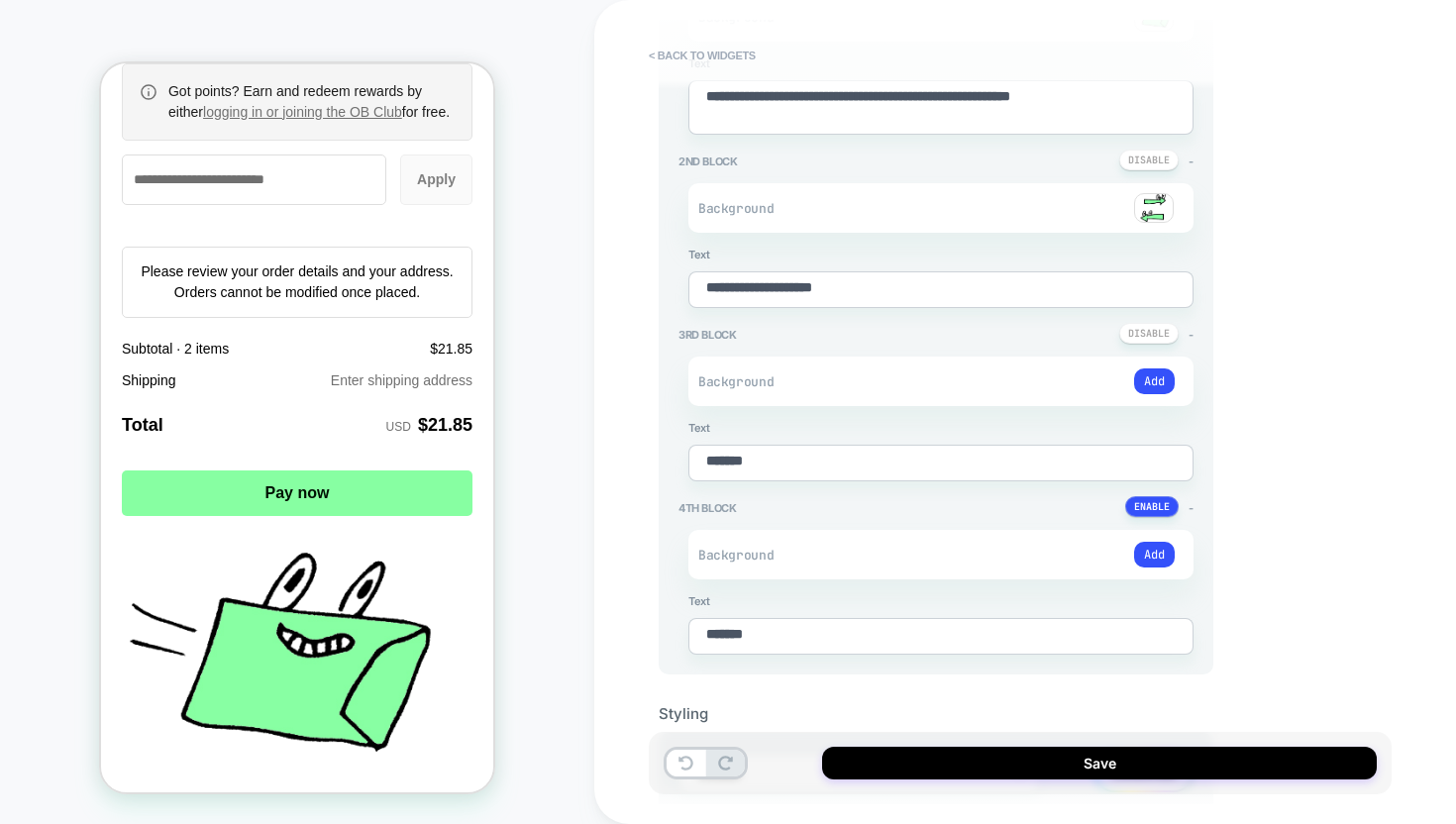 scroll, scrollTop: 269, scrollLeft: 0, axis: vertical 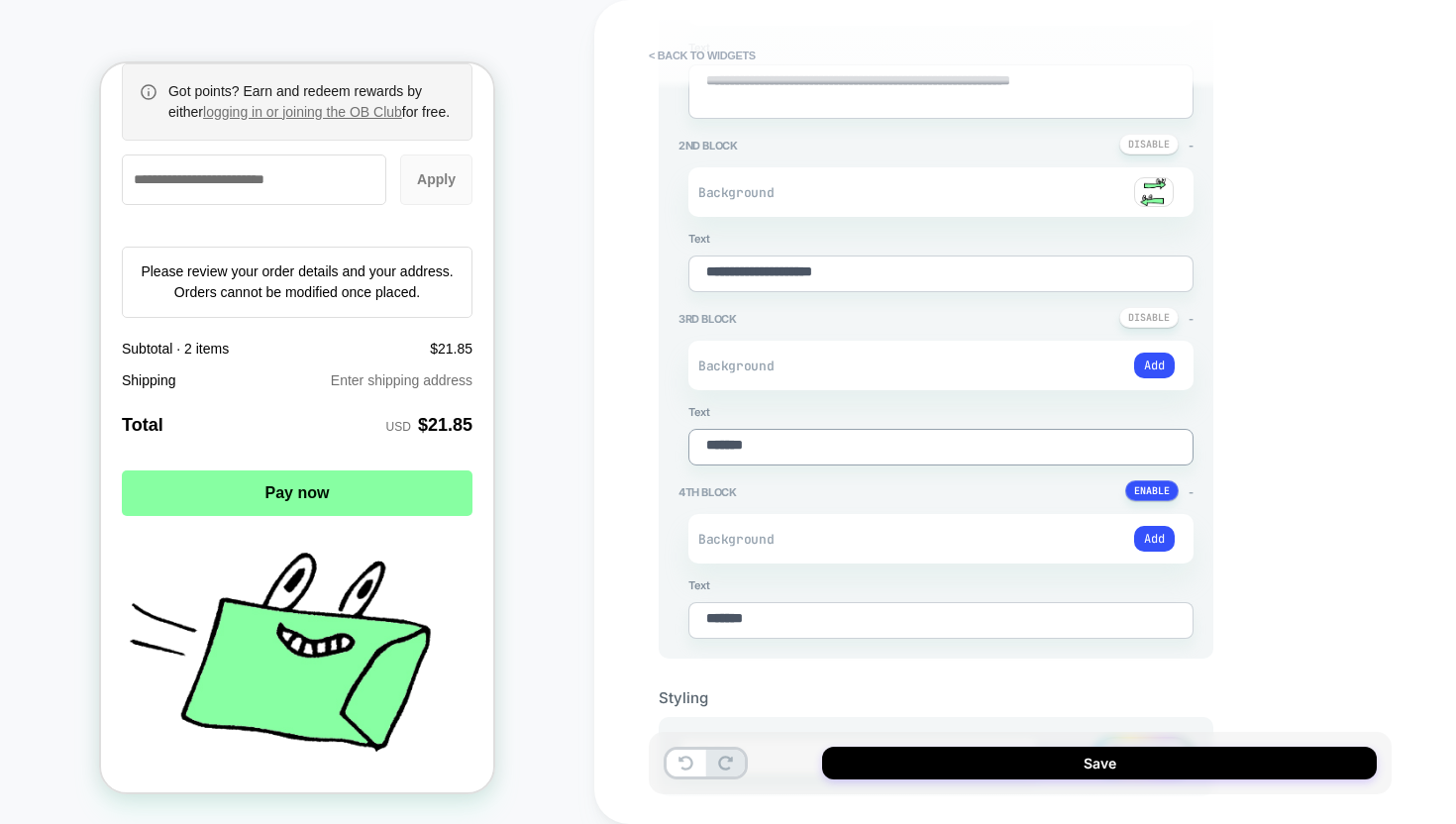 drag, startPoint x: 780, startPoint y: 439, endPoint x: 646, endPoint y: 439, distance: 134 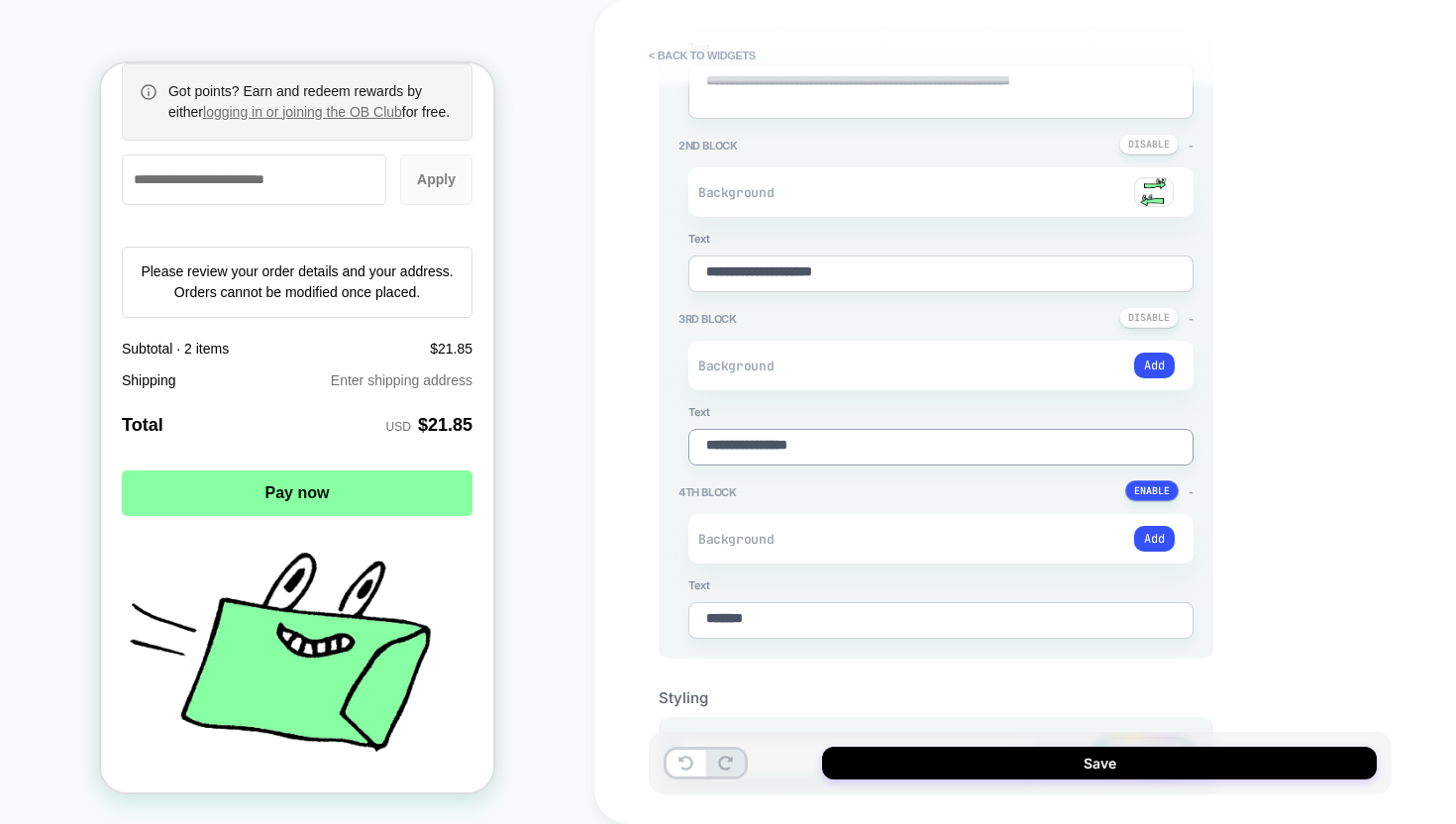 type on "*" 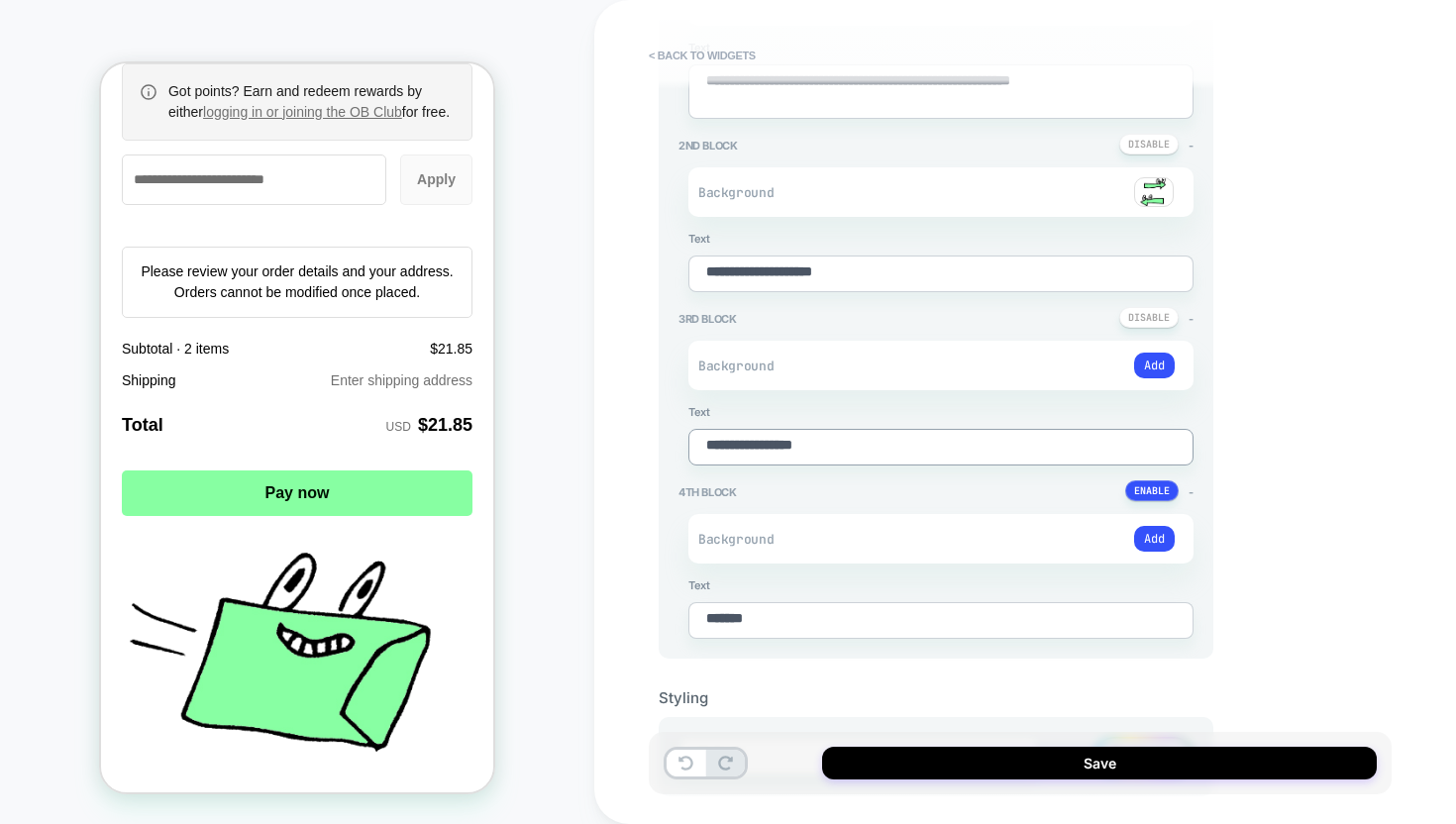 type on "*" 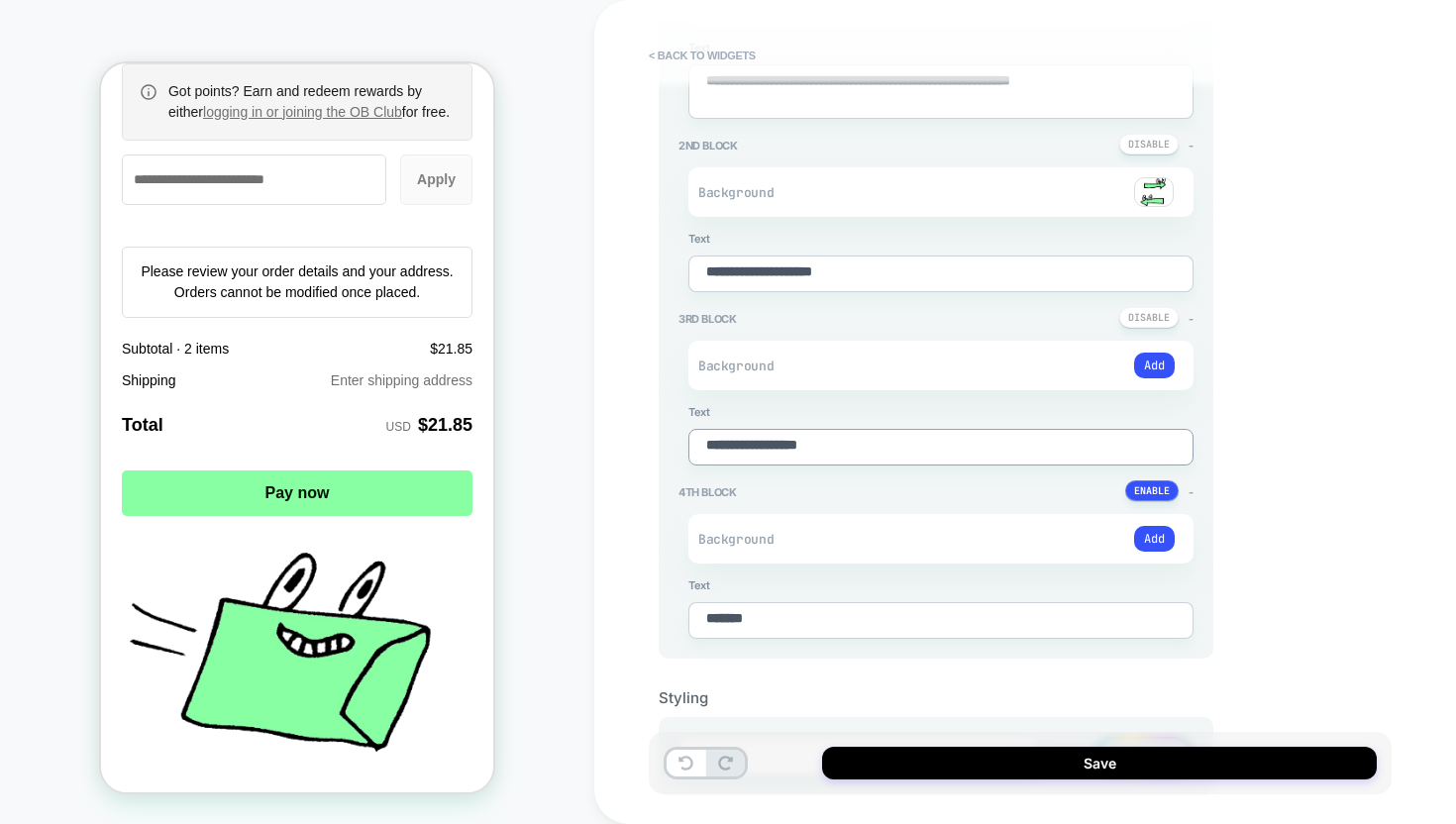 type on "*" 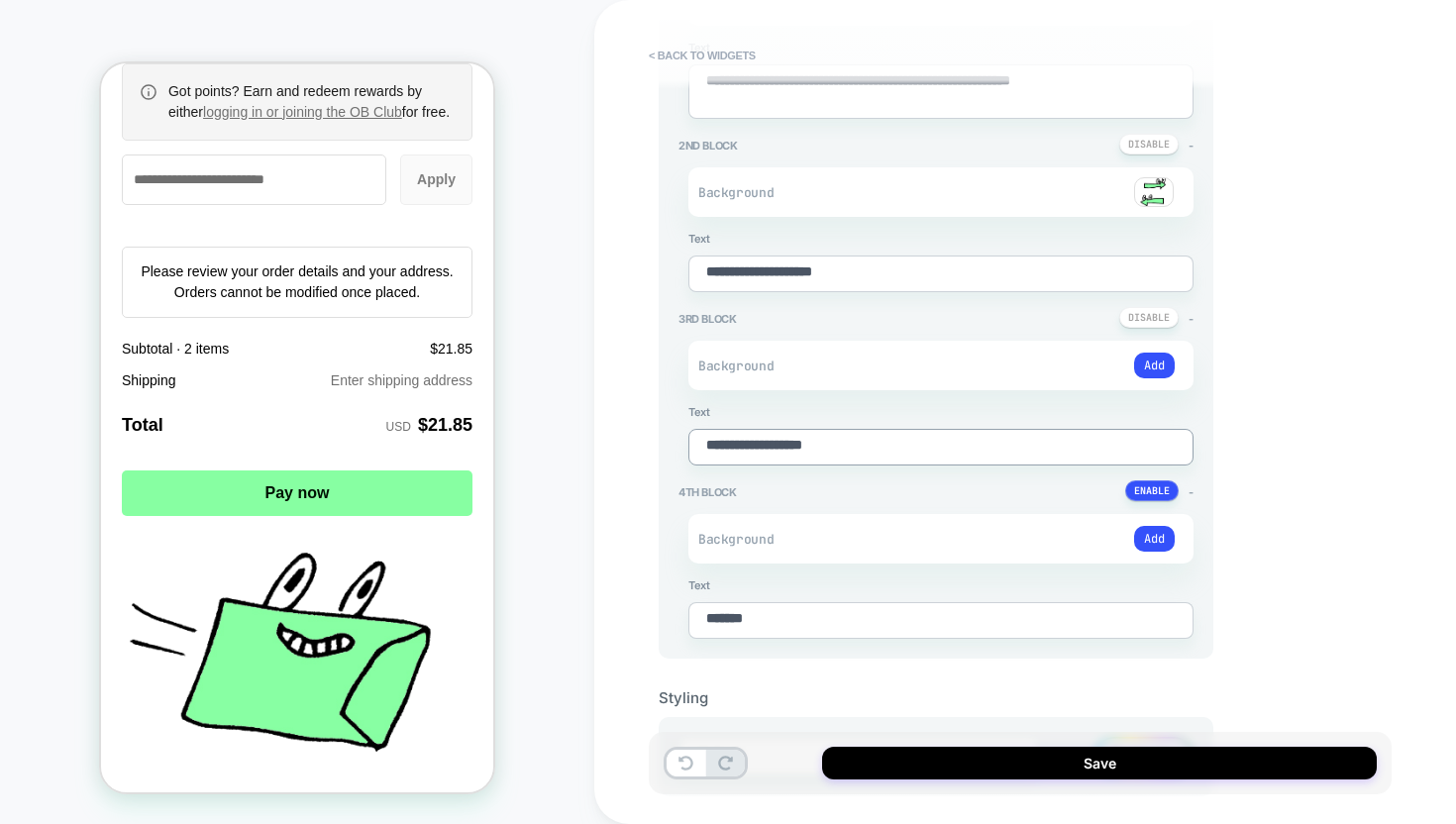 type on "*" 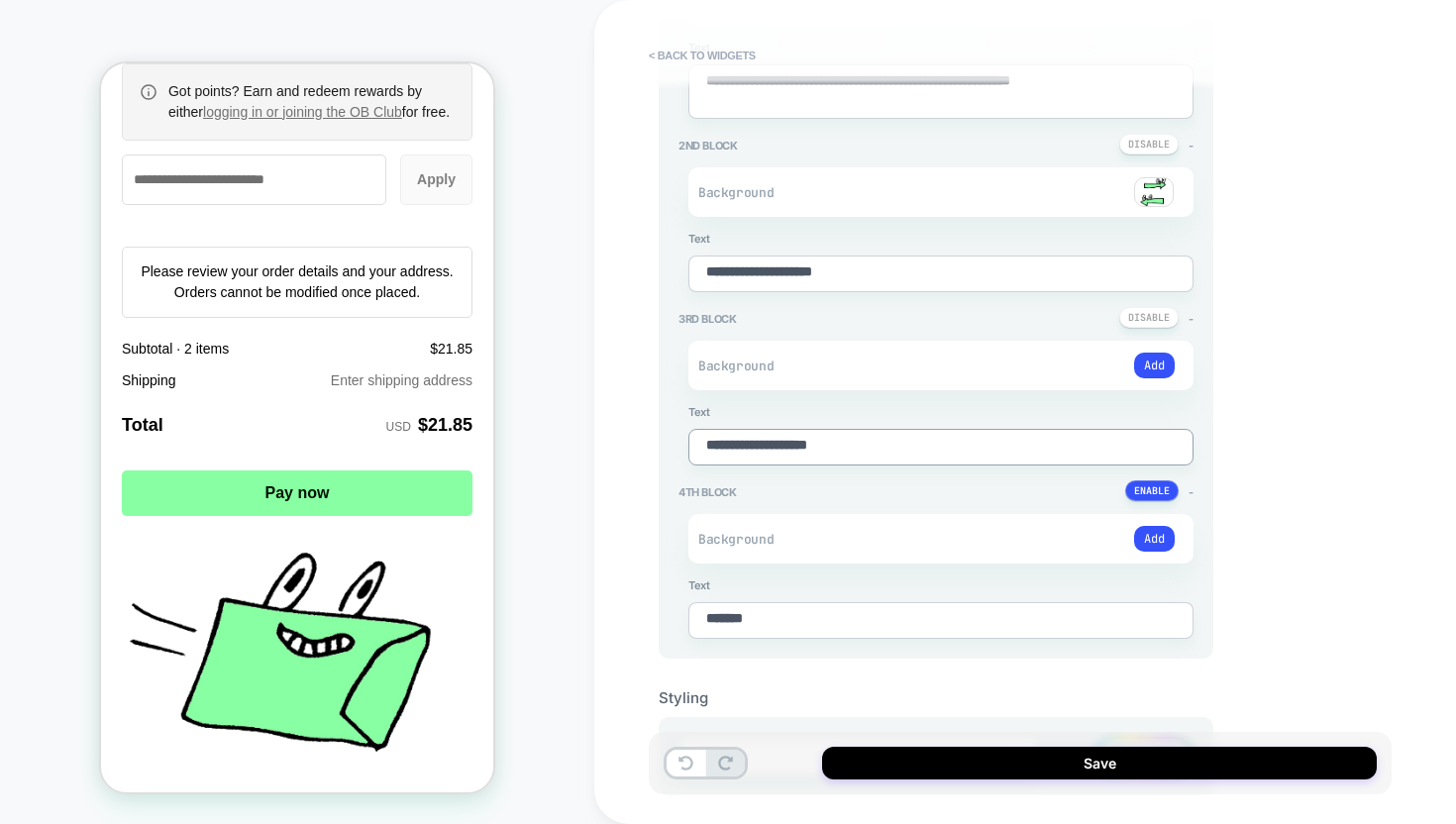 type on "*" 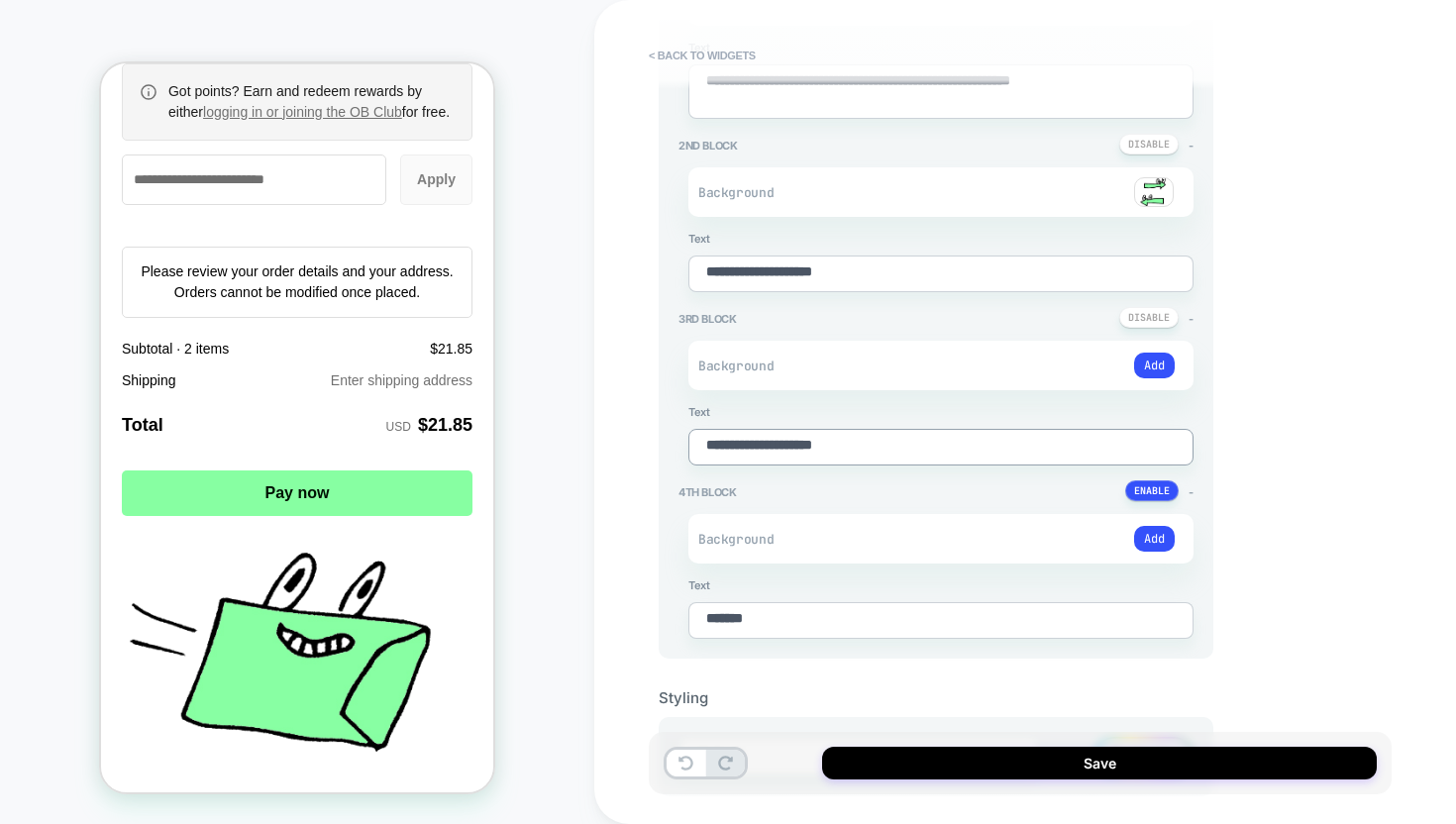 type on "*" 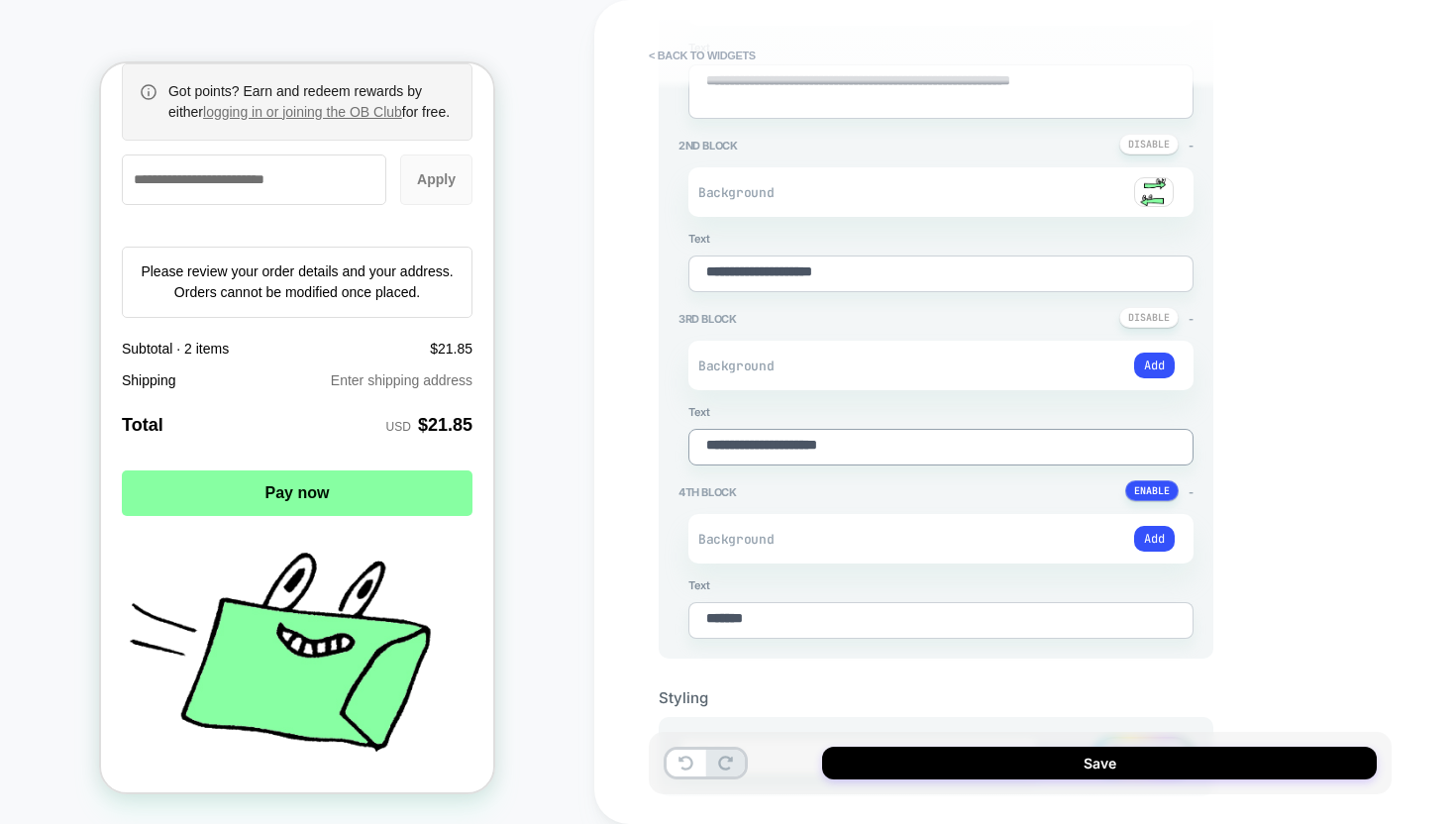 type on "*" 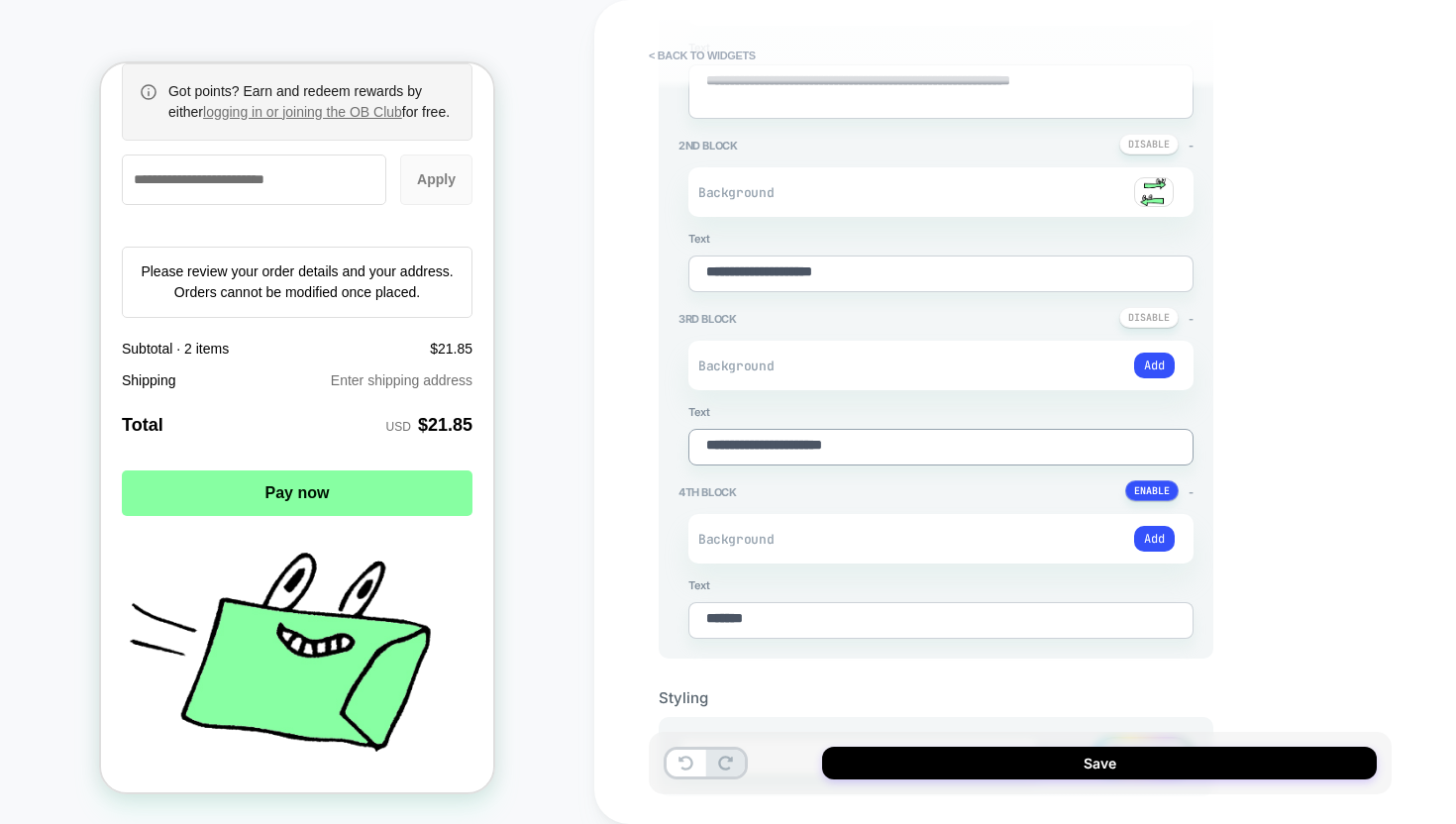 type on "*" 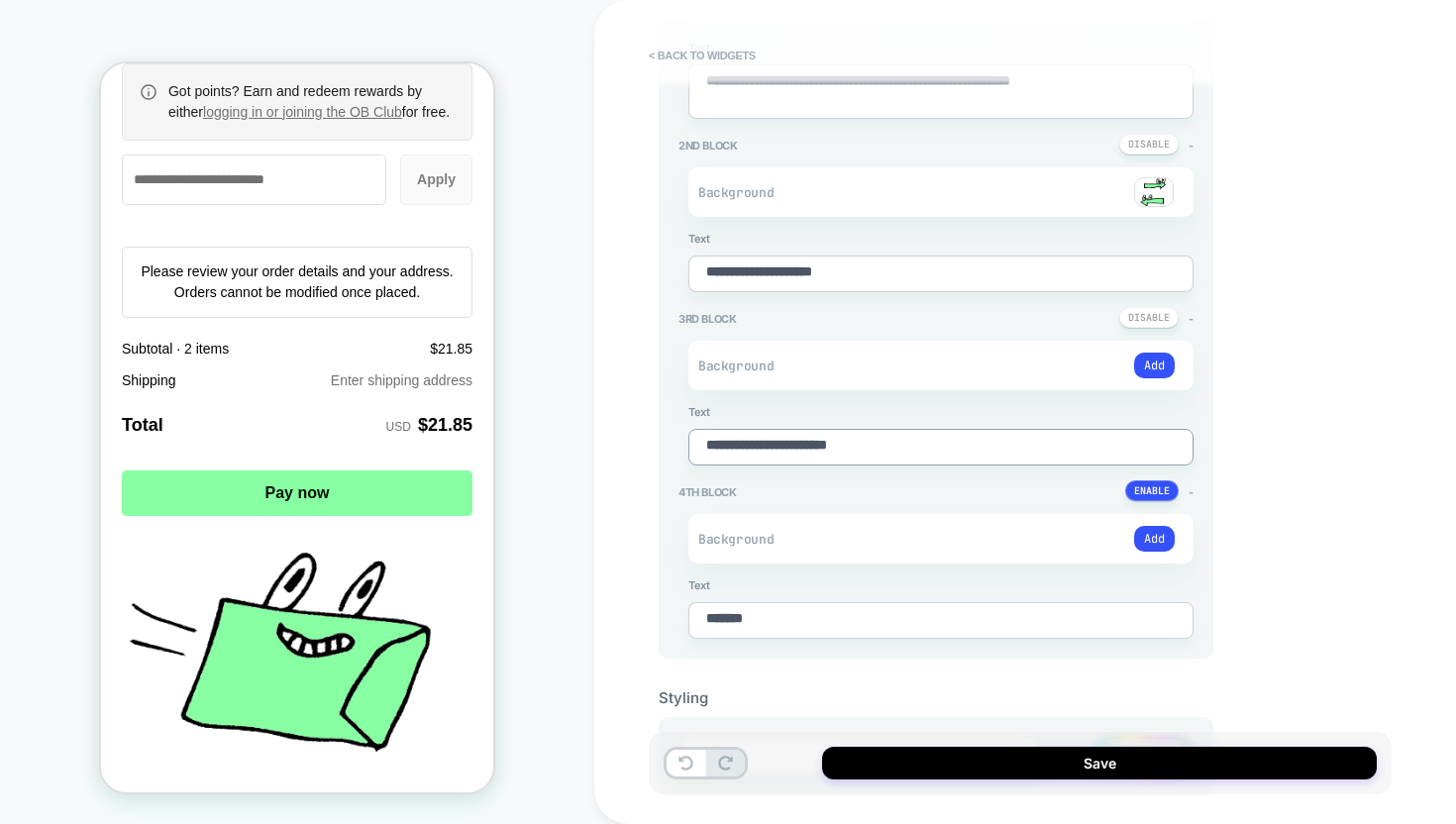 type on "*" 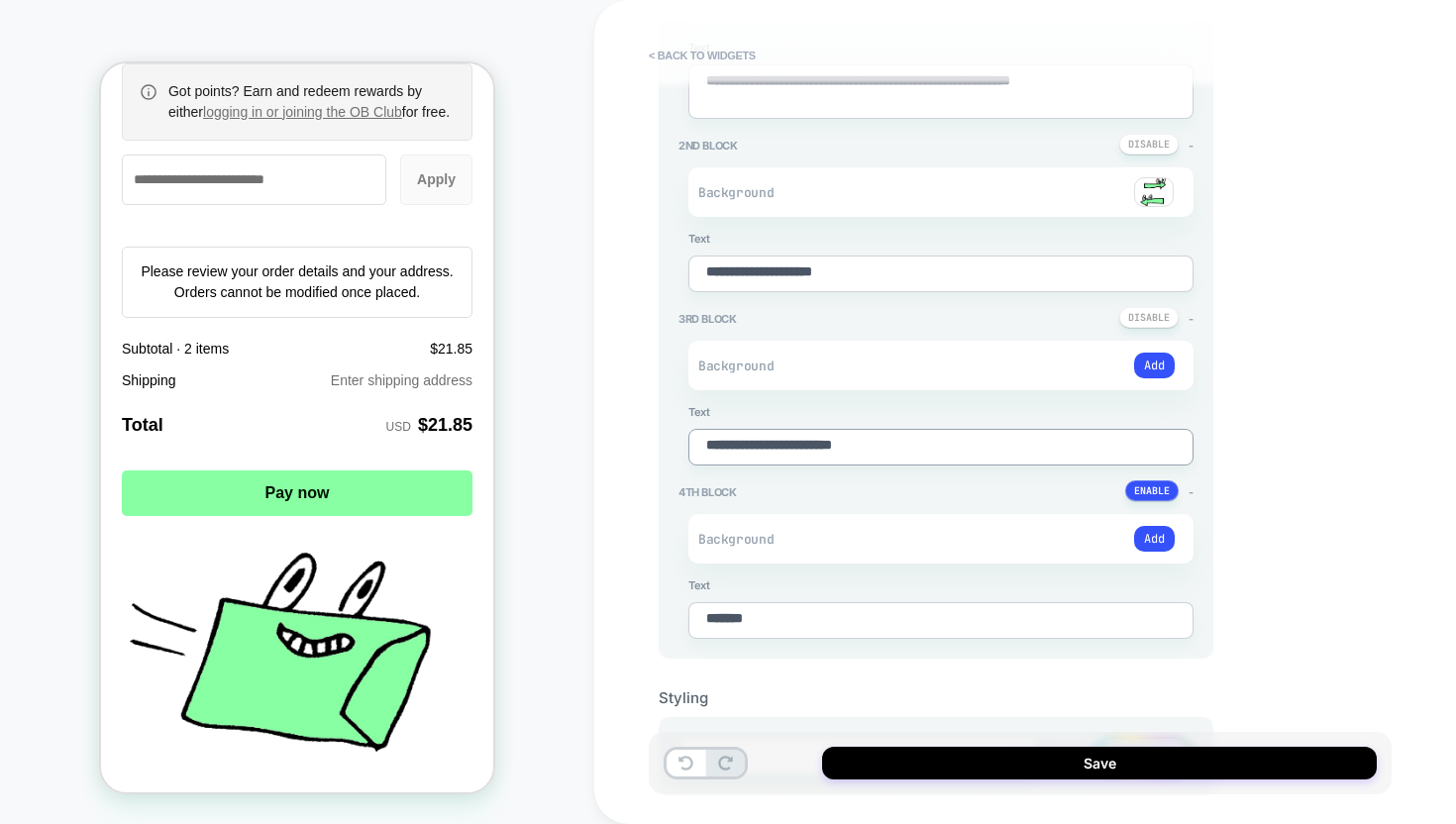 type on "*" 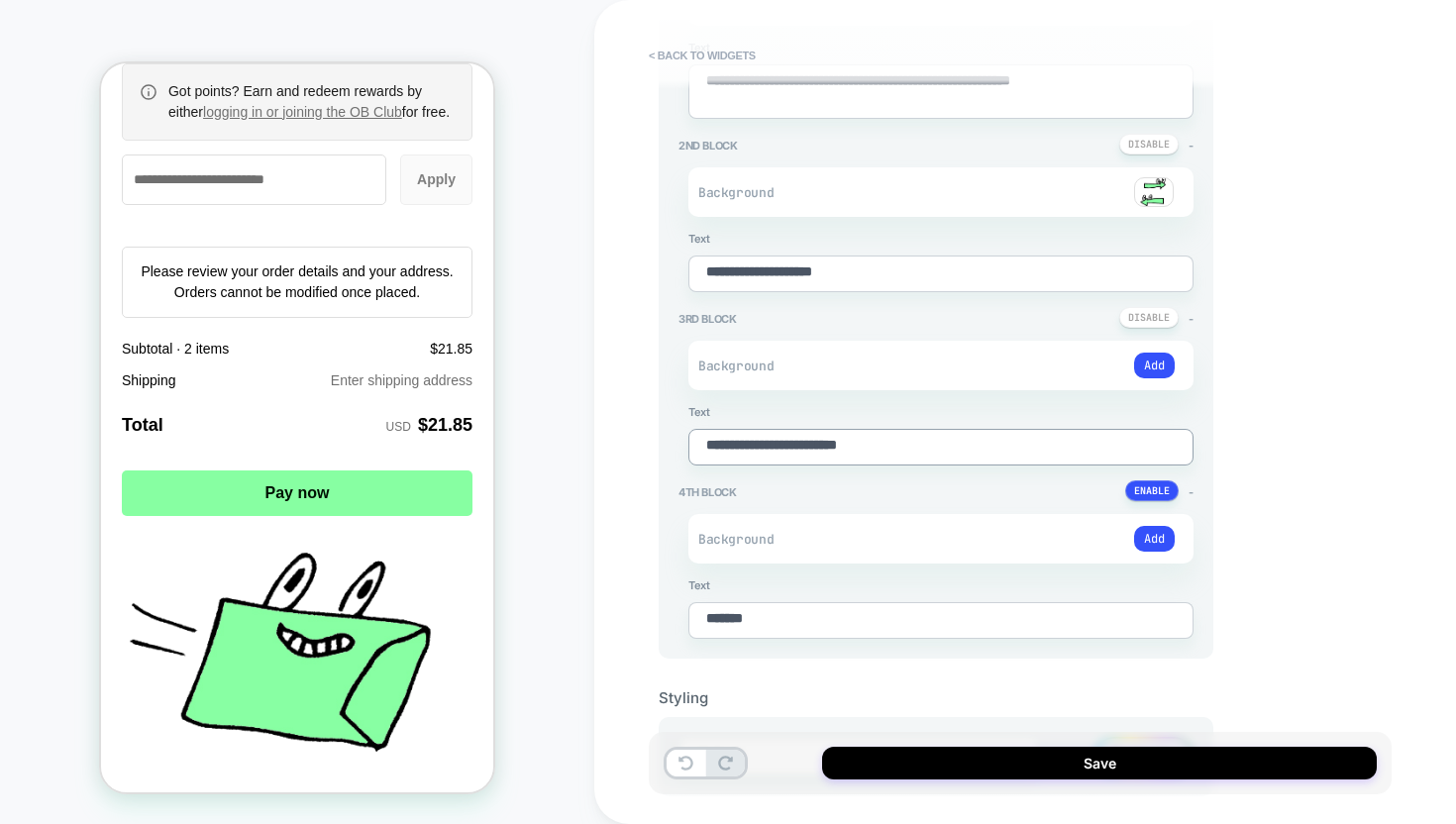type on "*" 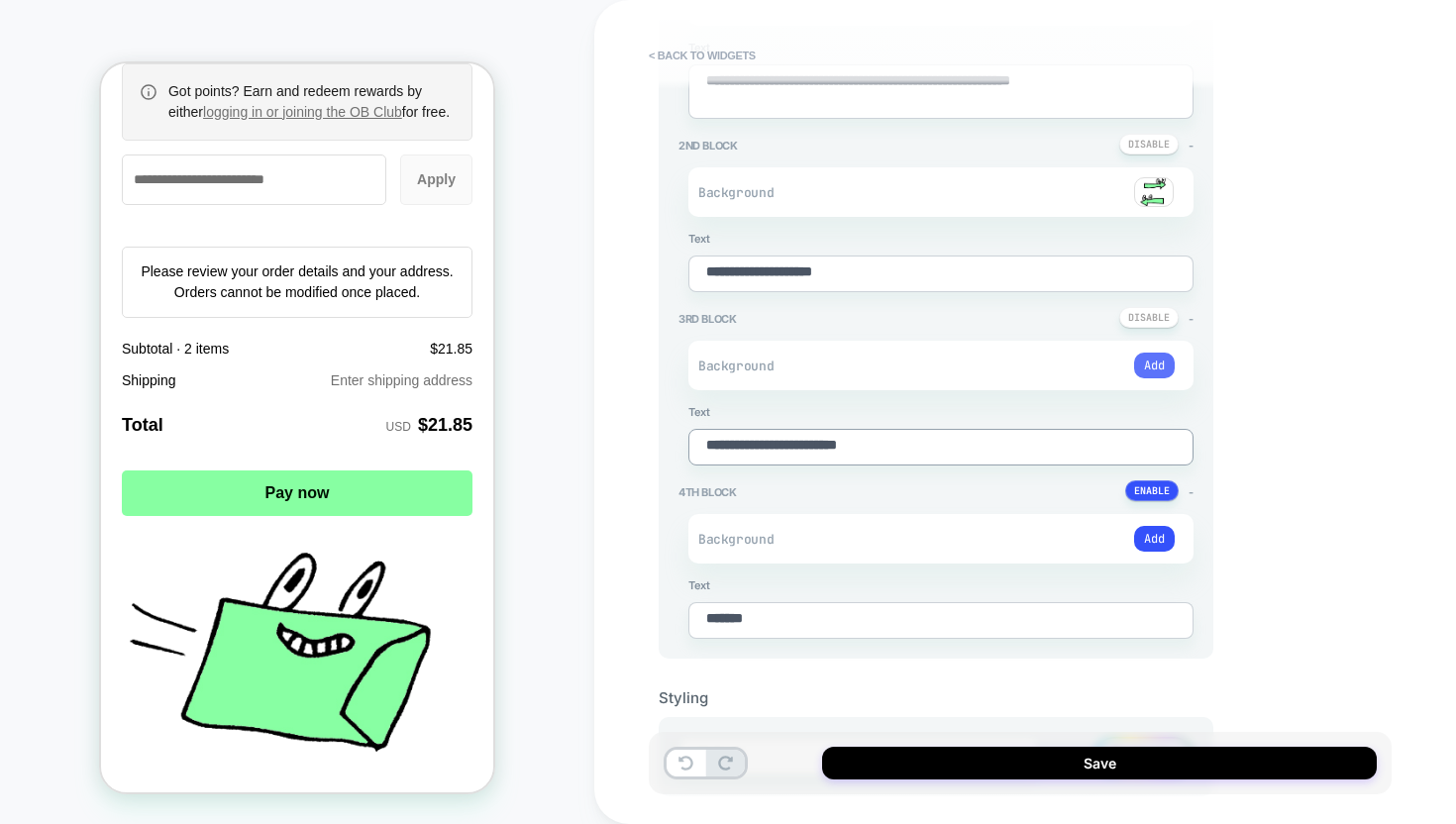 type on "**********" 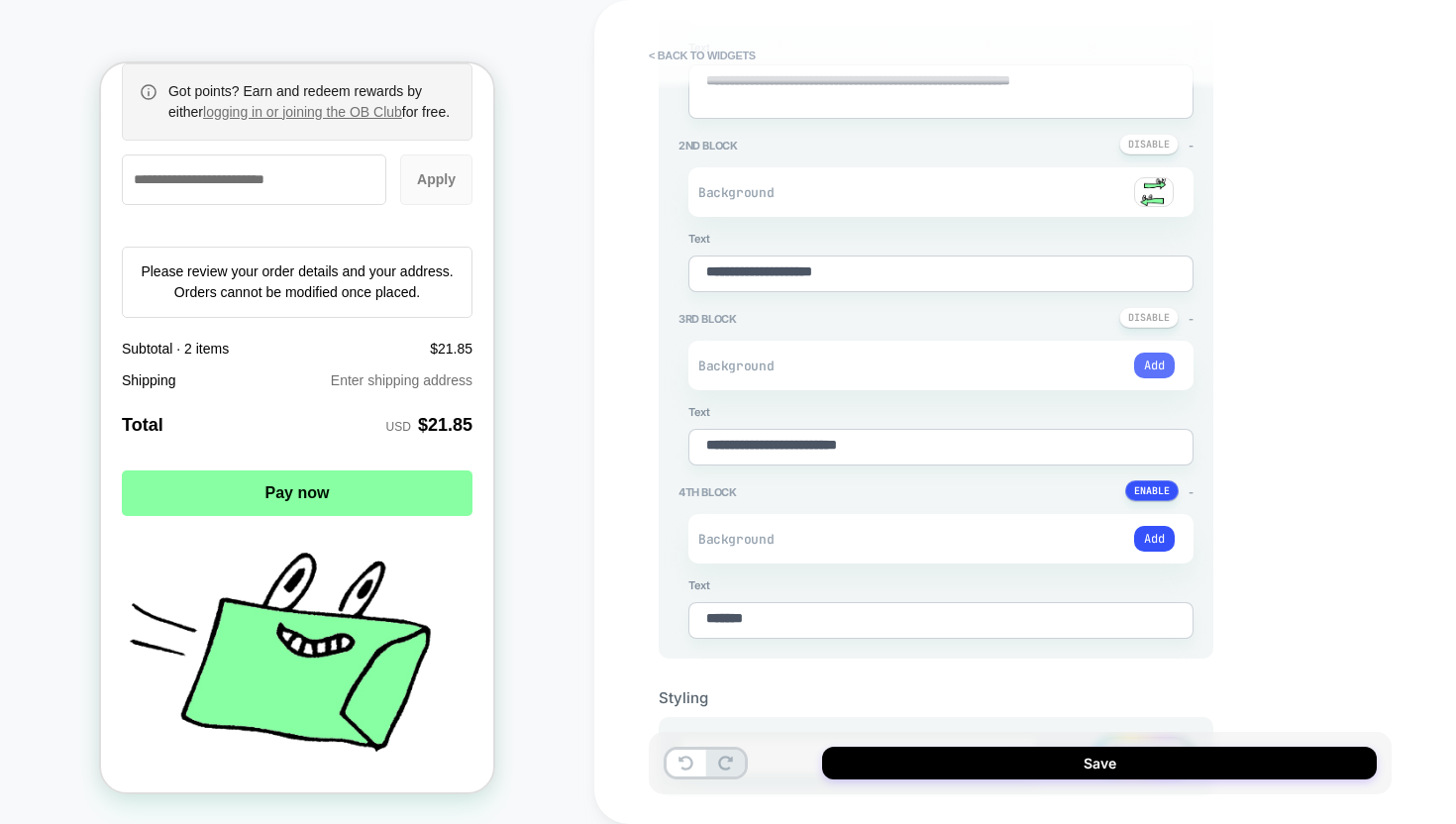 click on "Add" at bounding box center (1154, 365) 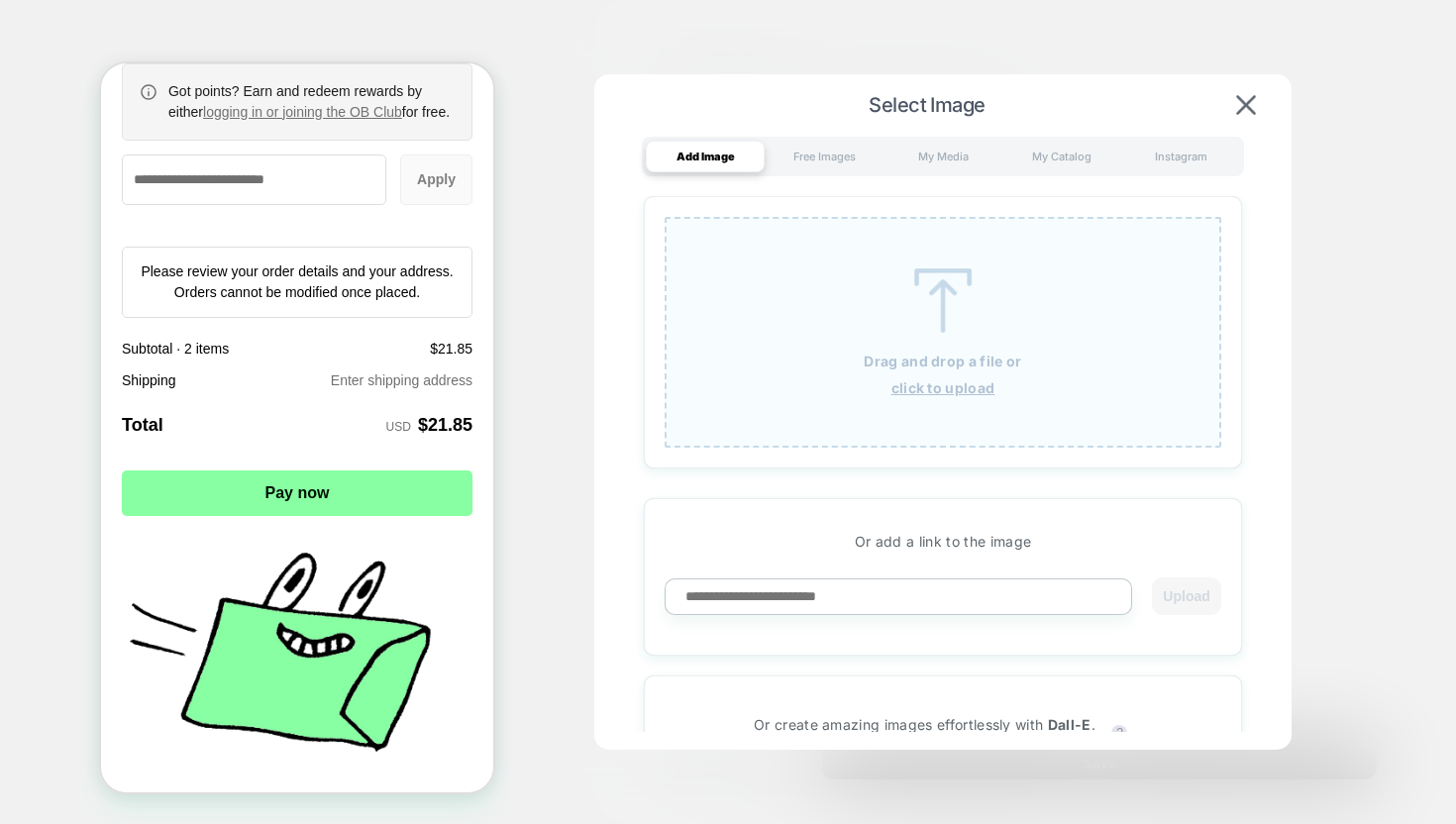 click at bounding box center [943, 300] 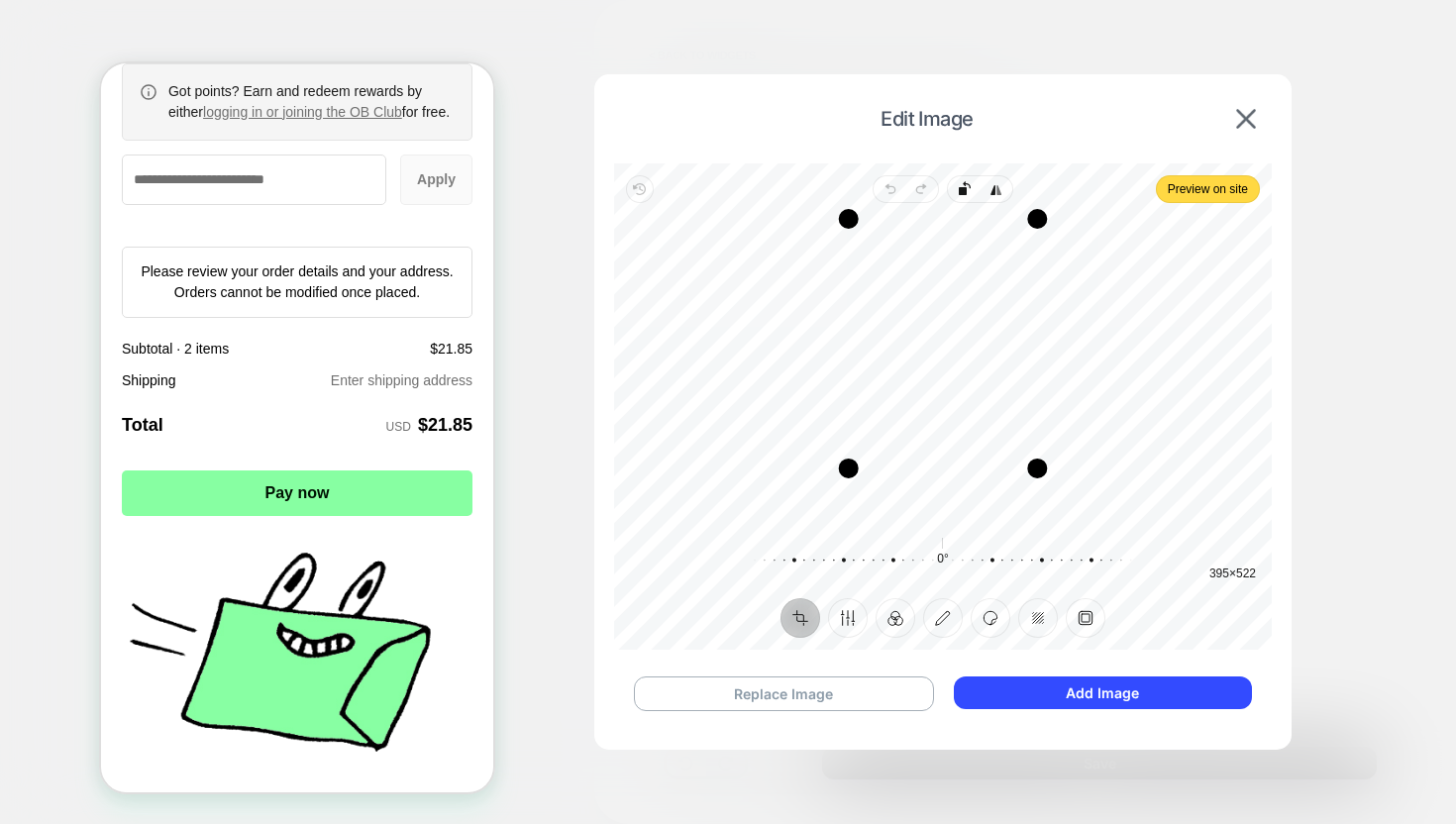 drag, startPoint x: 956, startPoint y: 518, endPoint x: 956, endPoint y: 465, distance: 53 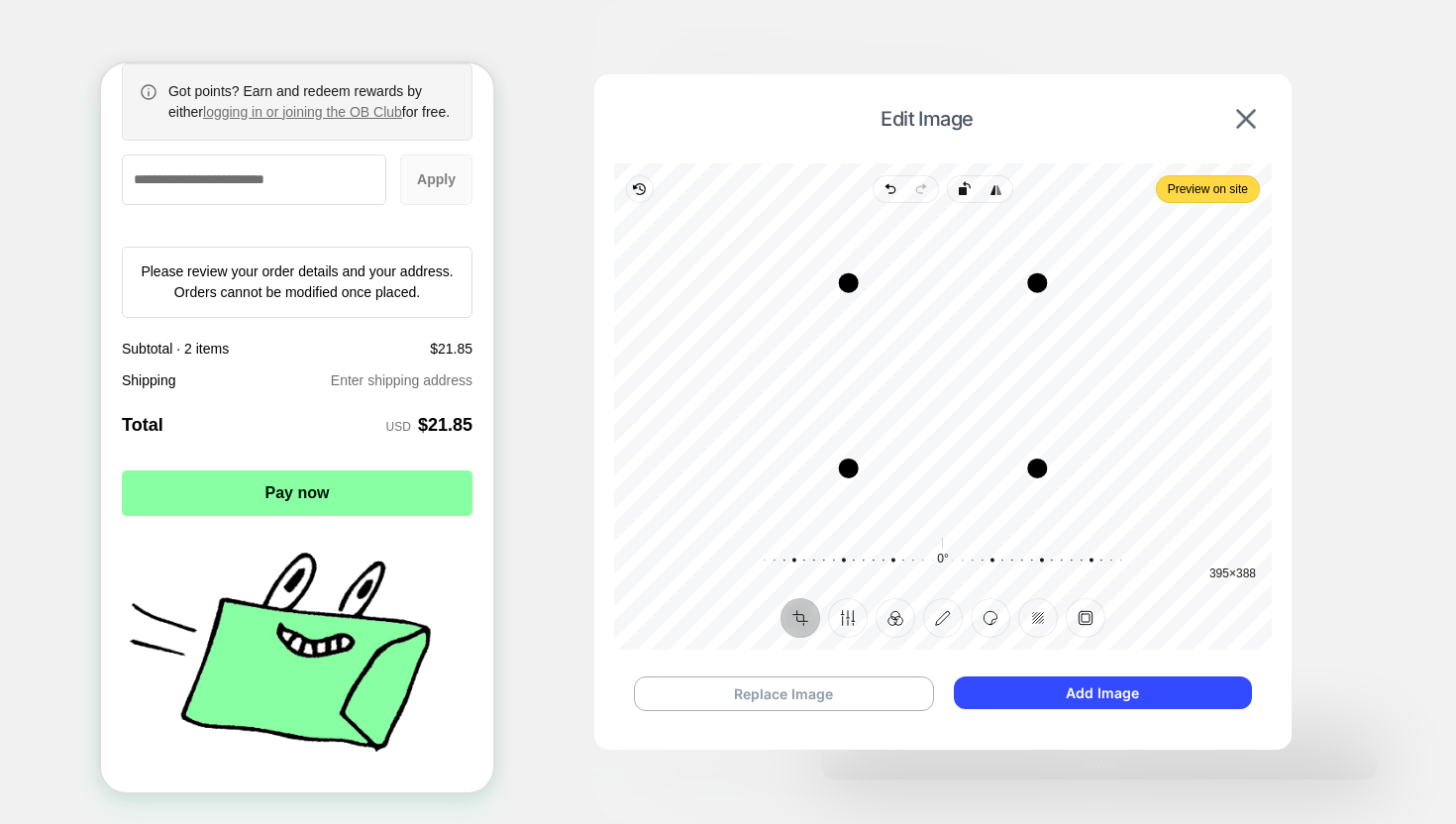 drag, startPoint x: 944, startPoint y: 219, endPoint x: 944, endPoint y: 281, distance: 62 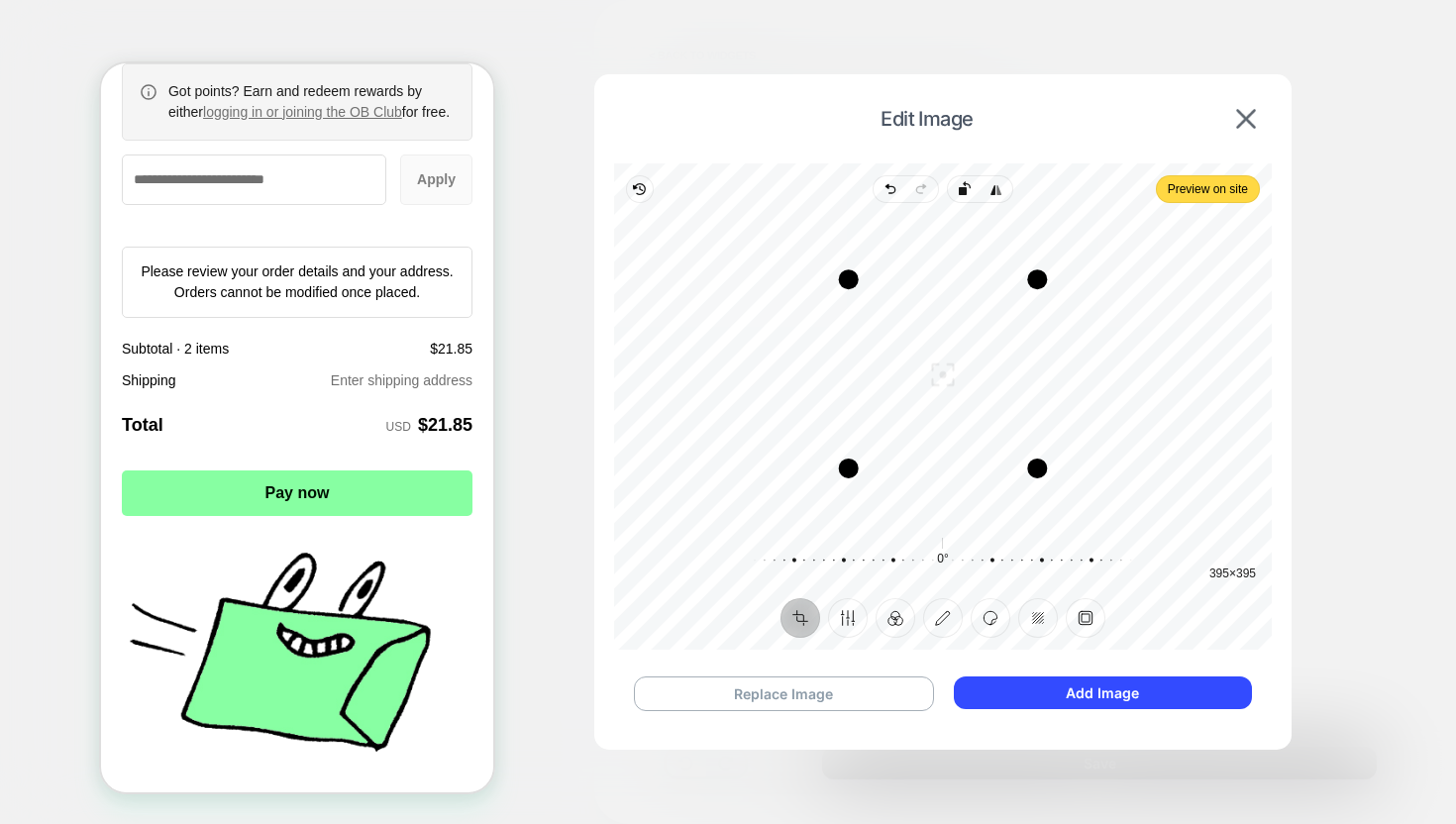 click at bounding box center (943, 279) 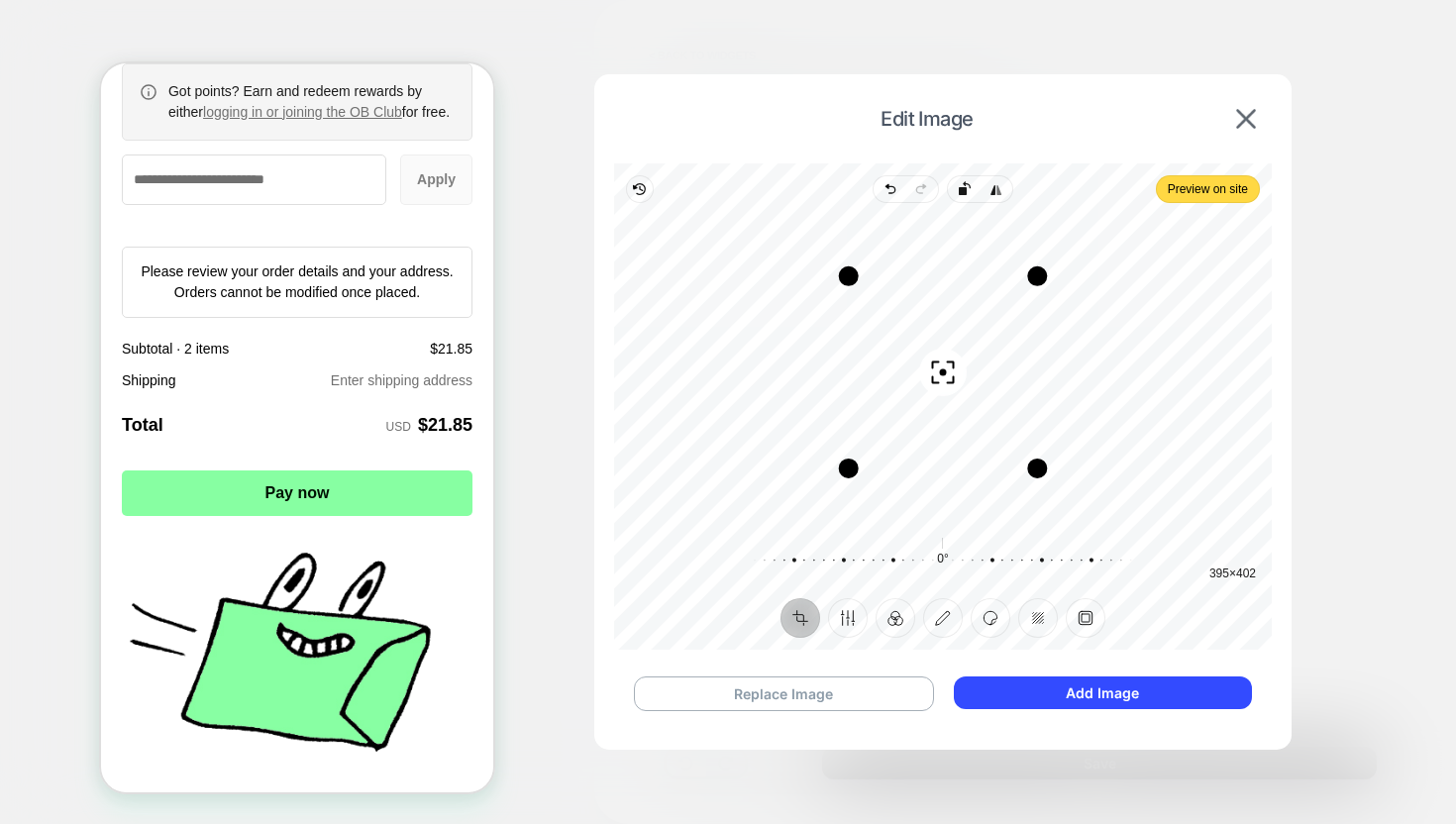click on "Replace Image Add Image" at bounding box center (943, 693) 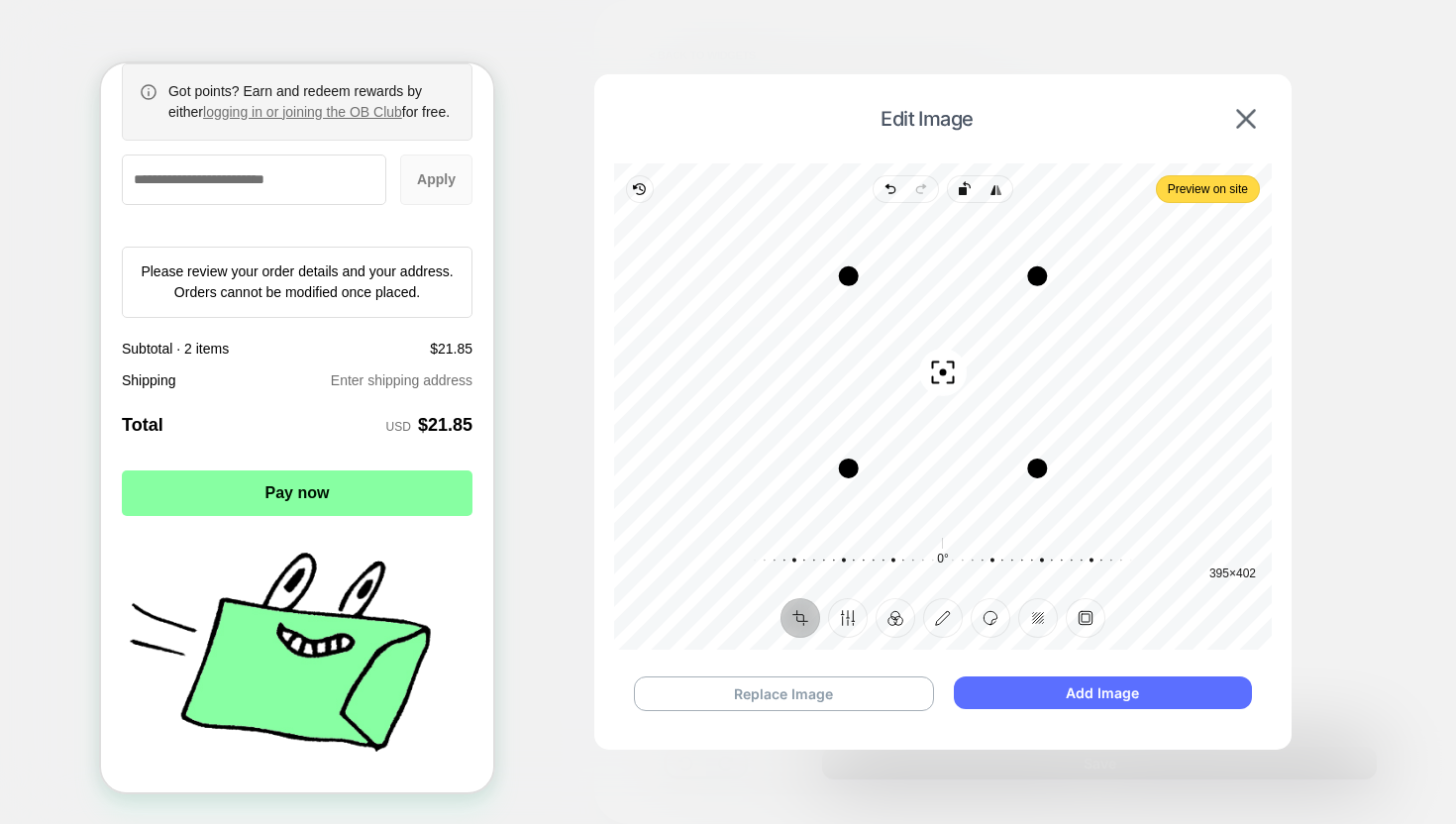 click on "Add Image" at bounding box center [1102, 692] 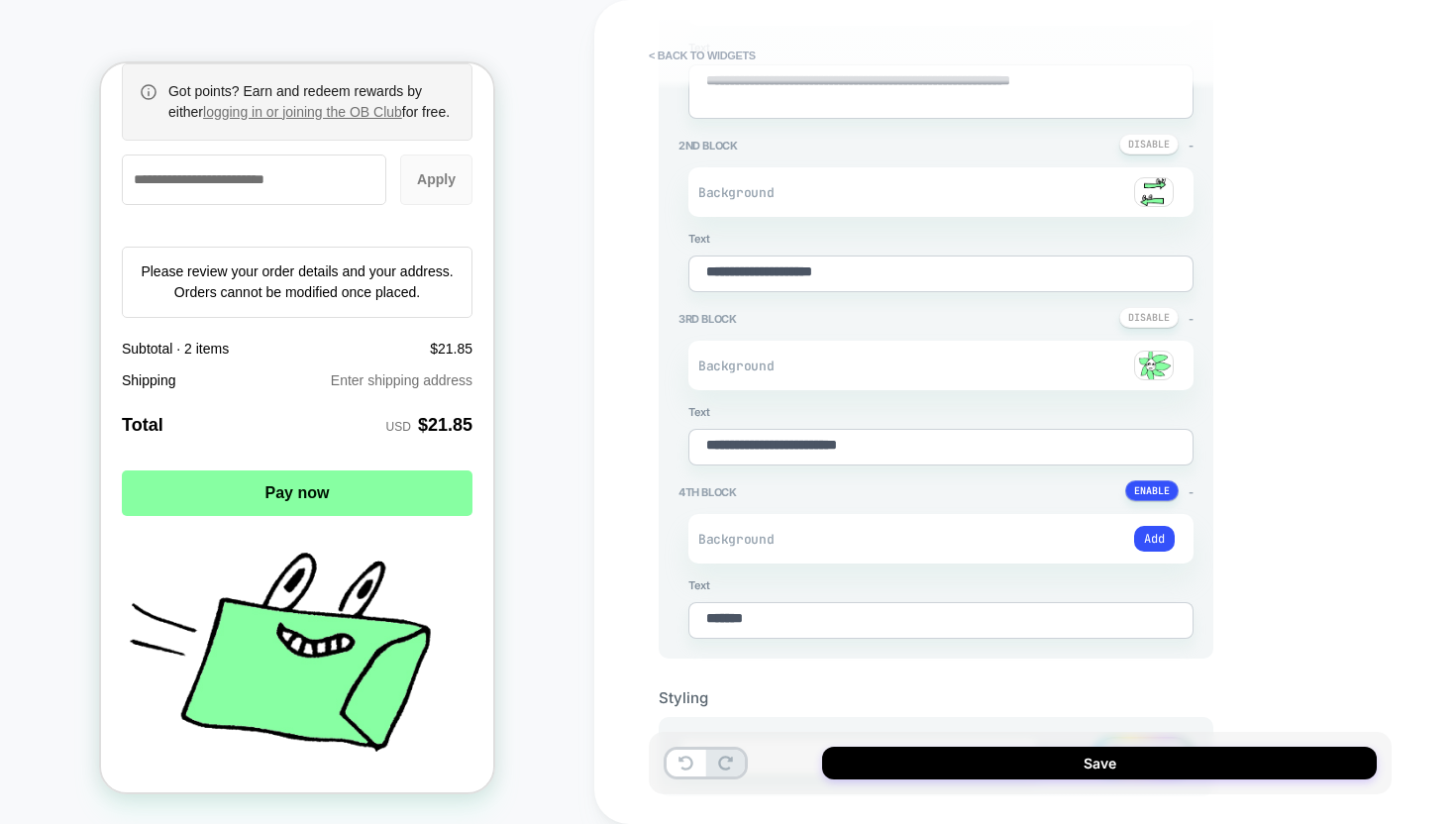 scroll, scrollTop: 331, scrollLeft: 0, axis: vertical 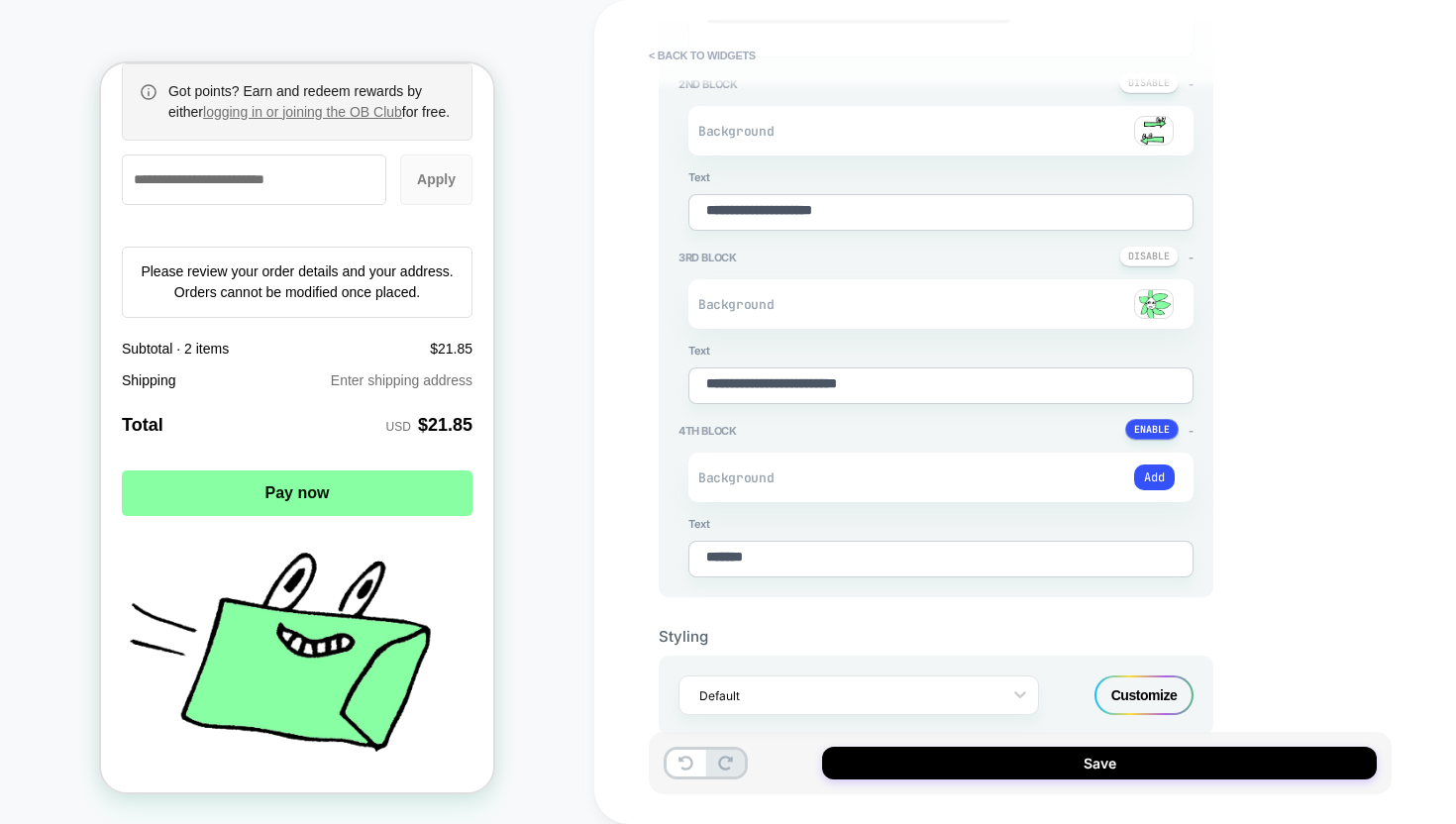 click on "Customize" at bounding box center (1144, 695) 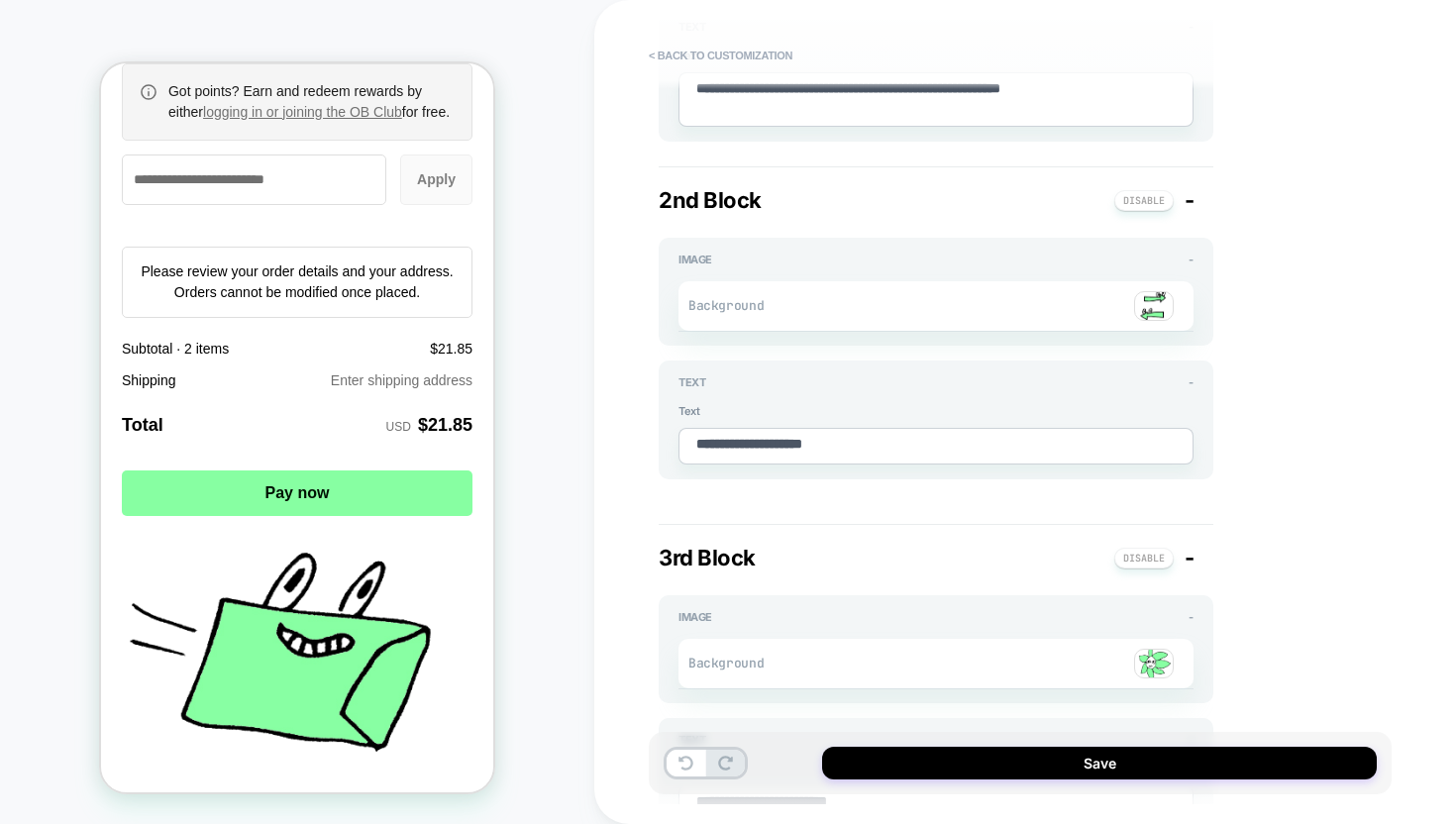 scroll, scrollTop: 3539, scrollLeft: 0, axis: vertical 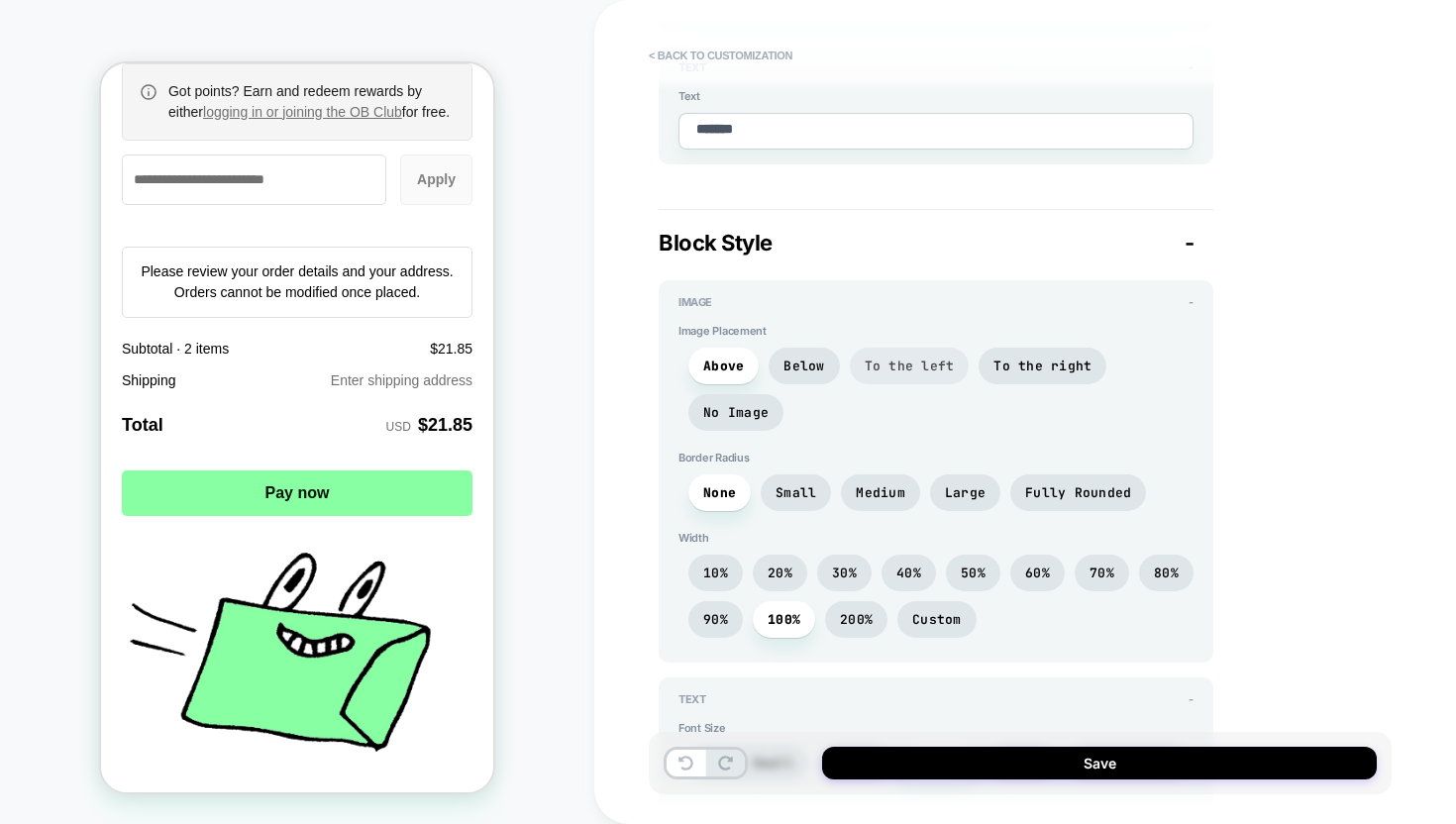 click on "To the left" at bounding box center (909, 365) 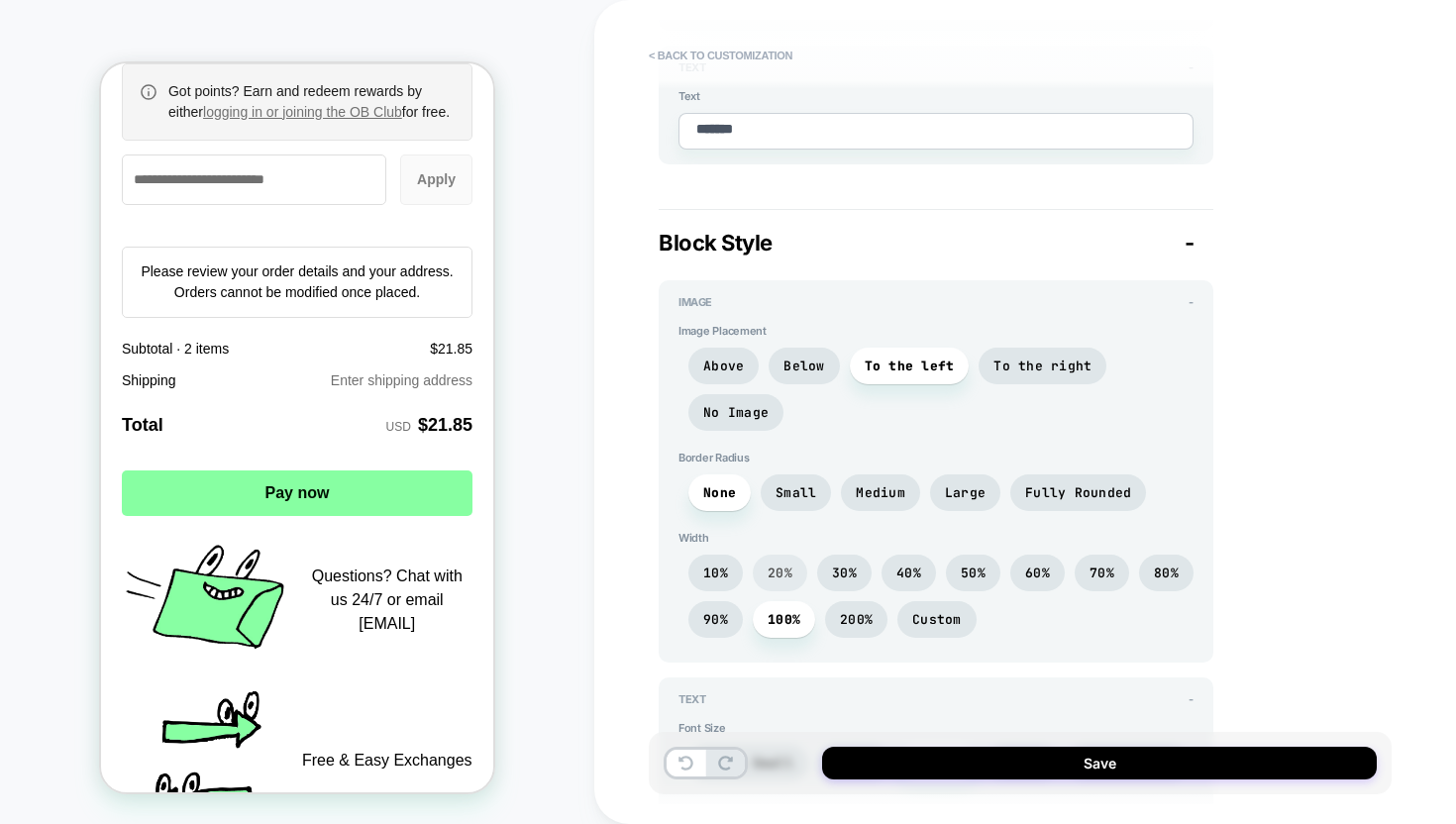 click on "20%" at bounding box center [780, 572] 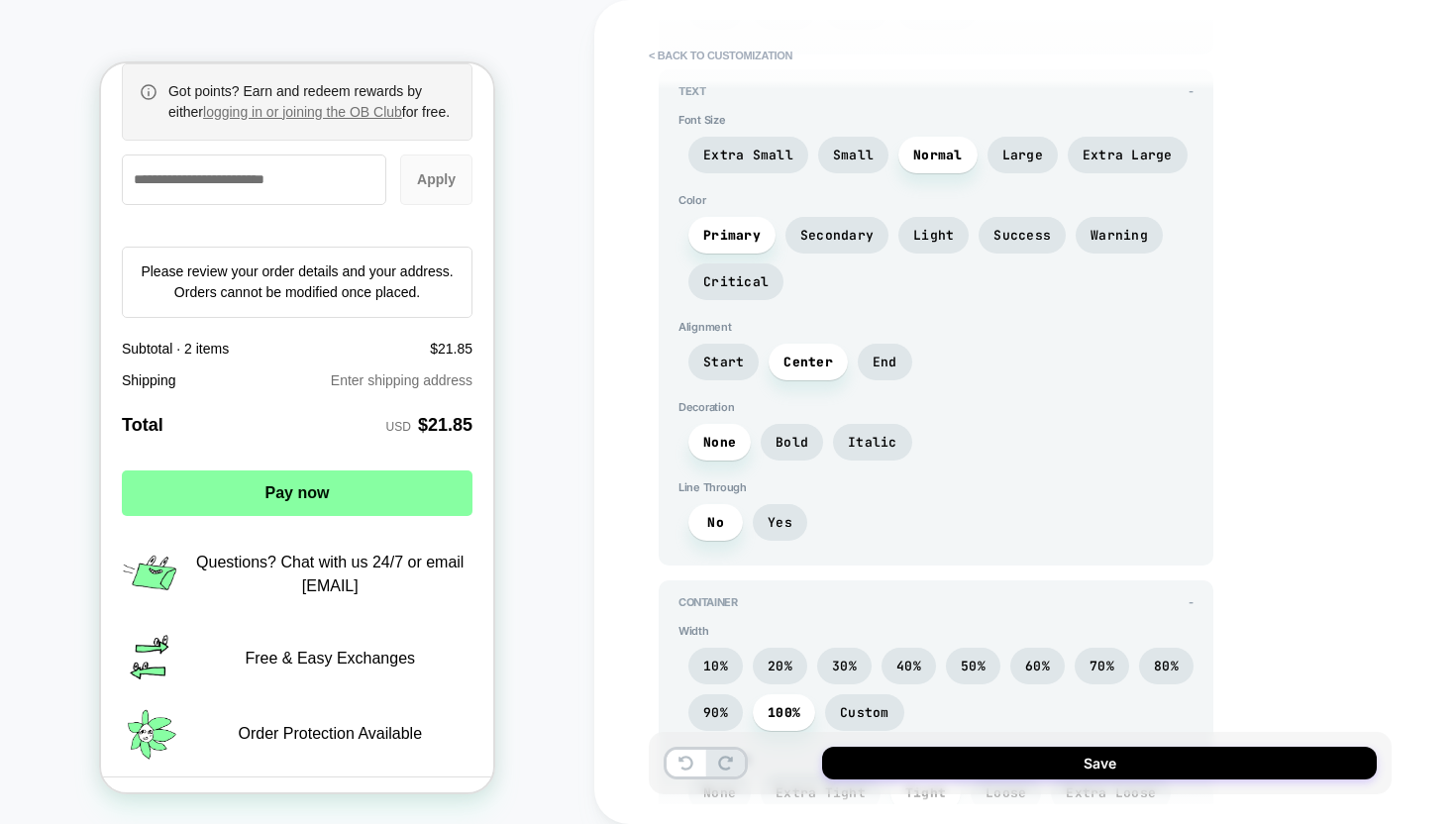 scroll, scrollTop: 1968, scrollLeft: 0, axis: vertical 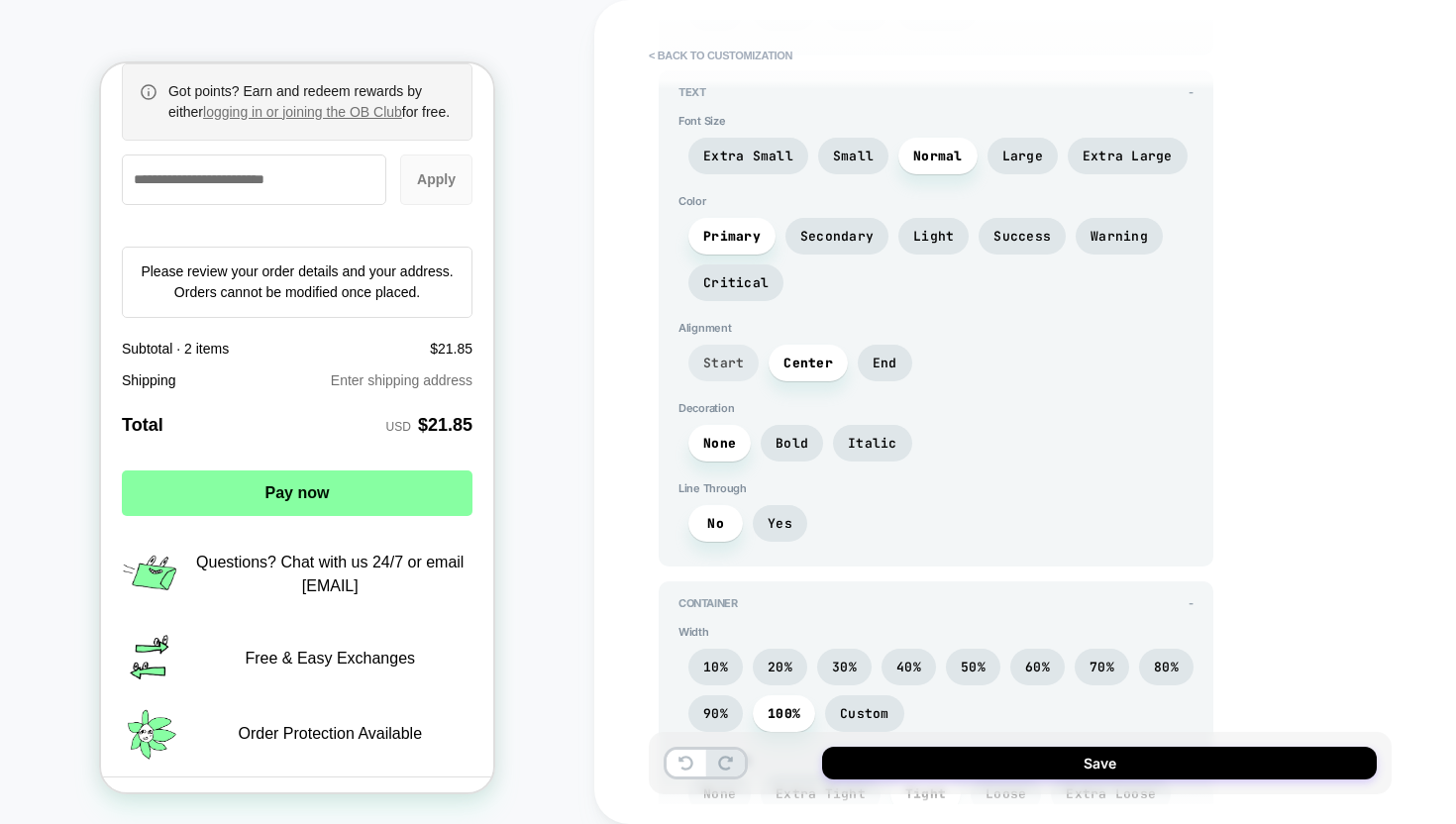 click on "Start" at bounding box center [723, 362] 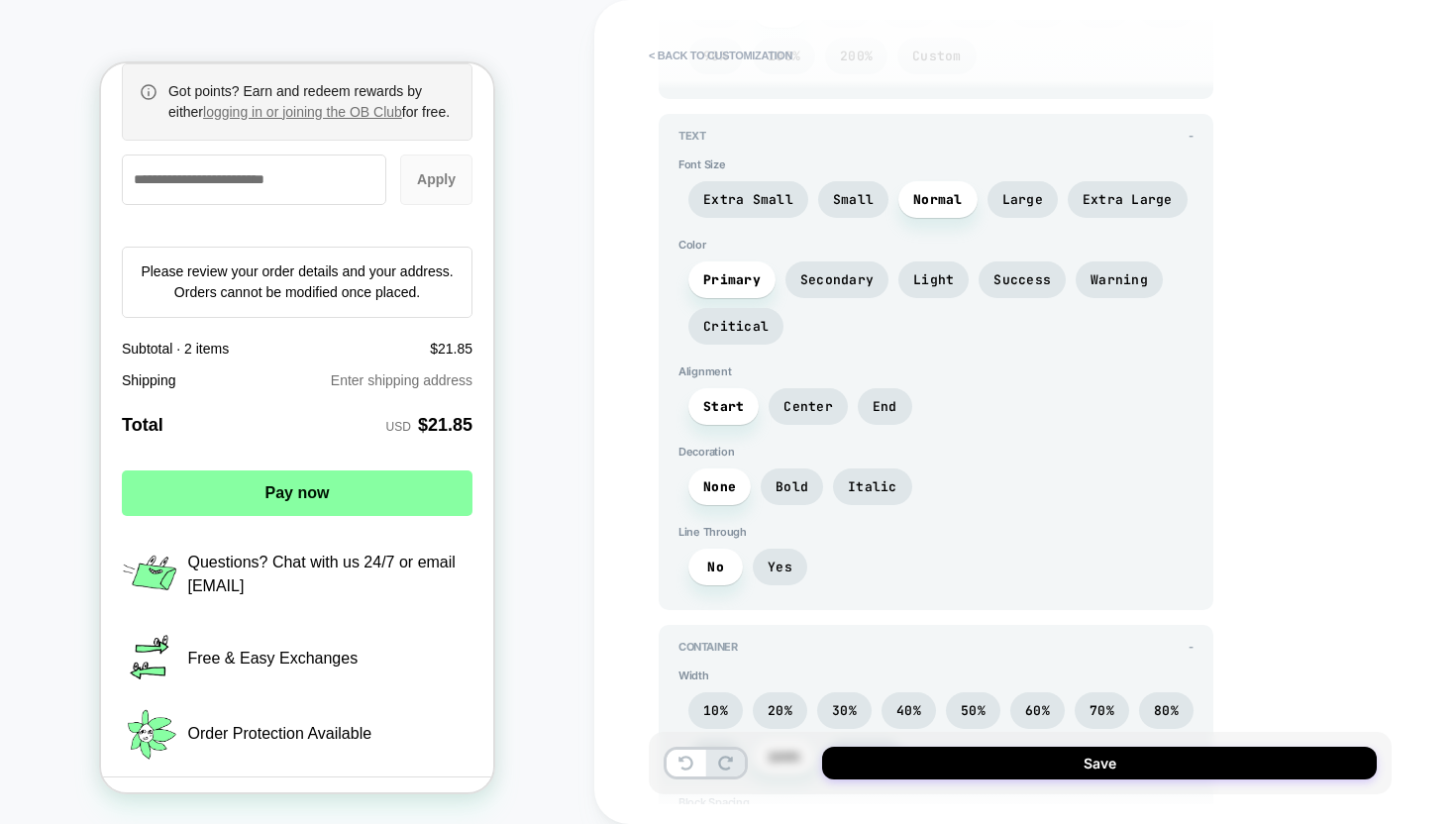 scroll, scrollTop: 1939, scrollLeft: 0, axis: vertical 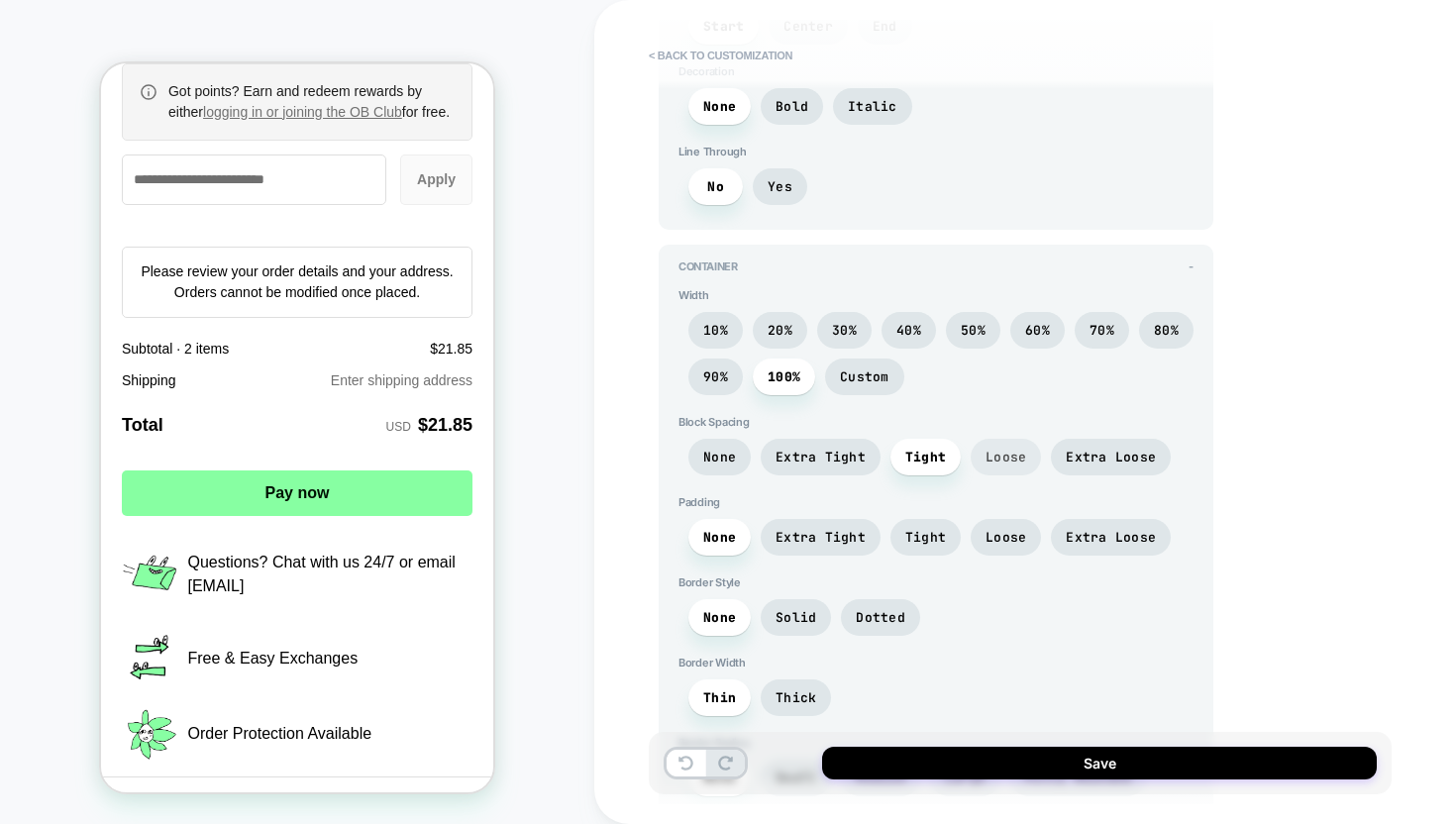 click on "Loose" at bounding box center (1005, 457) 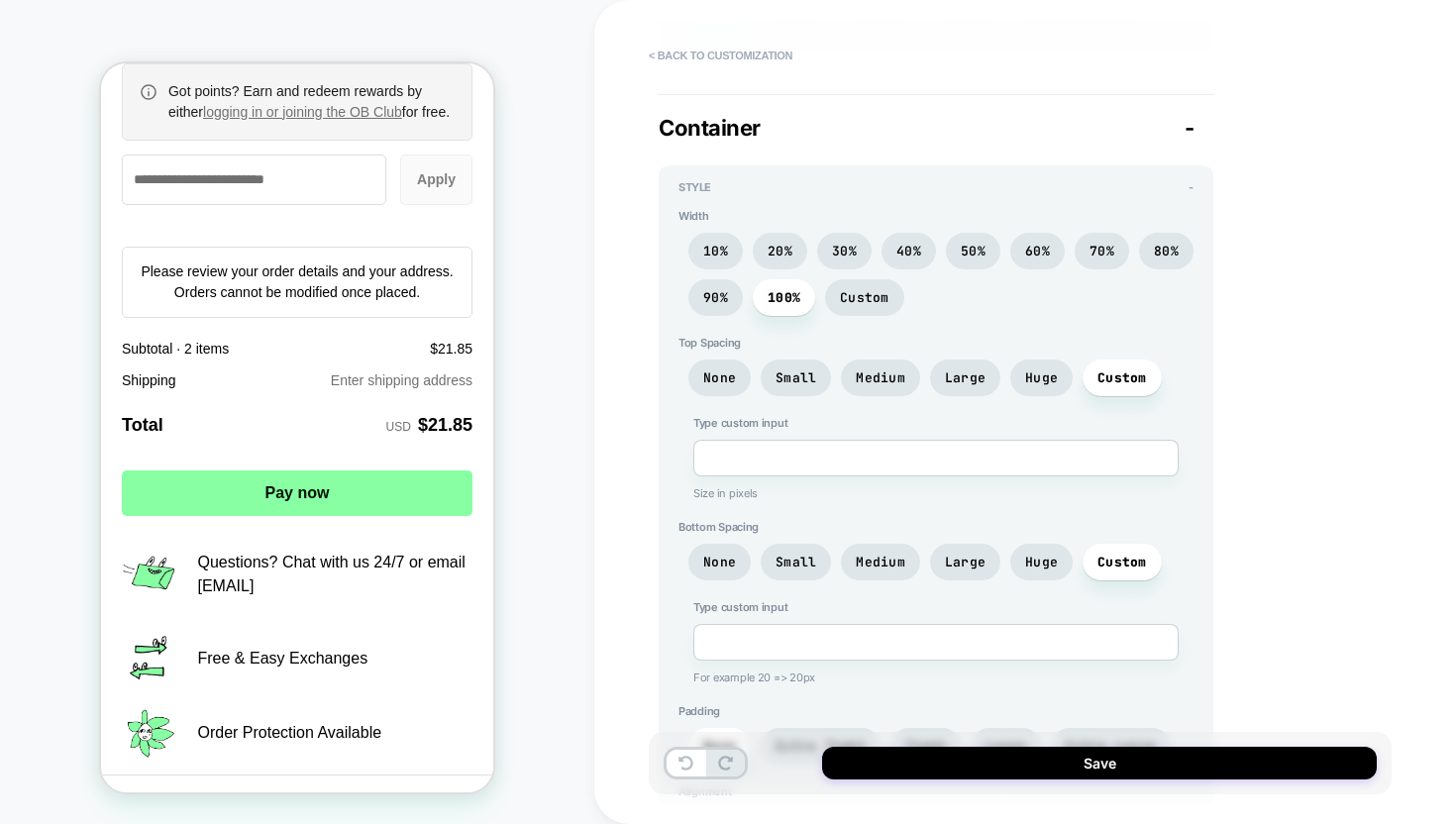 scroll, scrollTop: 3077, scrollLeft: 0, axis: vertical 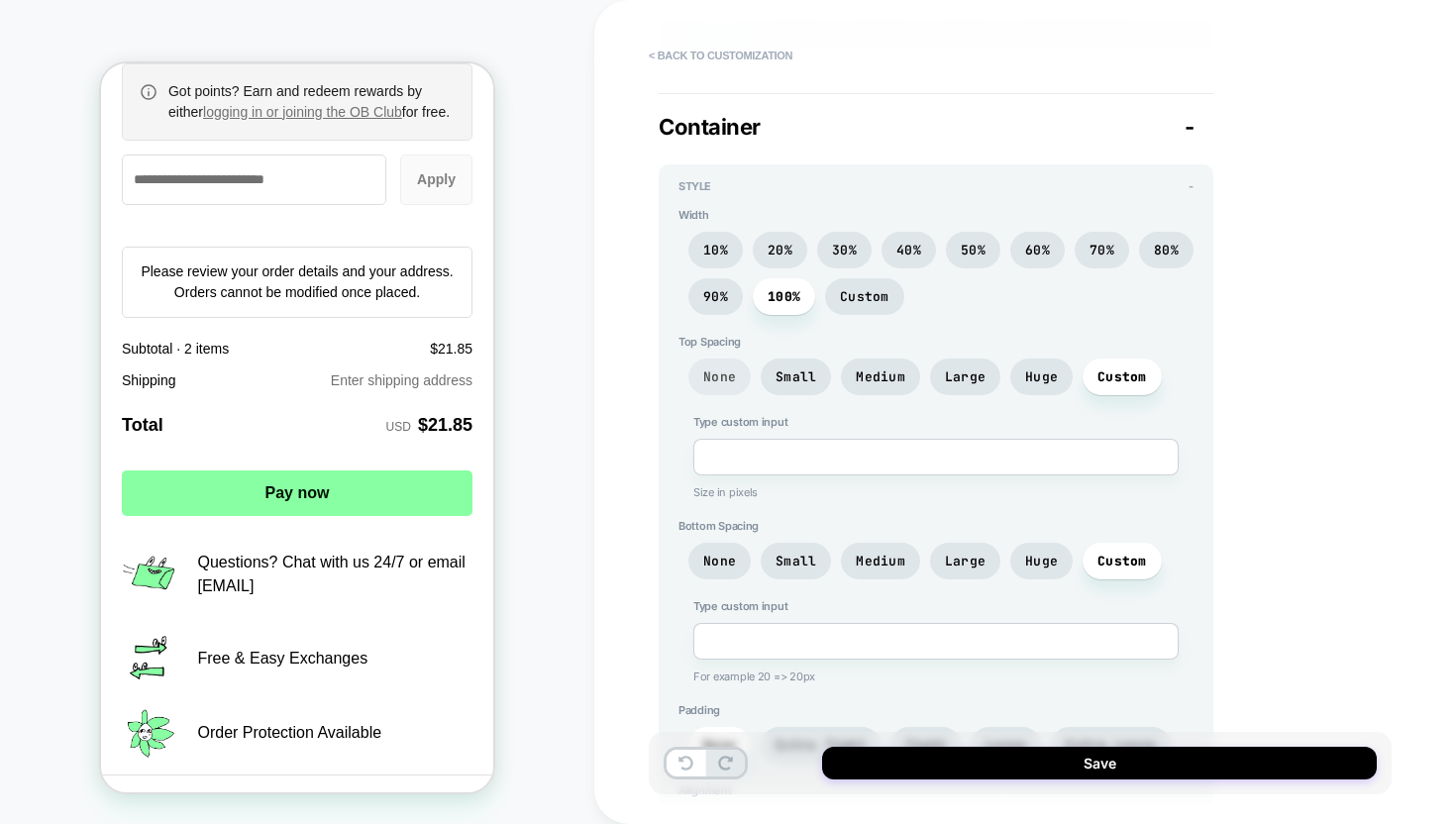 click on "None" at bounding box center (719, 376) 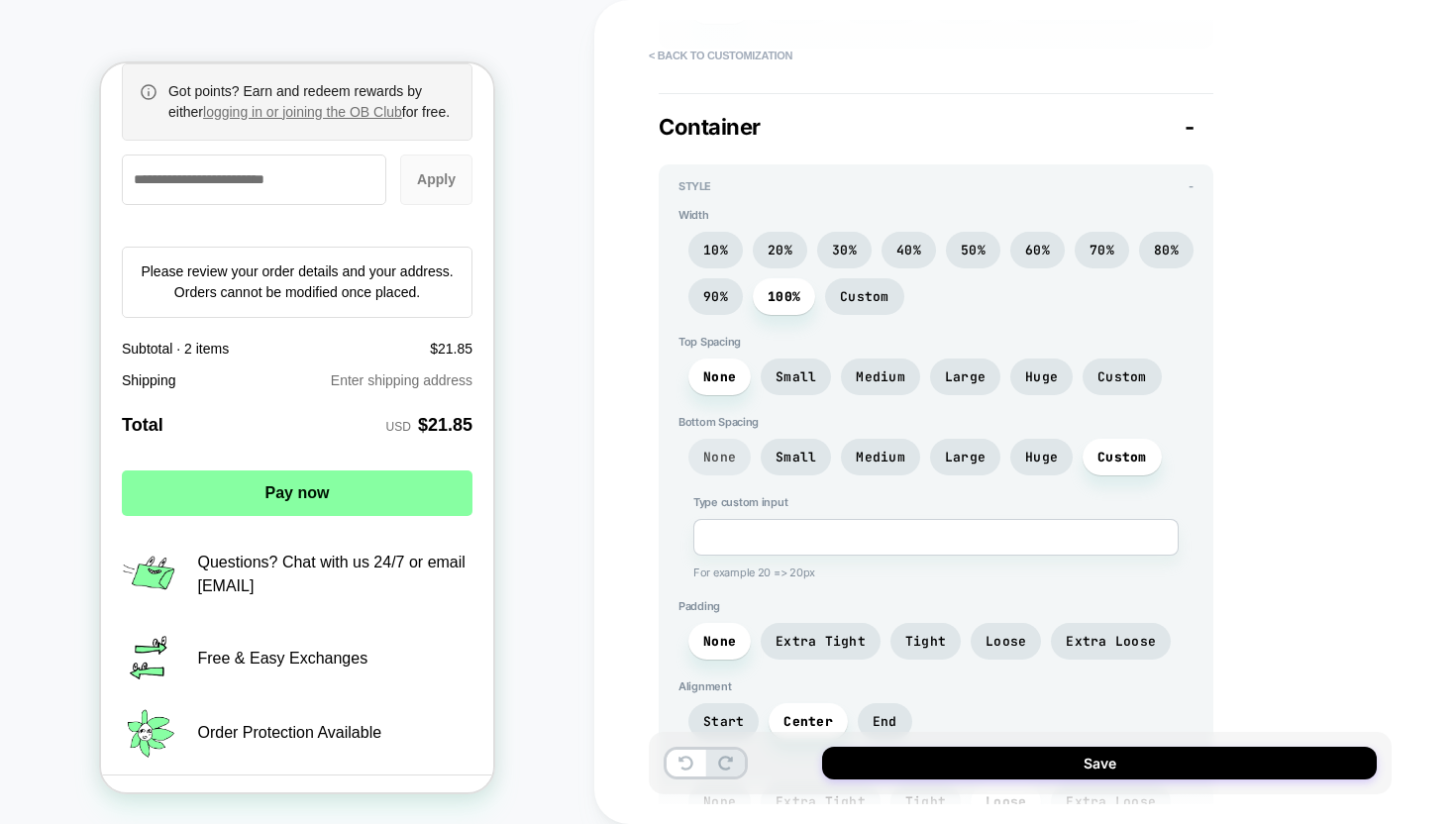 click on "None" at bounding box center (719, 457) 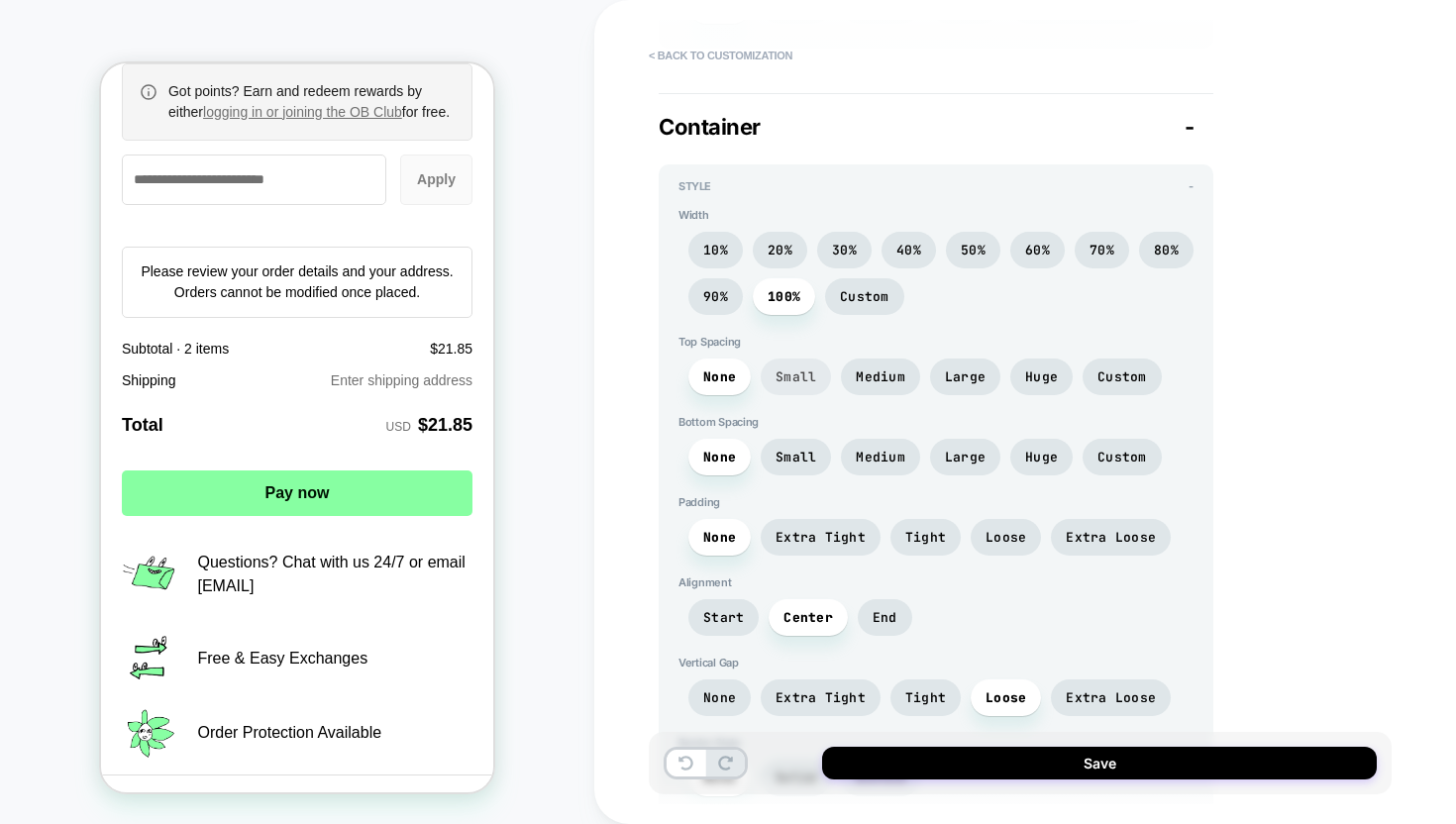 click on "Small" at bounding box center [795, 376] 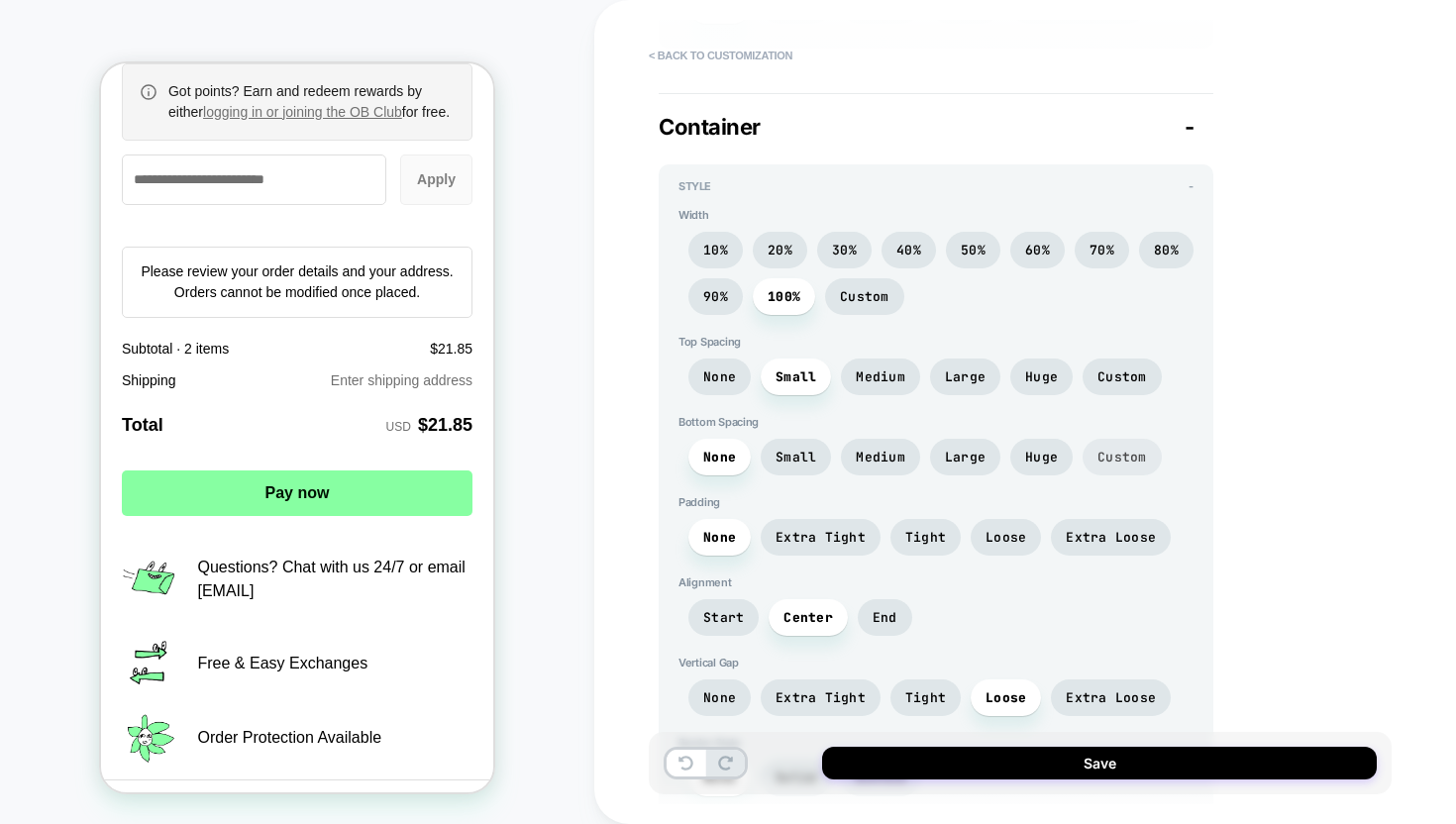 click on "Custom" at bounding box center [1122, 457] 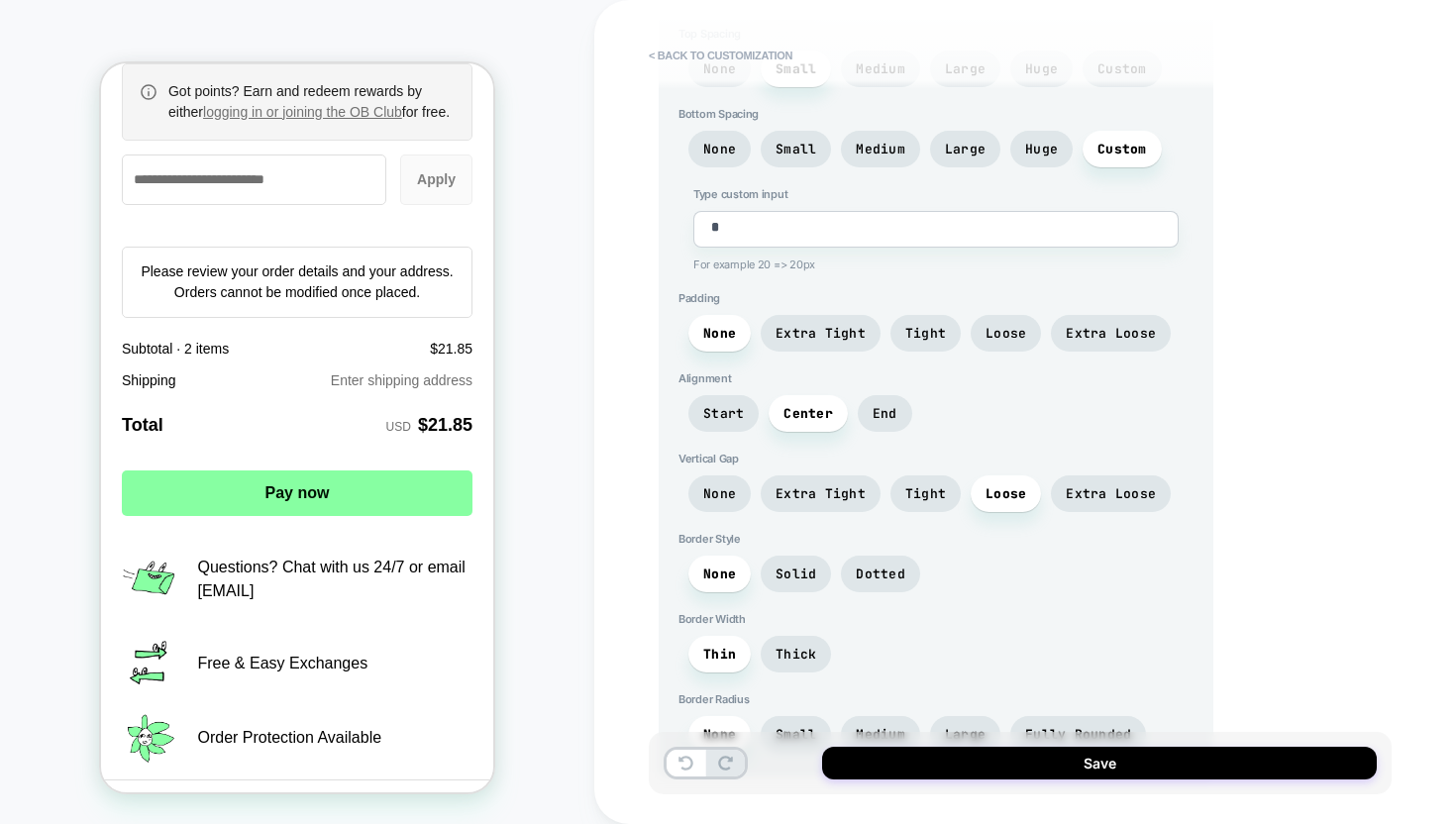 scroll, scrollTop: 3437, scrollLeft: 0, axis: vertical 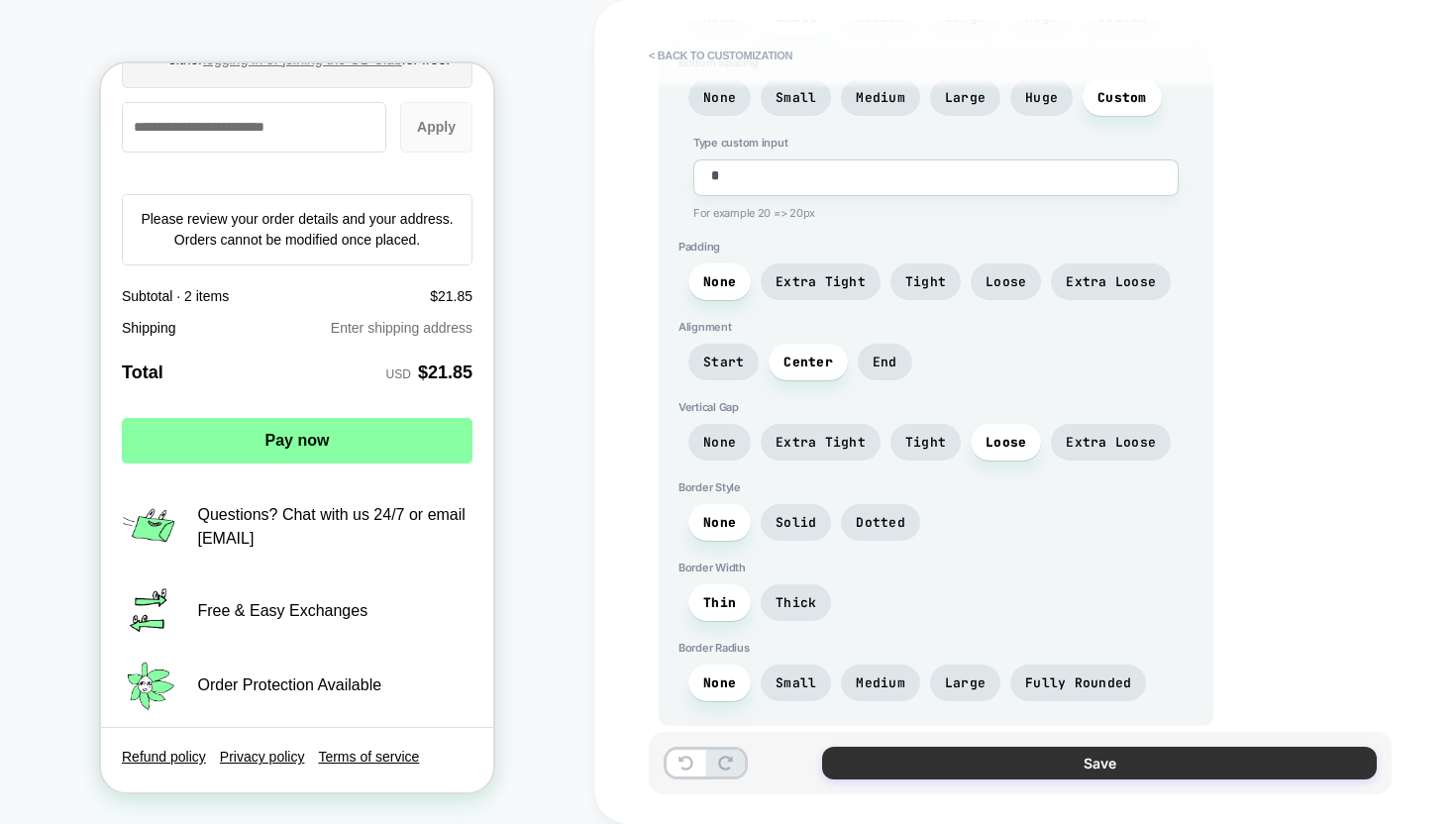 click on "Save" at bounding box center (1099, 763) 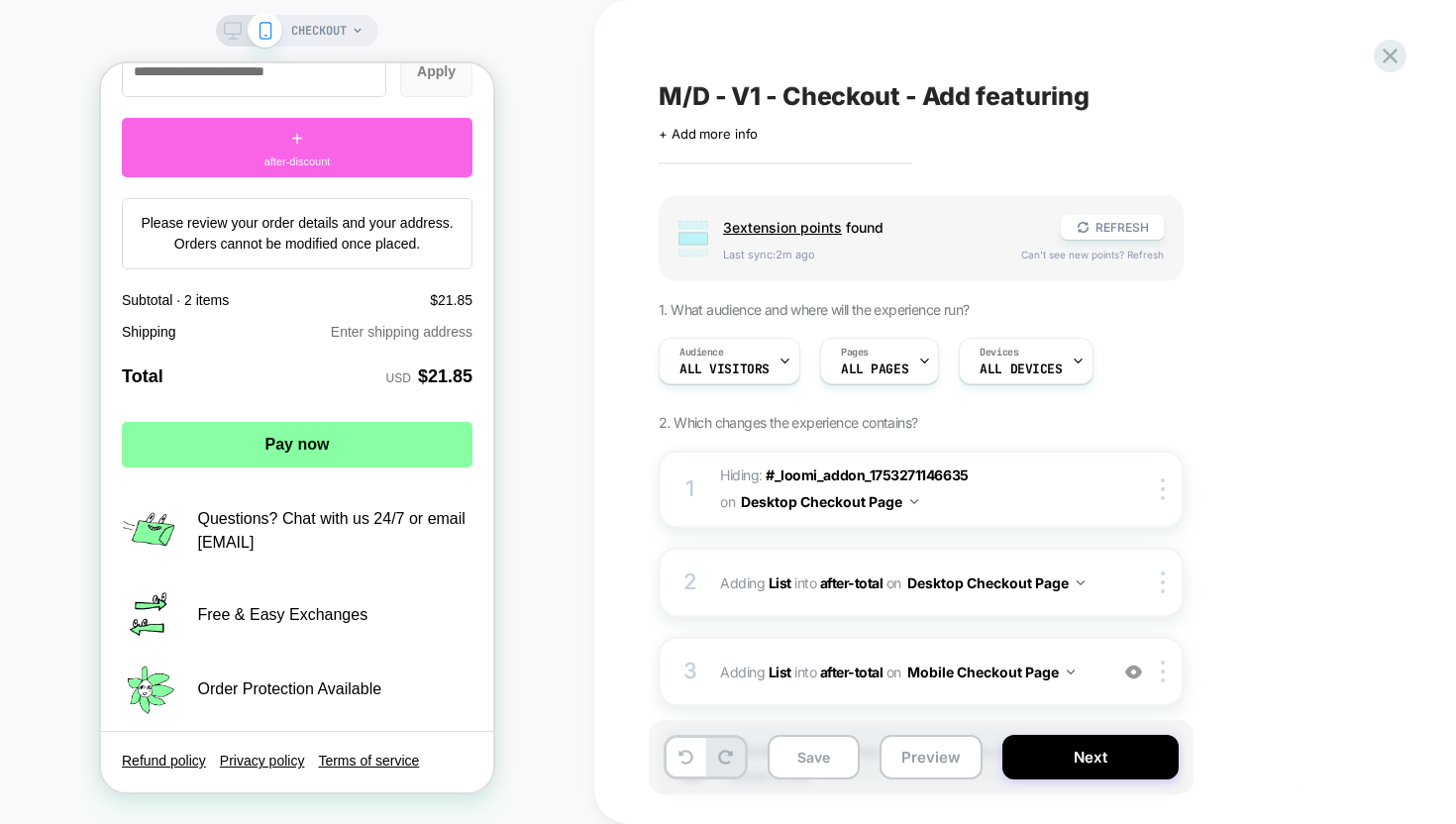 scroll, scrollTop: 2924, scrollLeft: 0, axis: vertical 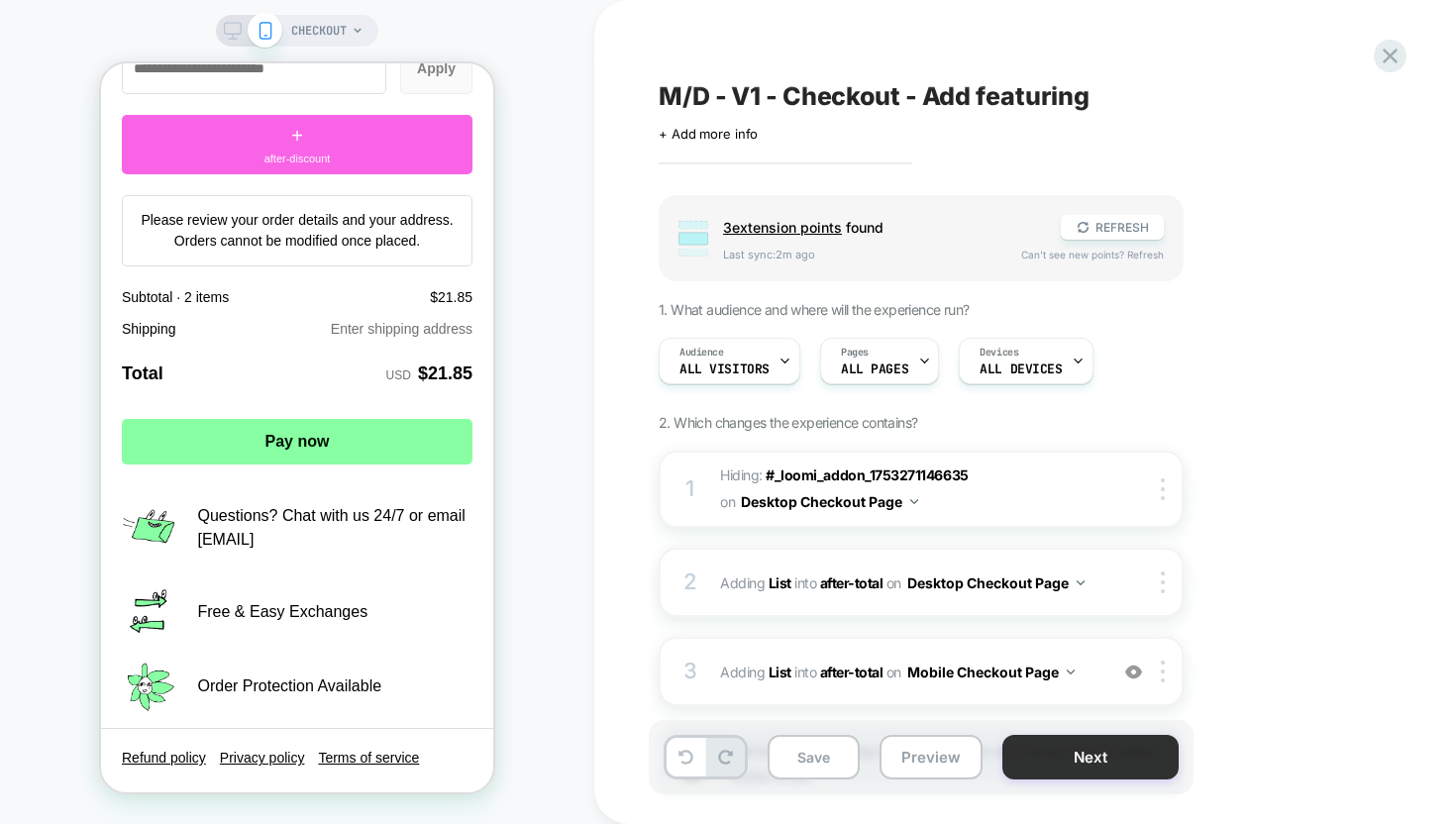 click on "Next" at bounding box center [1091, 757] 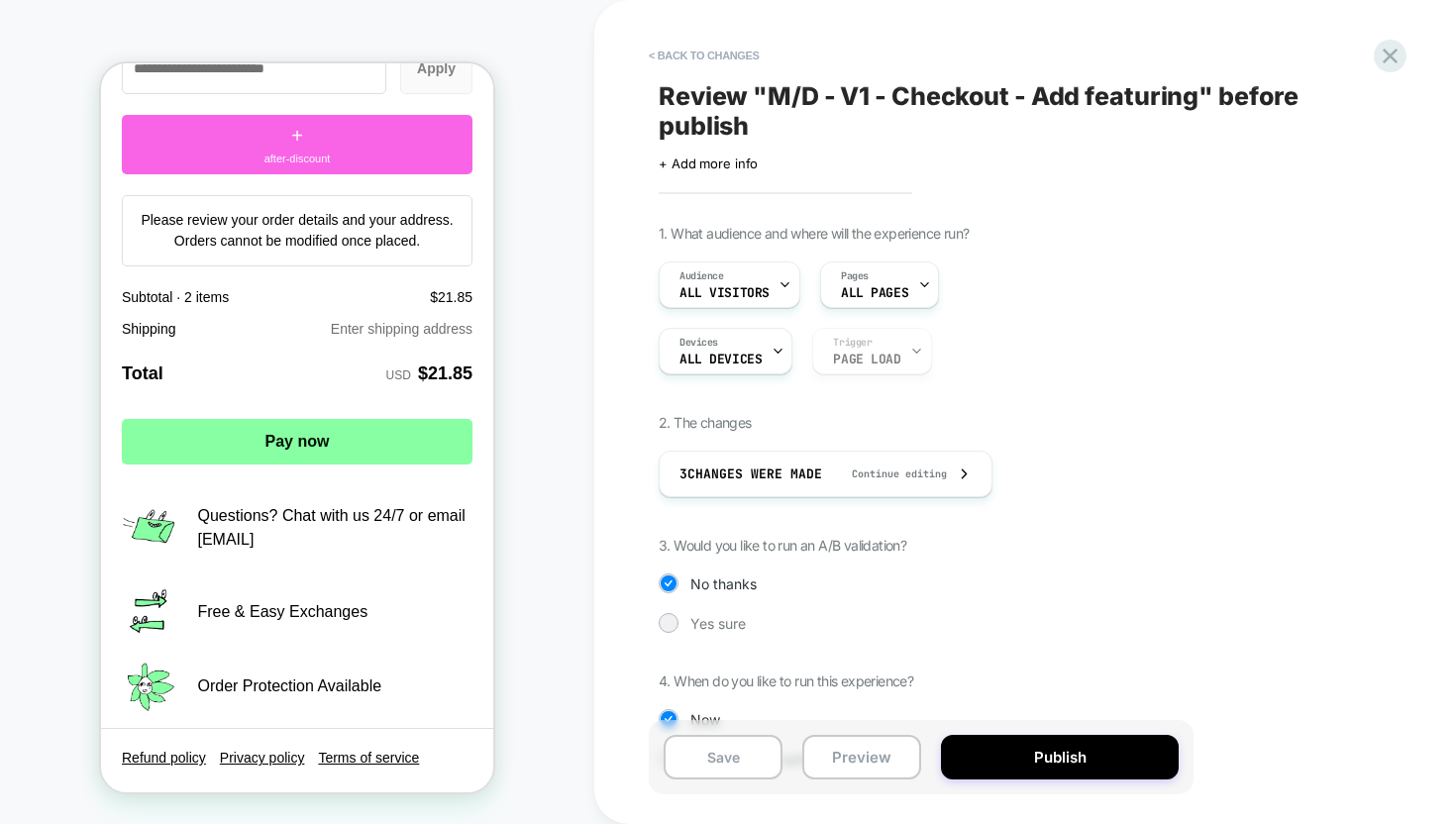 click on "Review " M/D - V1 - Checkout - Add featuring  " before publish" at bounding box center (1020, 111) 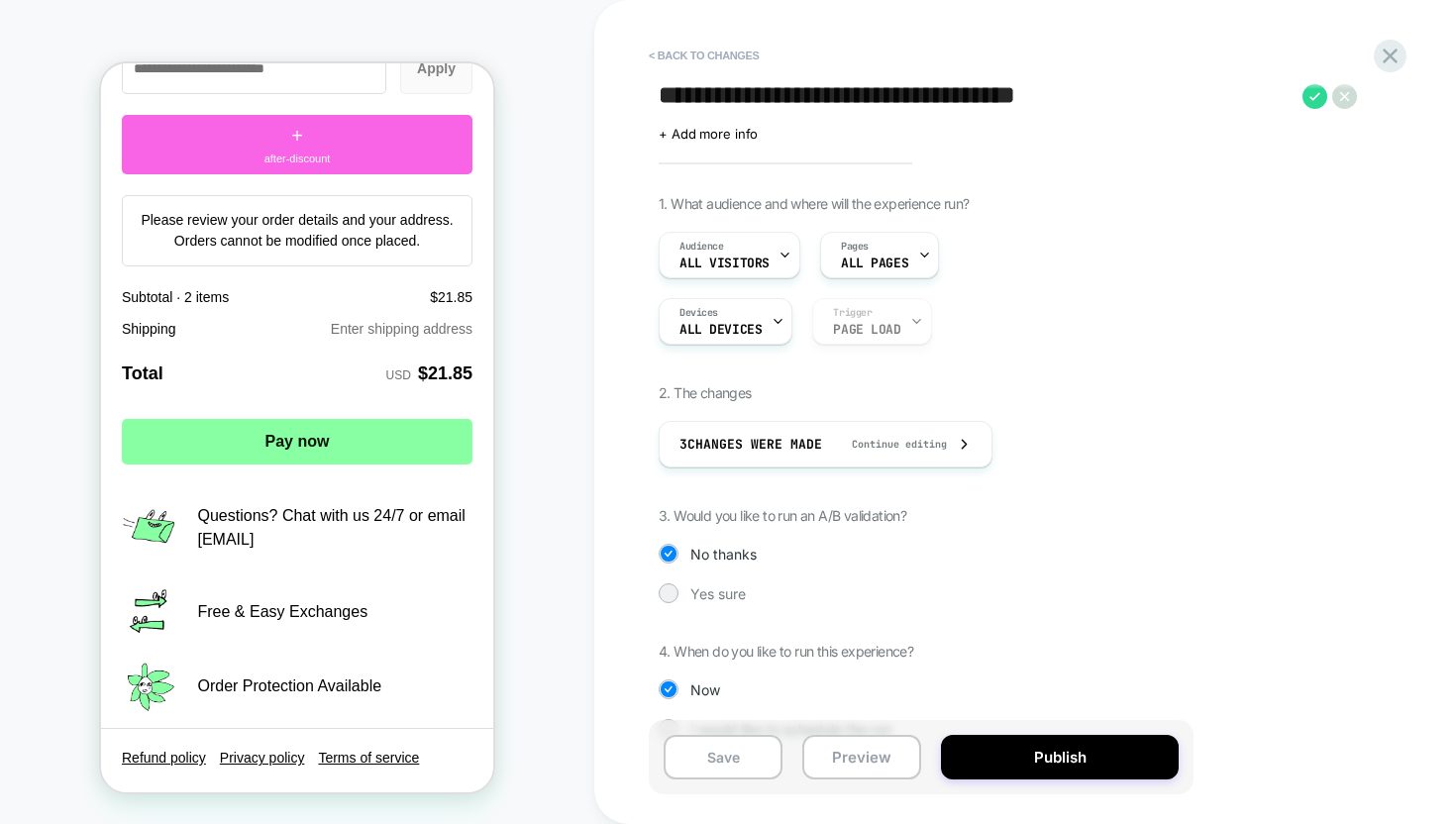 click on "**********" at bounding box center [976, 96] 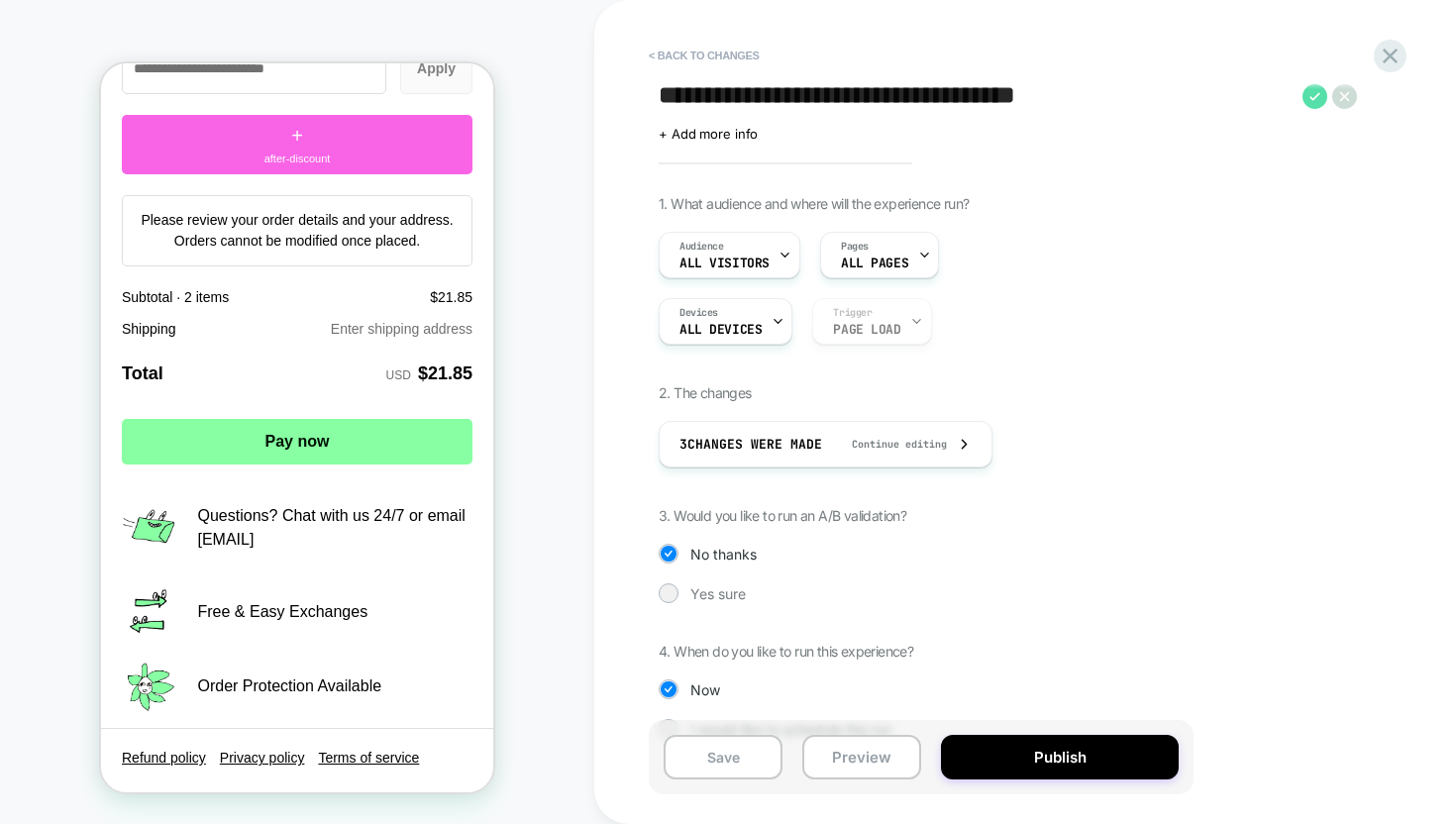 type on "**********" 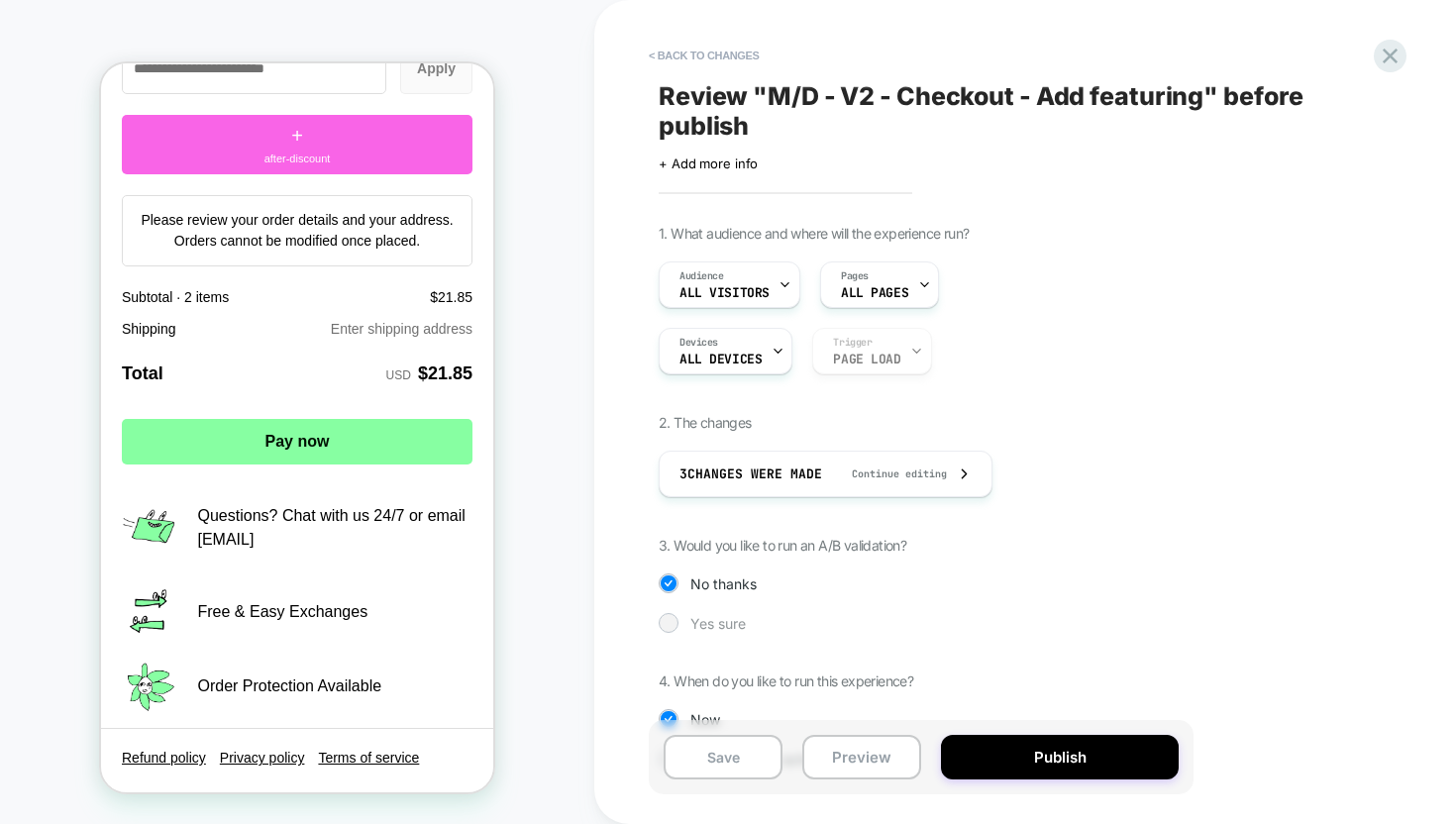 click on "Yes sure" at bounding box center [718, 623] 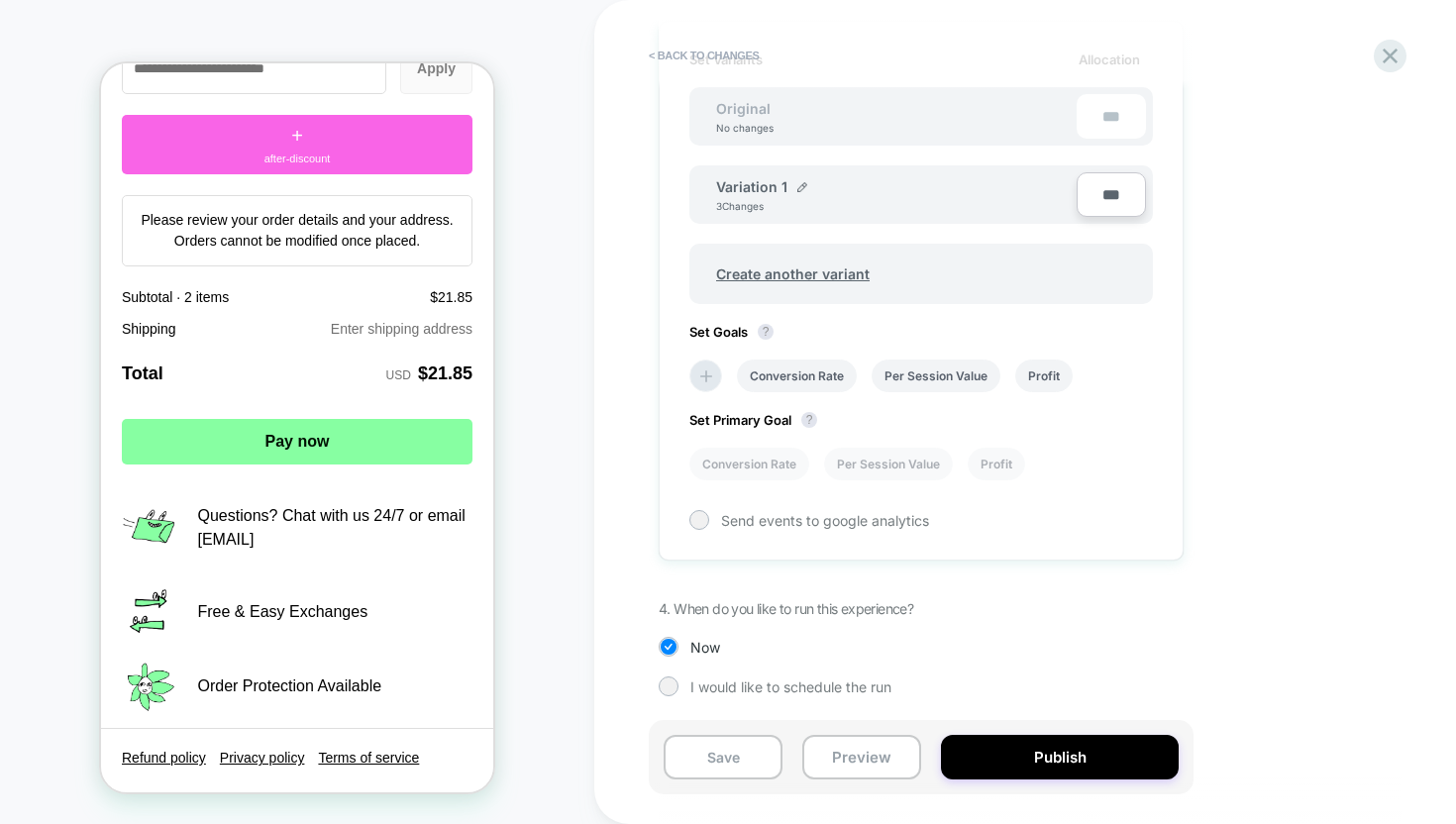 scroll, scrollTop: 633, scrollLeft: 0, axis: vertical 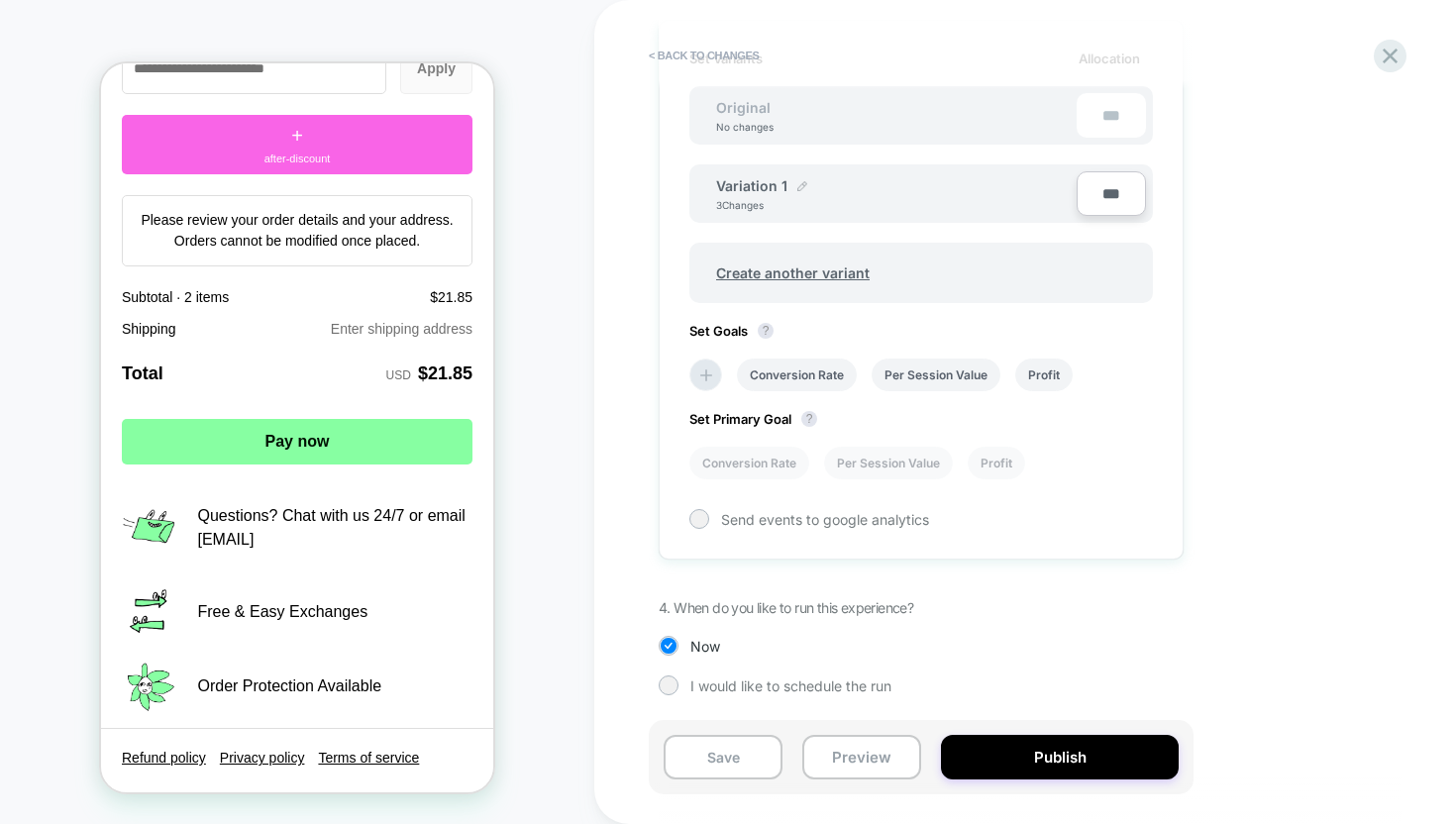 click at bounding box center (802, 186) 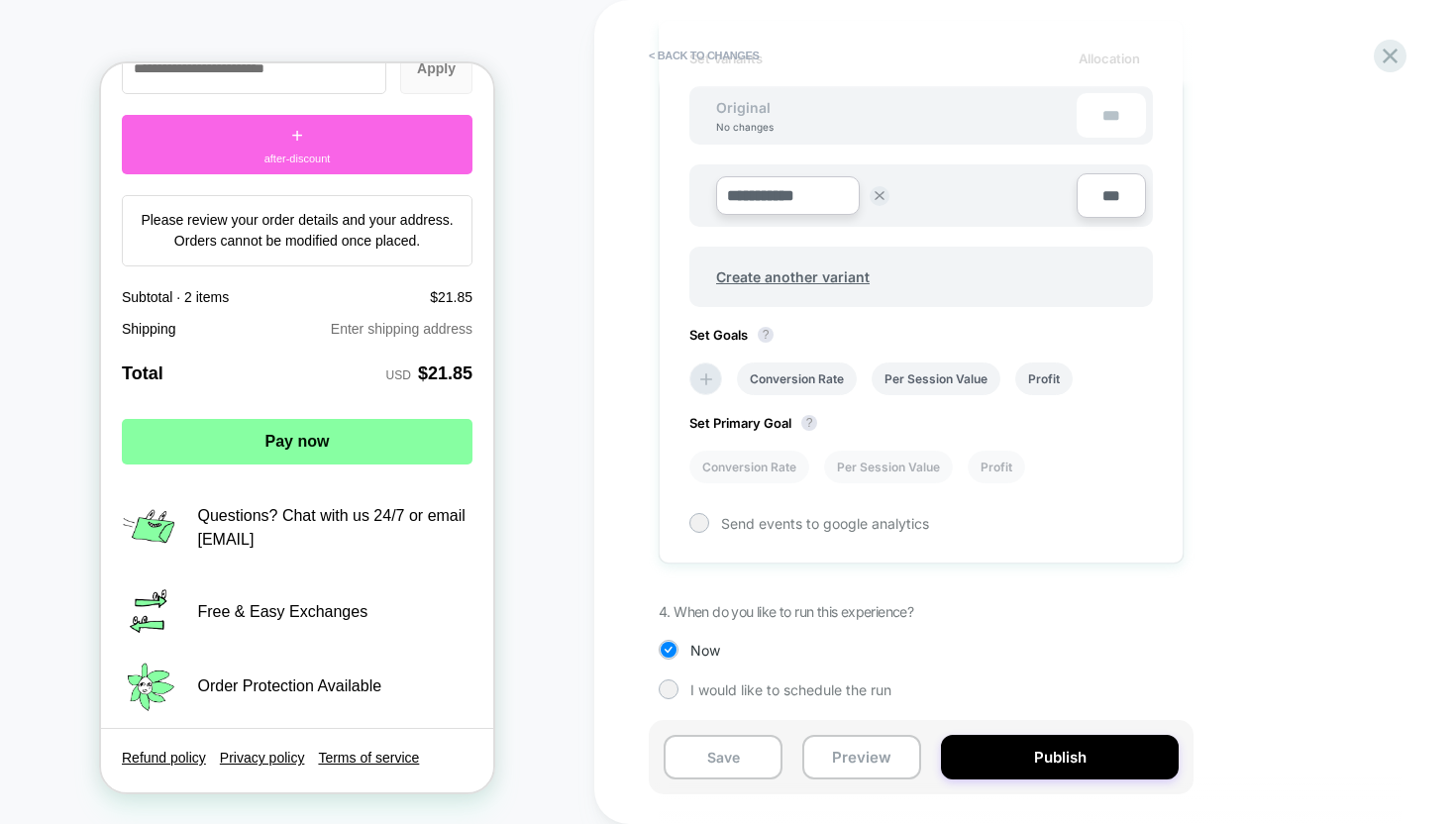 drag, startPoint x: 812, startPoint y: 197, endPoint x: 641, endPoint y: 197, distance: 171 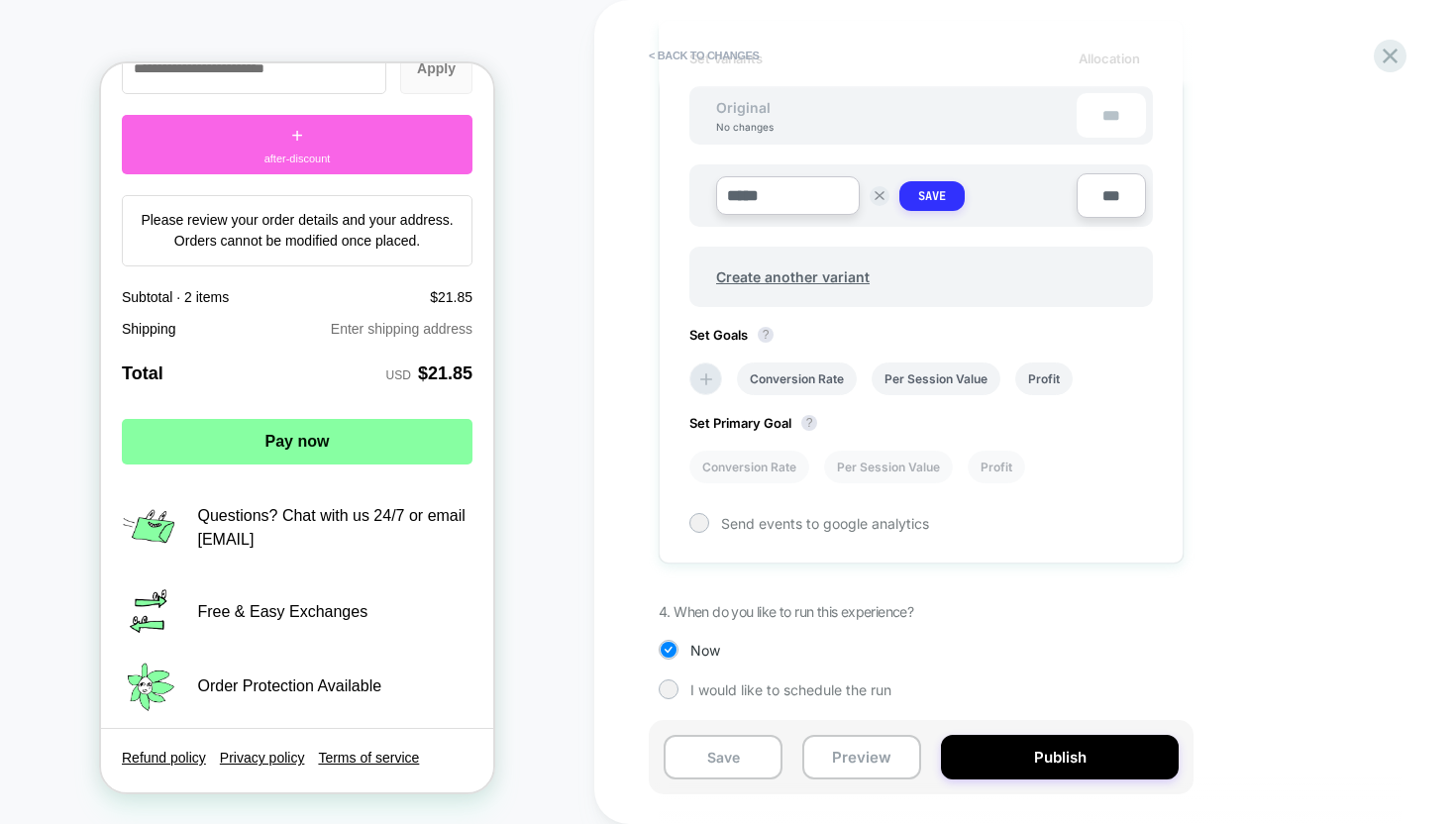 type on "*****" 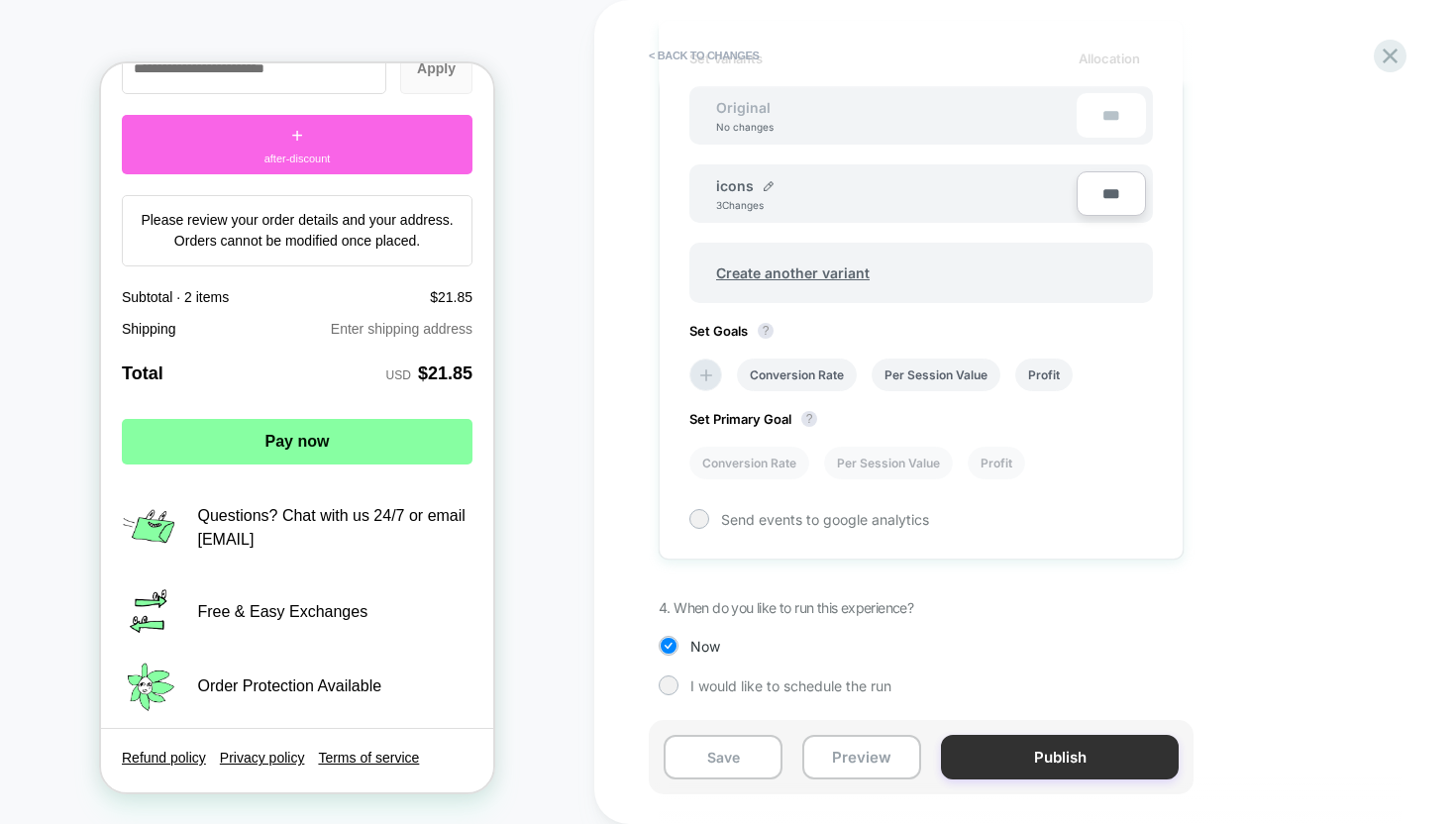click on "Publish" at bounding box center (1060, 757) 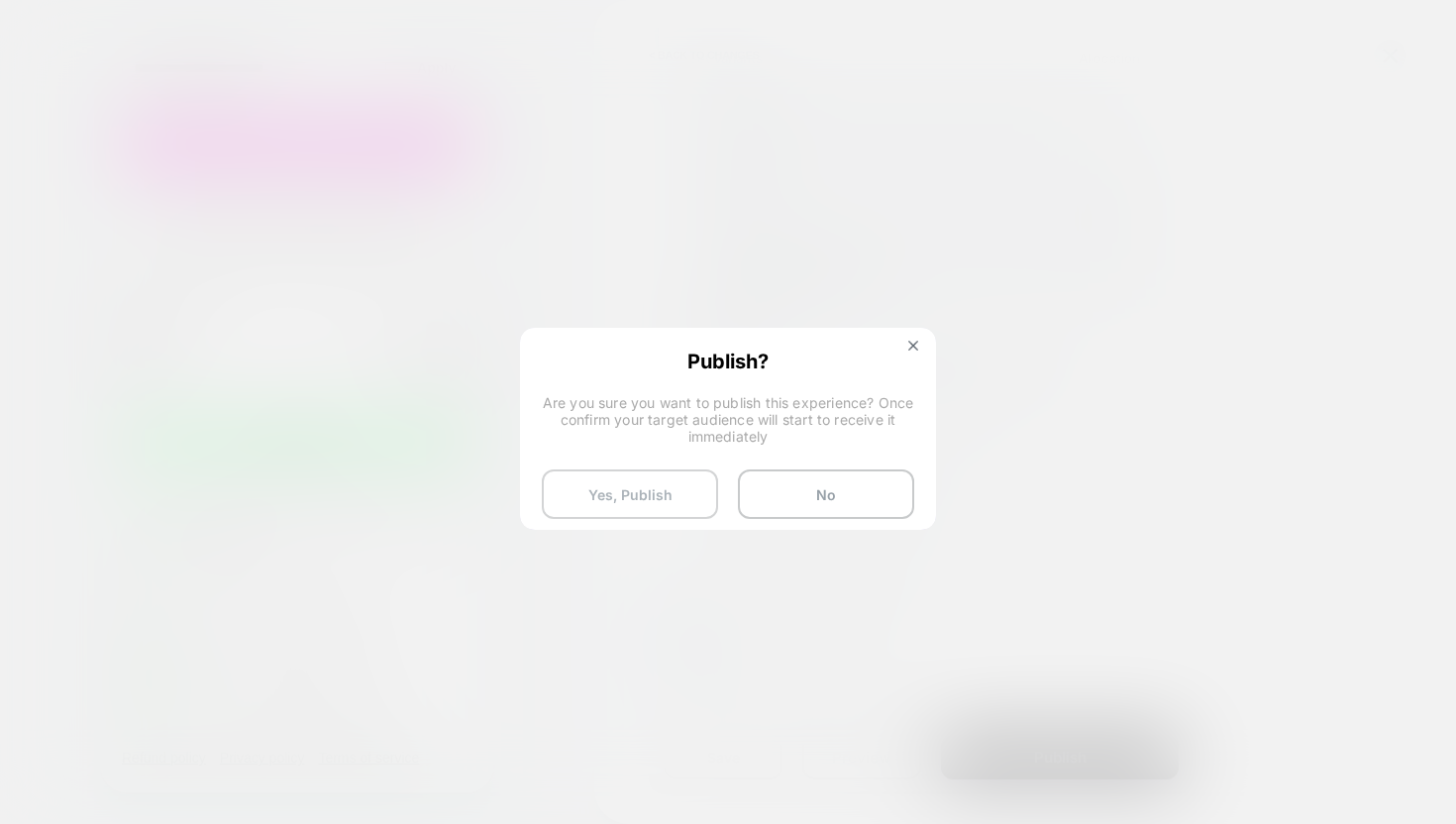 click on "Yes, Publish" at bounding box center [630, 494] 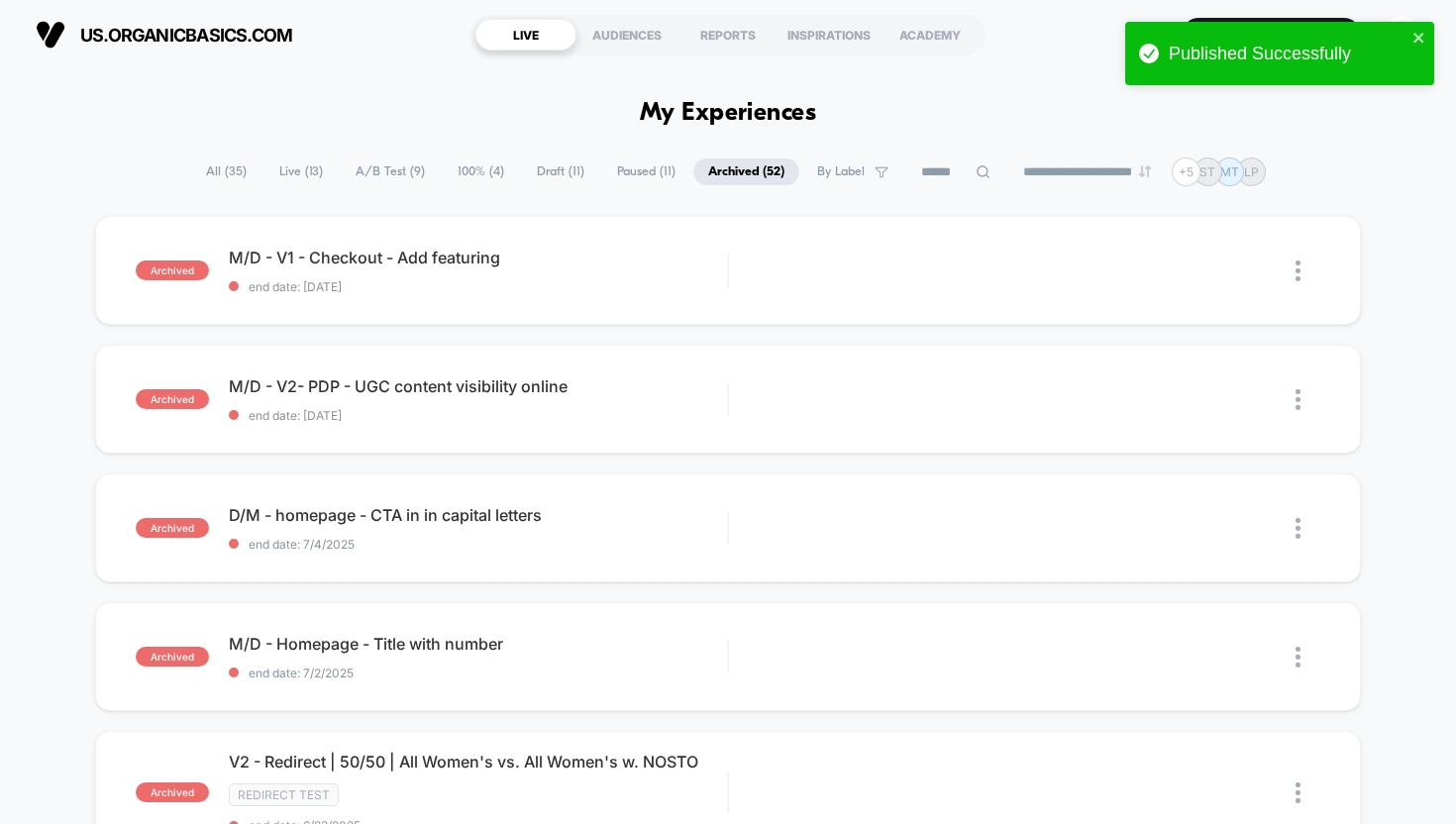 click on "All ( 35 )" at bounding box center [226, 171] 